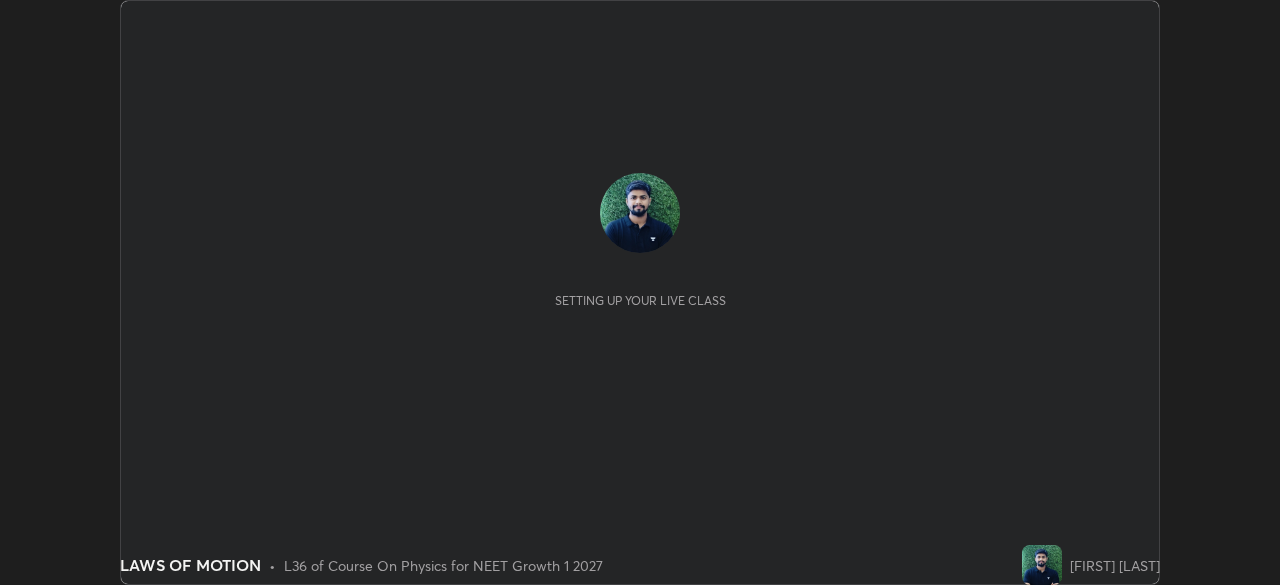 scroll, scrollTop: 0, scrollLeft: 0, axis: both 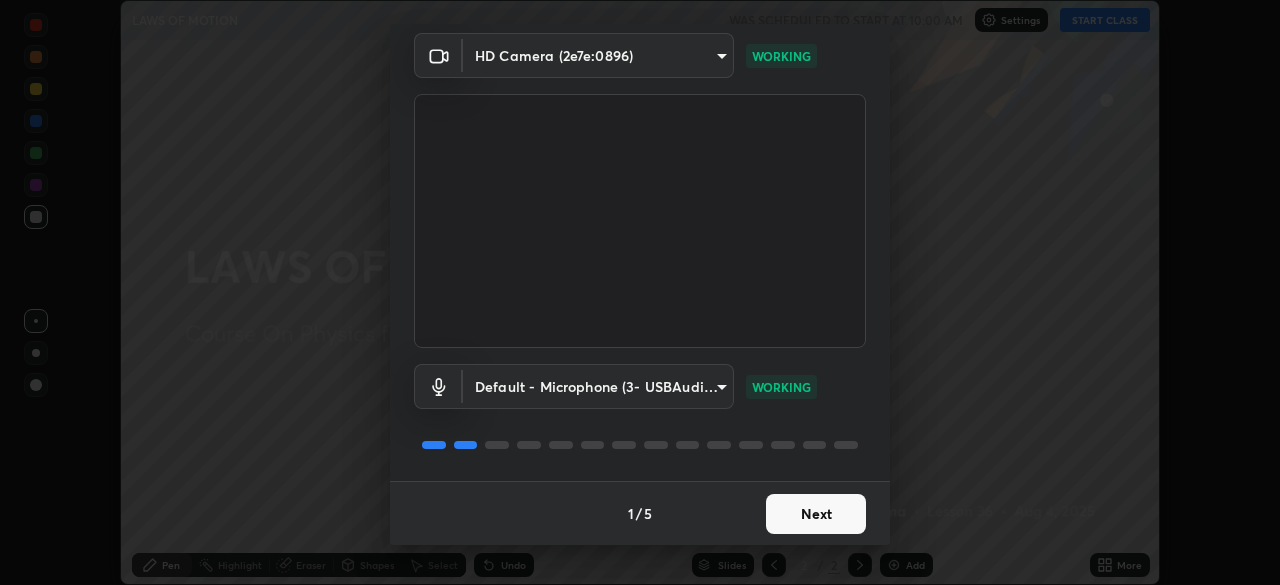 click on "Next" at bounding box center (816, 514) 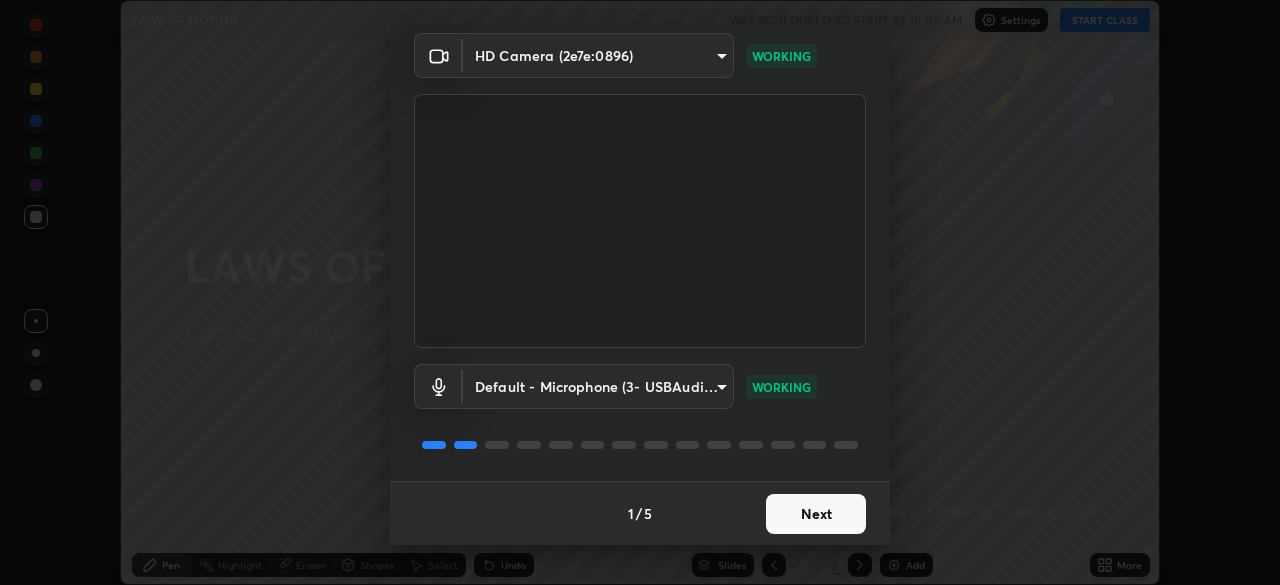 scroll, scrollTop: 0, scrollLeft: 0, axis: both 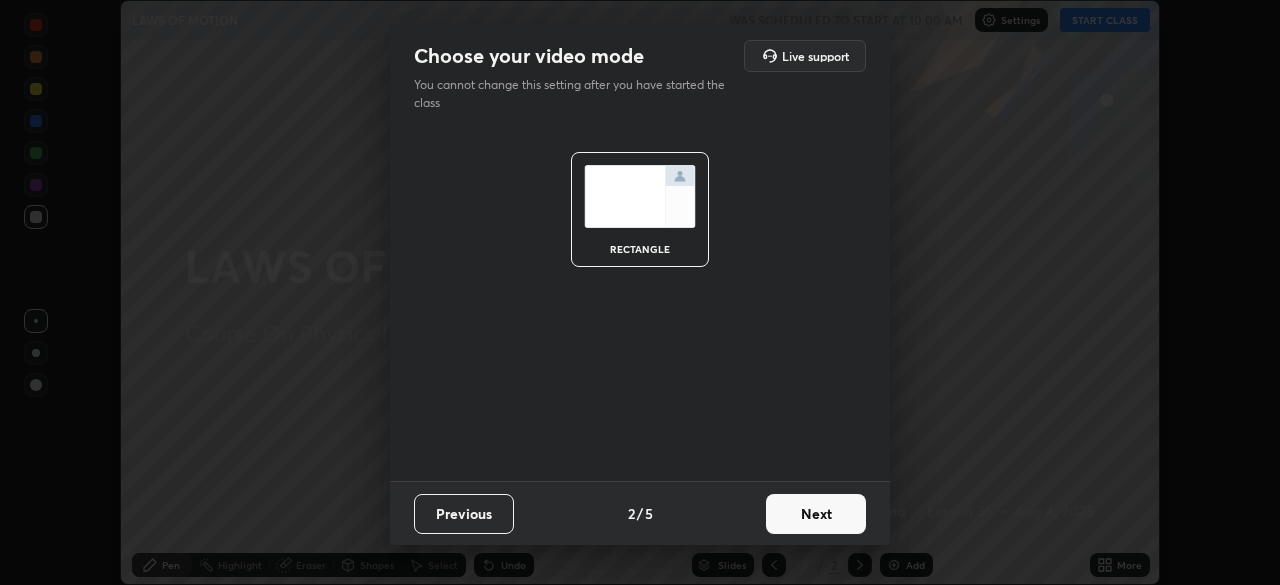 click on "Next" at bounding box center [816, 514] 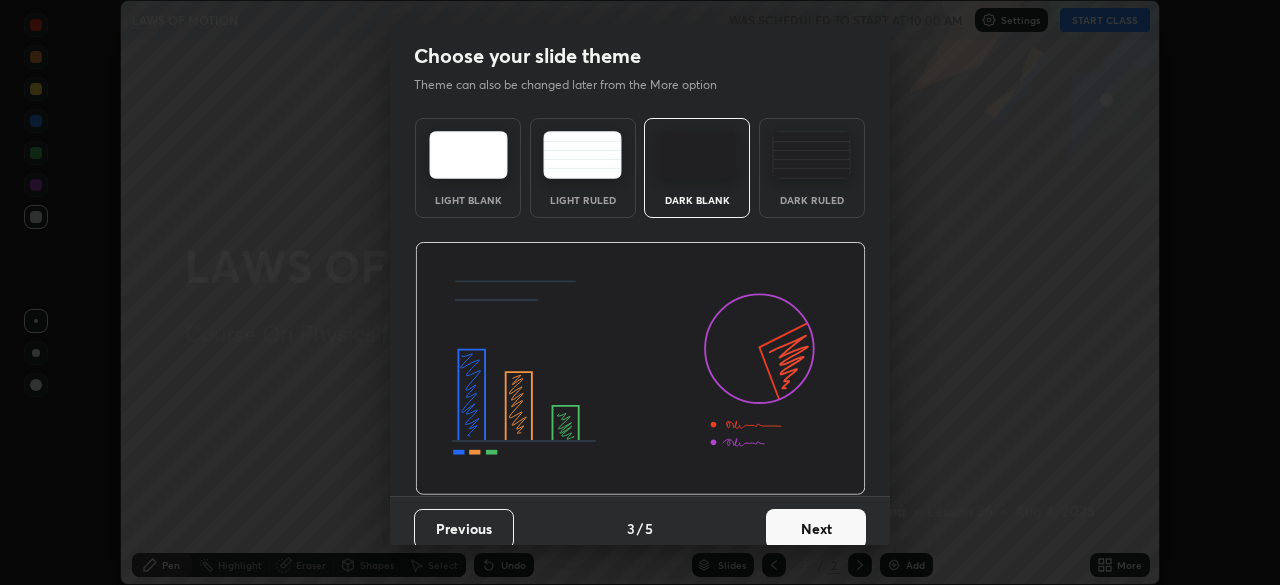 click on "Dark Ruled" at bounding box center (812, 168) 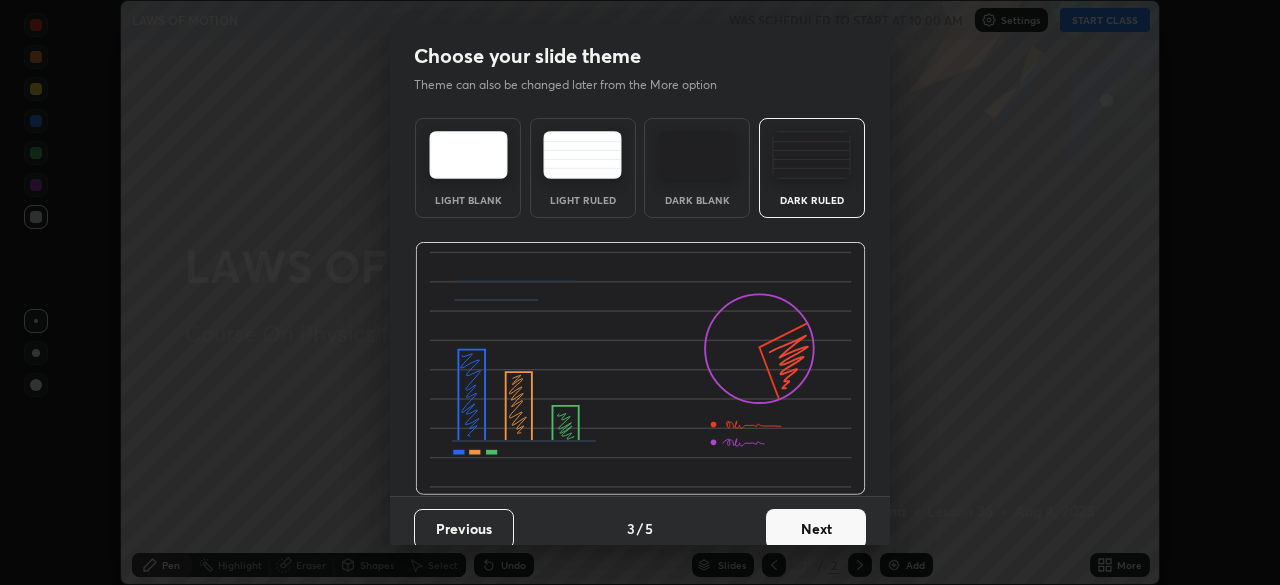 click on "Next" at bounding box center (816, 529) 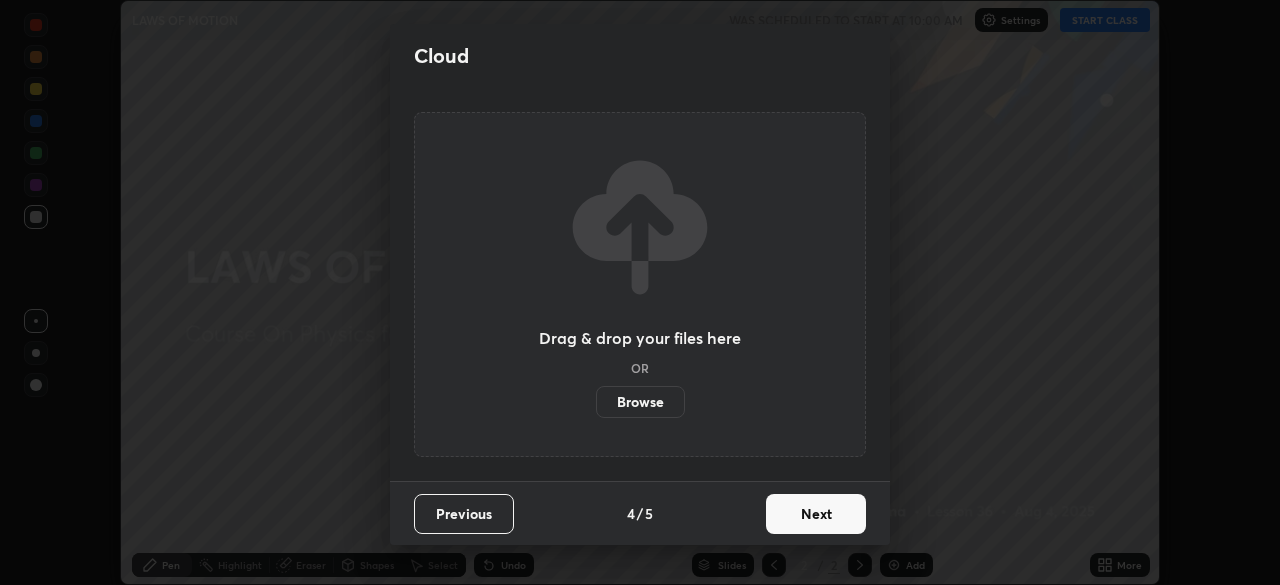 click on "Next" at bounding box center (816, 514) 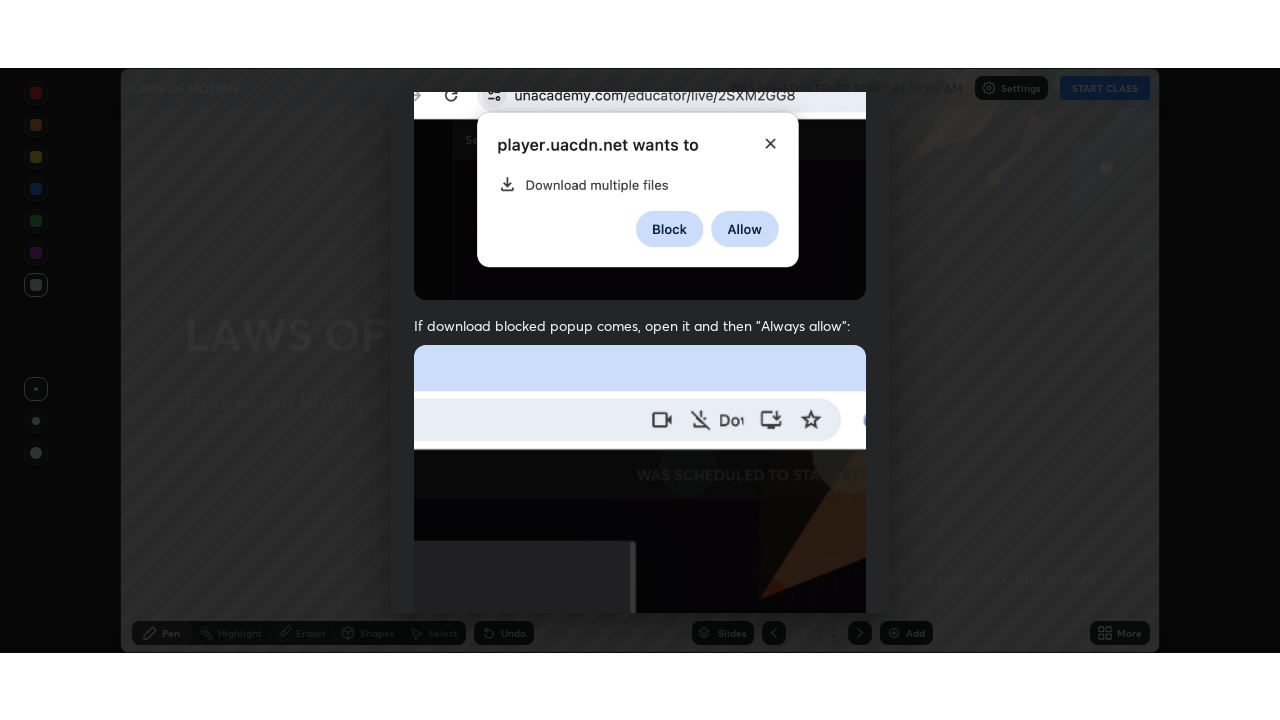 scroll, scrollTop: 479, scrollLeft: 0, axis: vertical 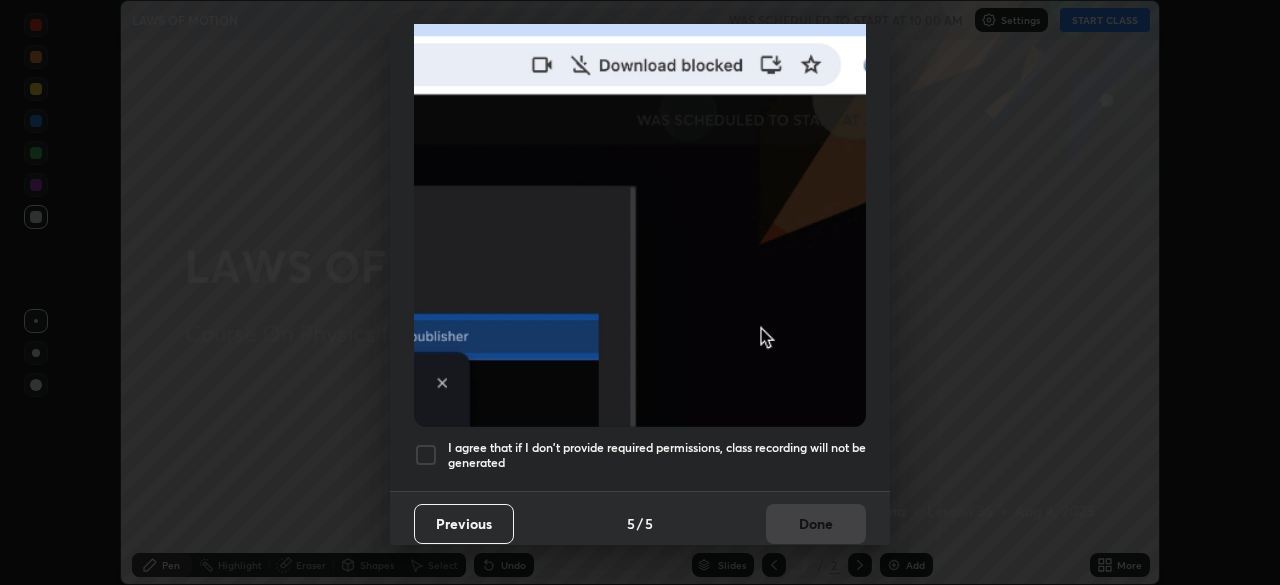 click at bounding box center (426, 455) 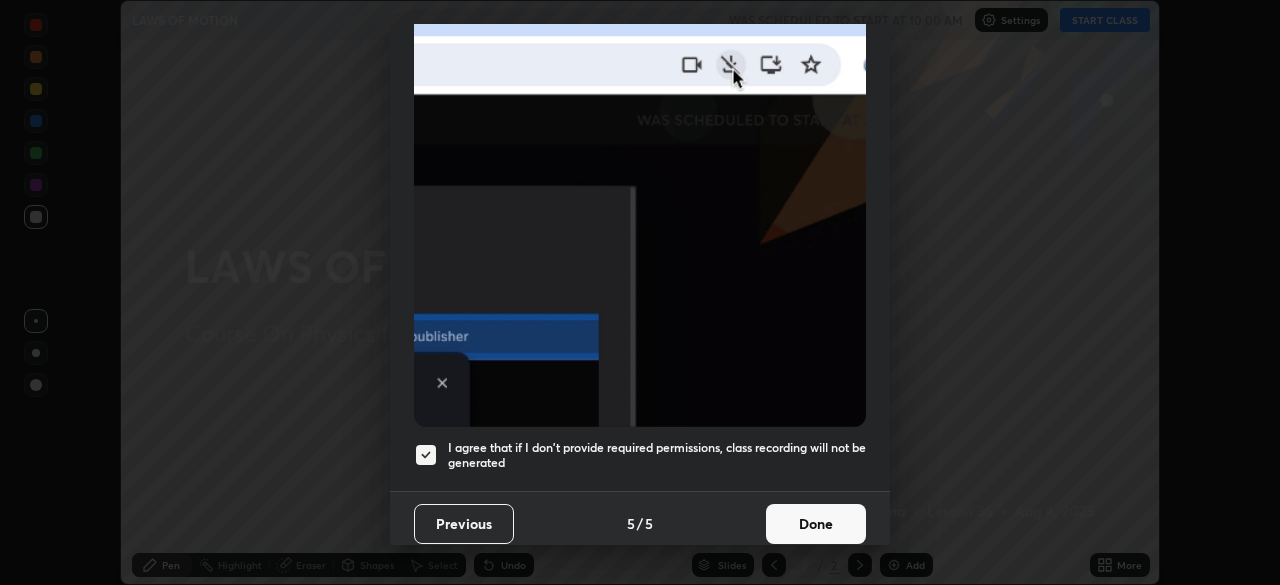 click on "Done" at bounding box center [816, 524] 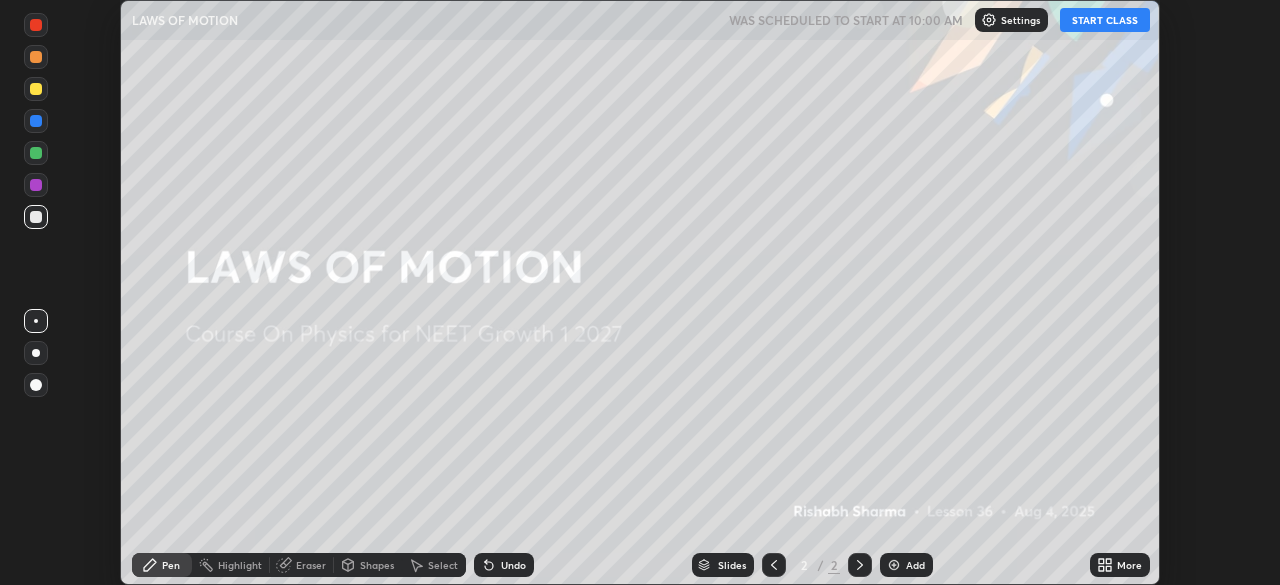 click on "START CLASS" at bounding box center [1105, 20] 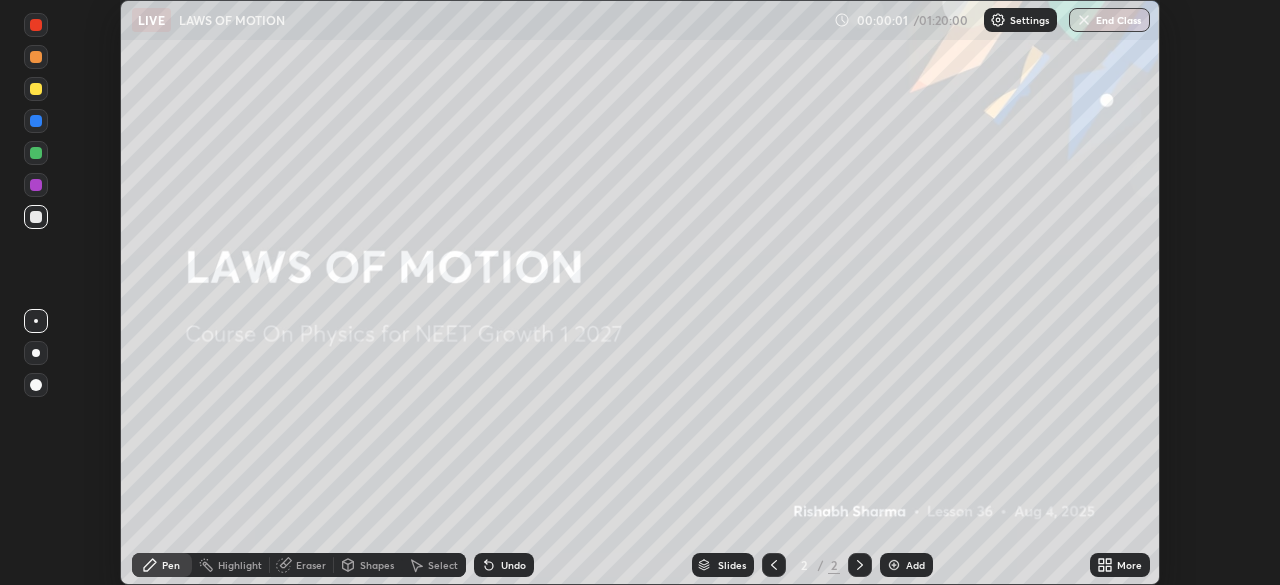 click 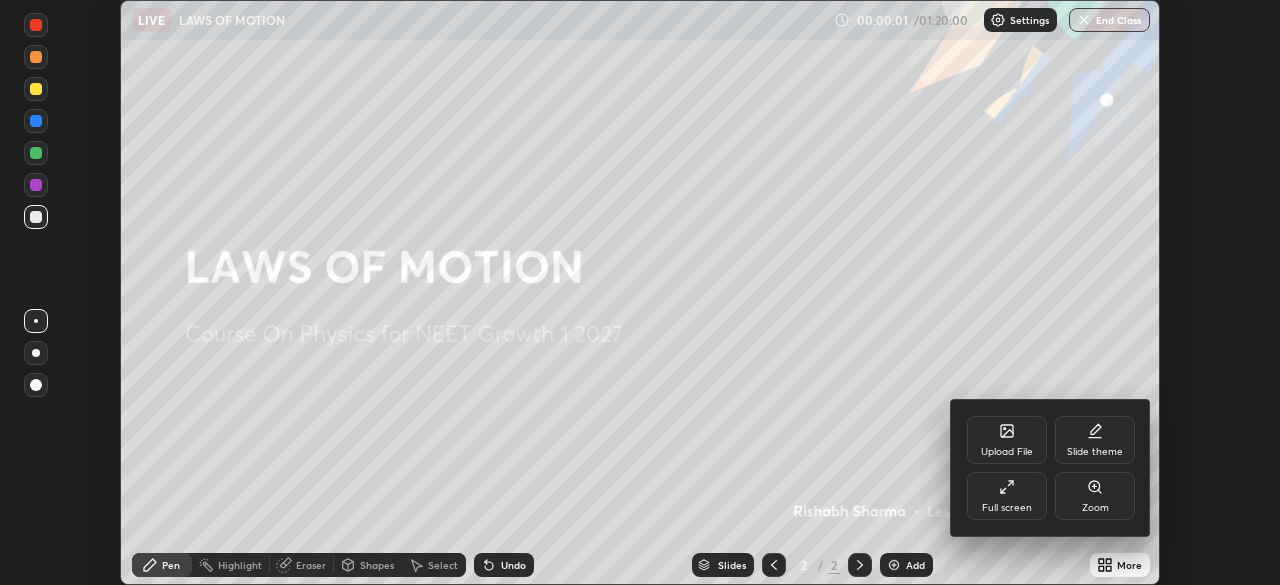 click on "Full screen" at bounding box center [1007, 496] 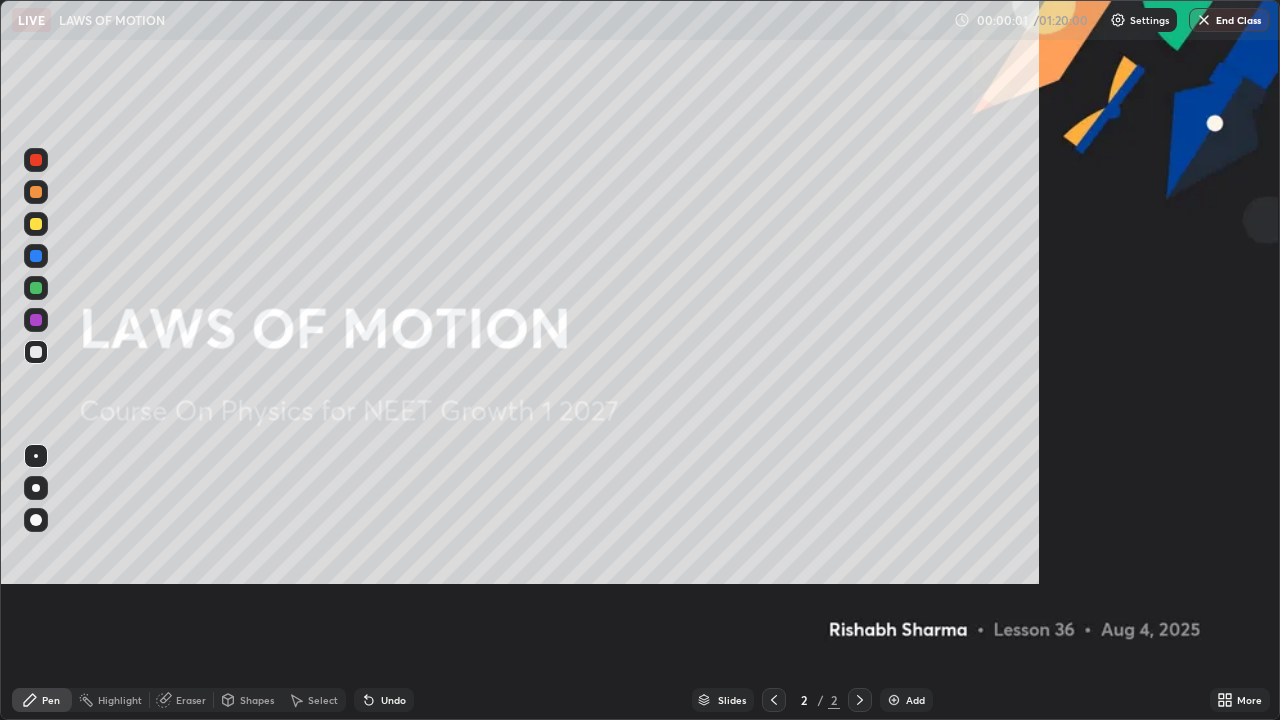 scroll, scrollTop: 99280, scrollLeft: 98720, axis: both 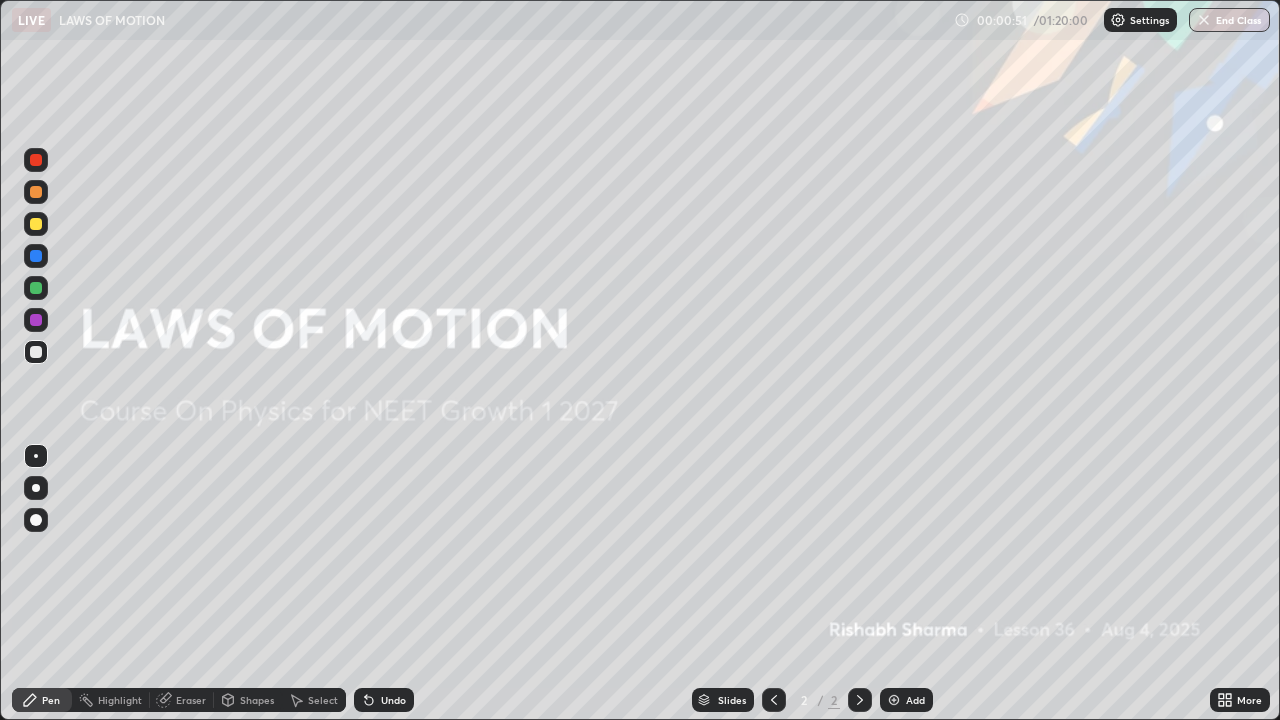 click at bounding box center [894, 700] 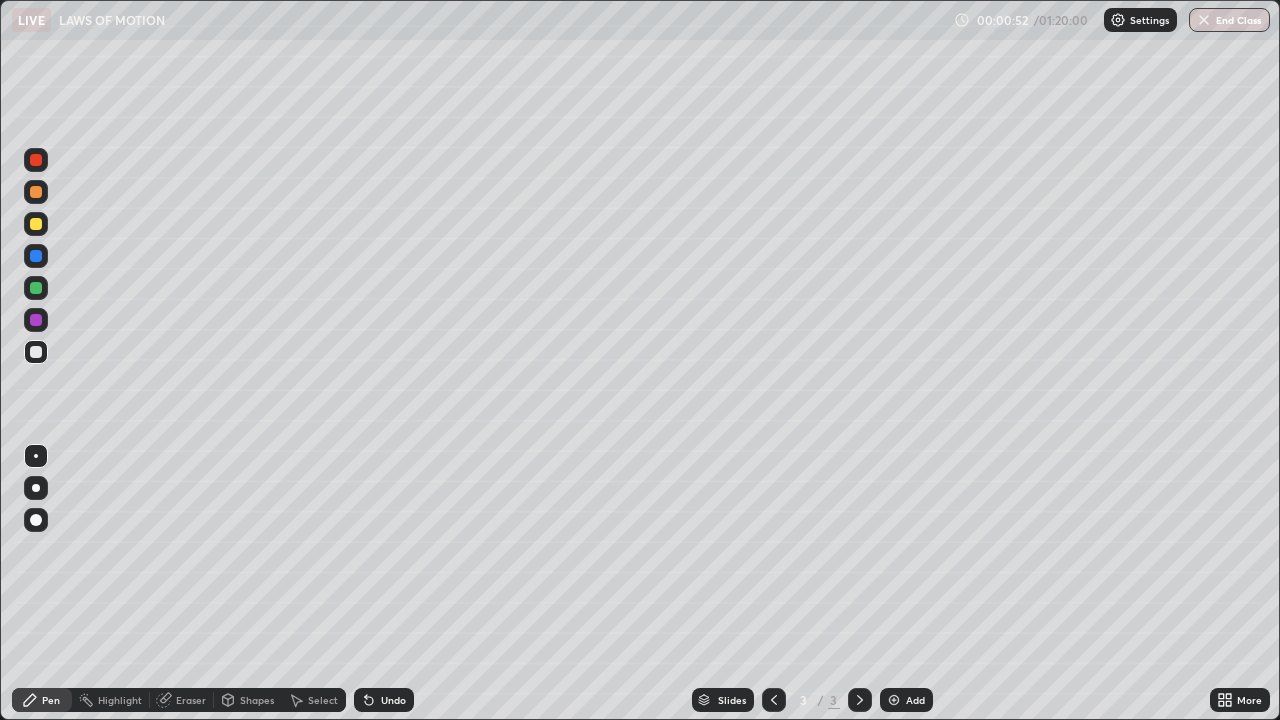 click at bounding box center (36, 352) 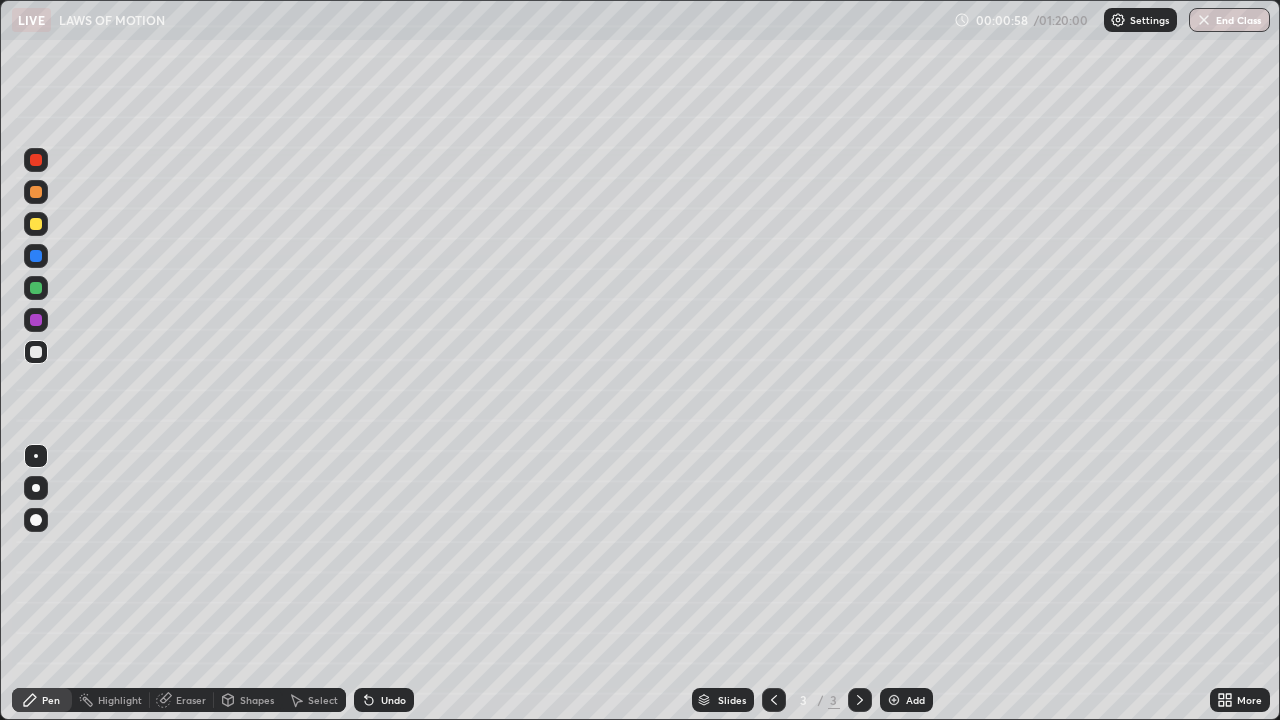 click at bounding box center (36, 488) 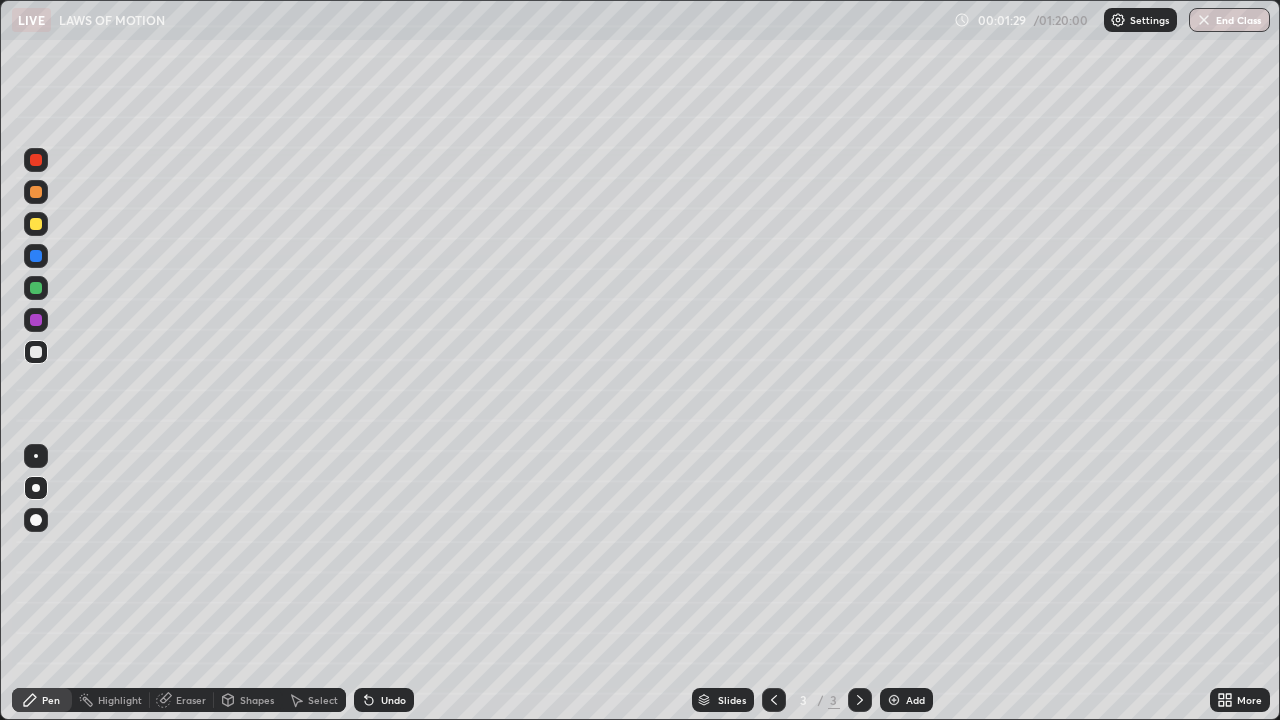 click at bounding box center (36, 224) 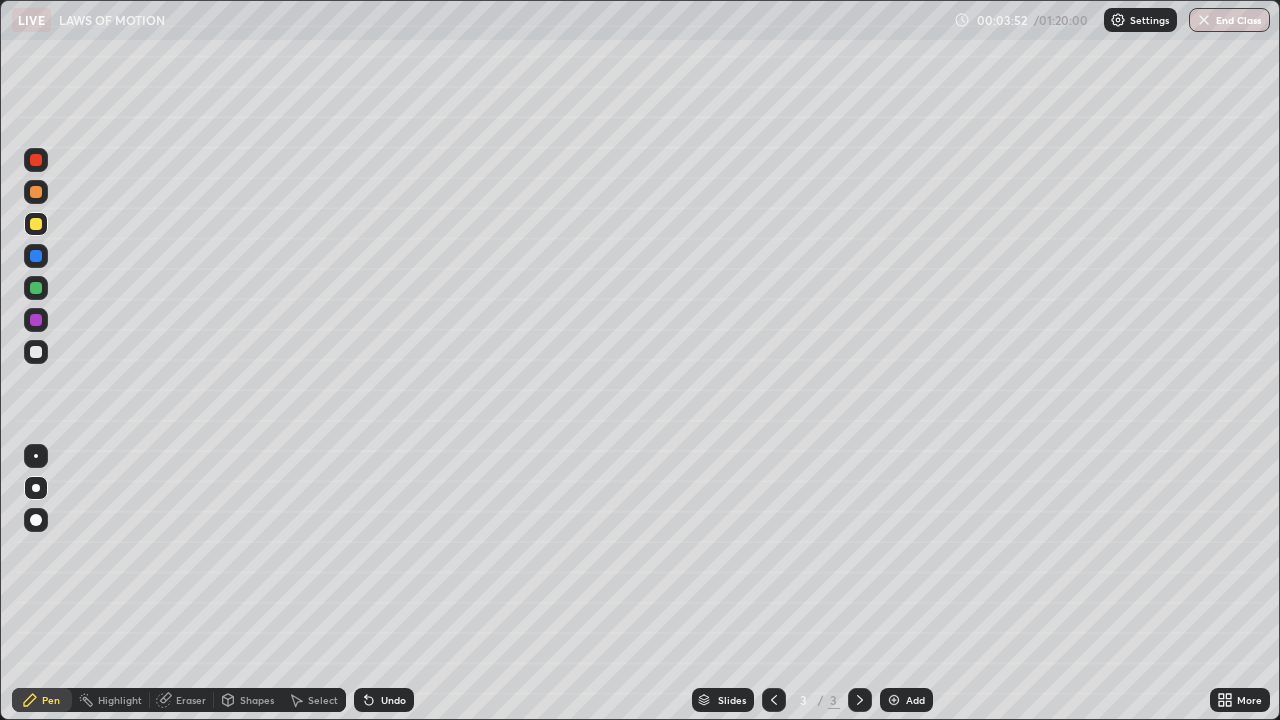 click at bounding box center (36, 288) 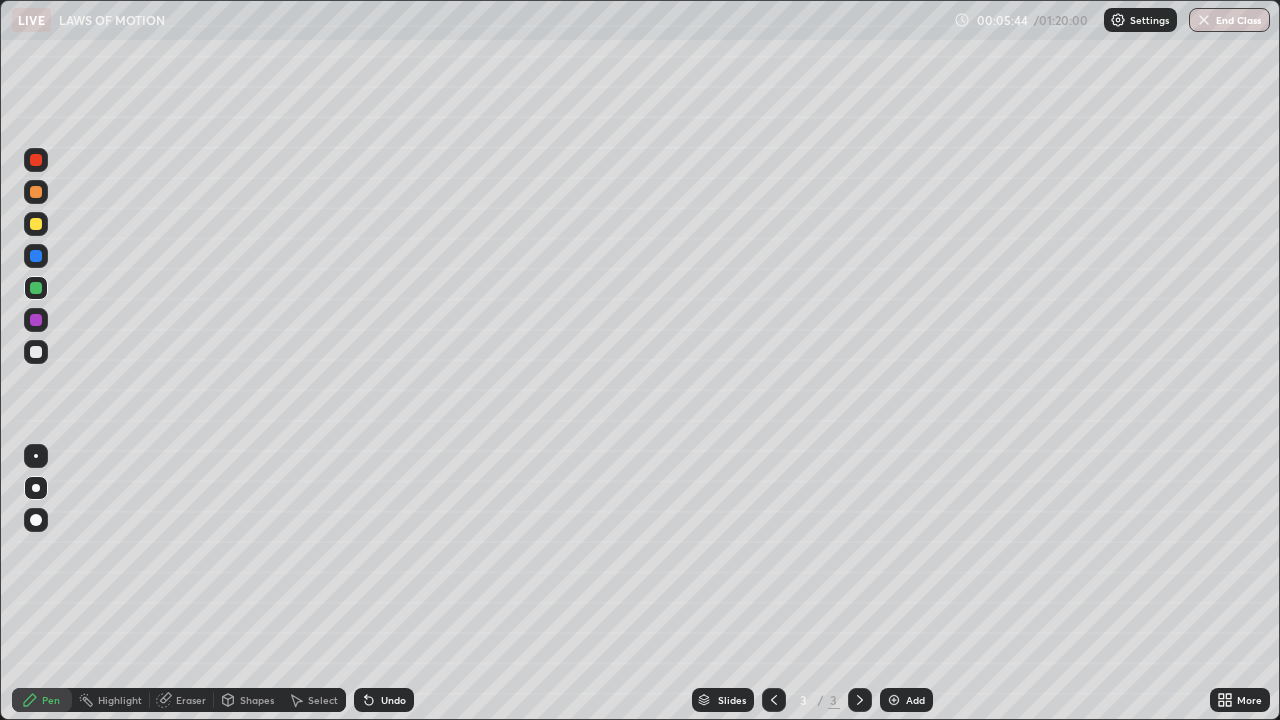 click at bounding box center (894, 700) 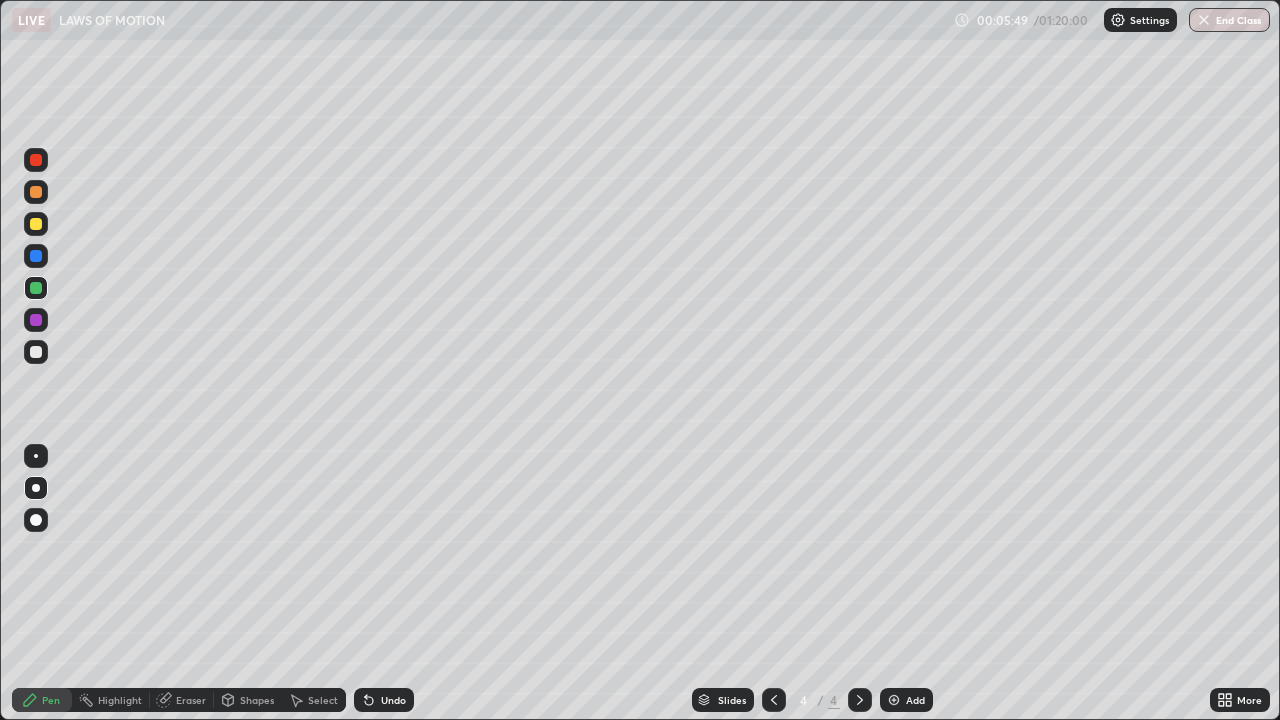 click at bounding box center (36, 352) 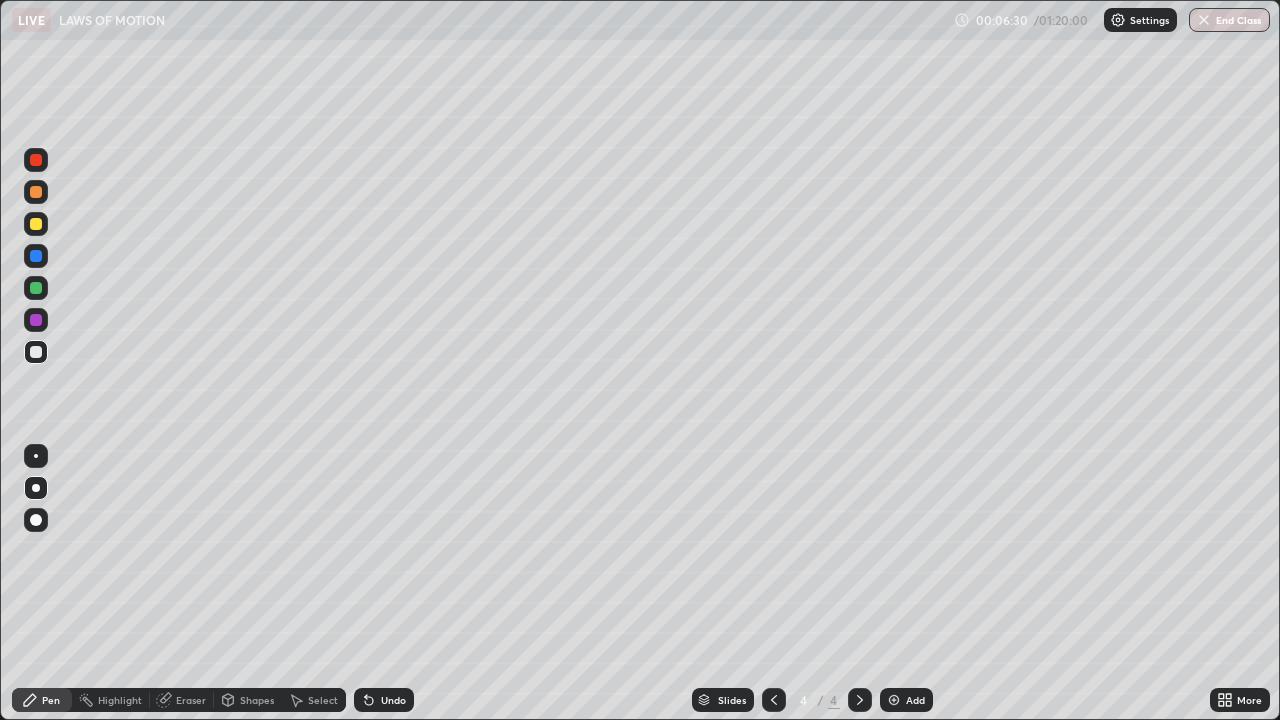 click at bounding box center [36, 224] 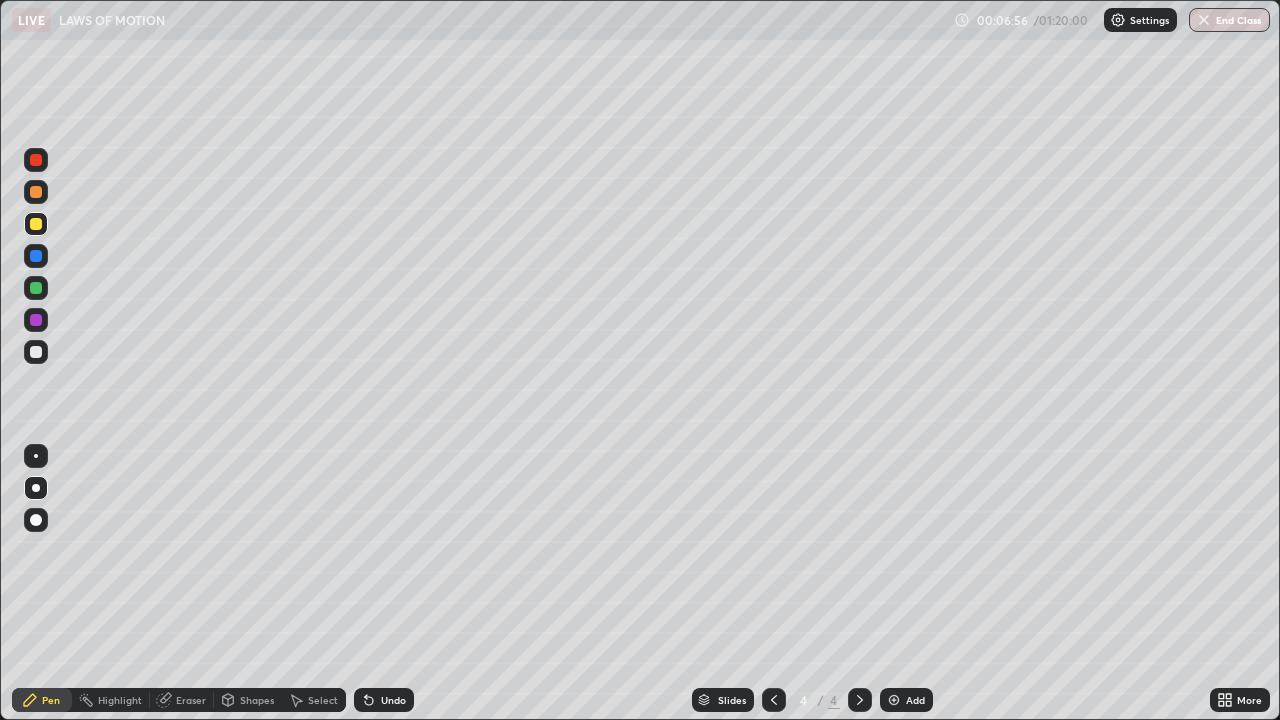 click at bounding box center [36, 288] 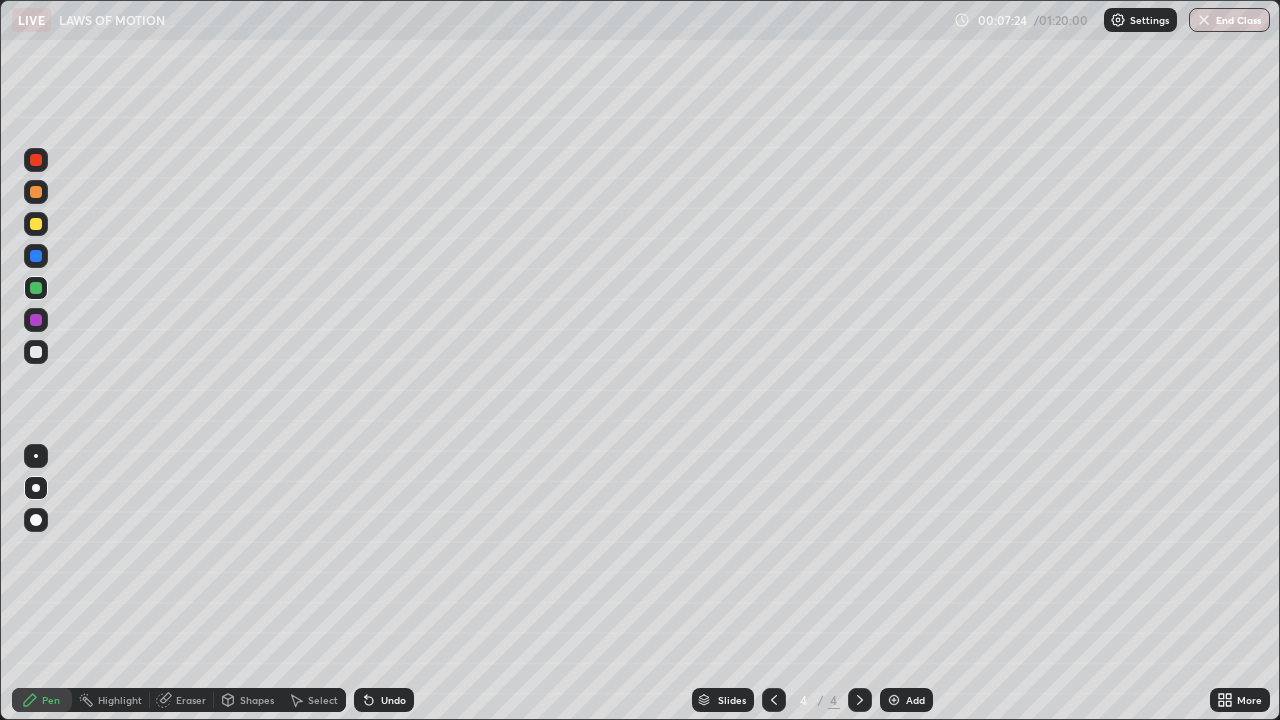click on "Add" at bounding box center [906, 700] 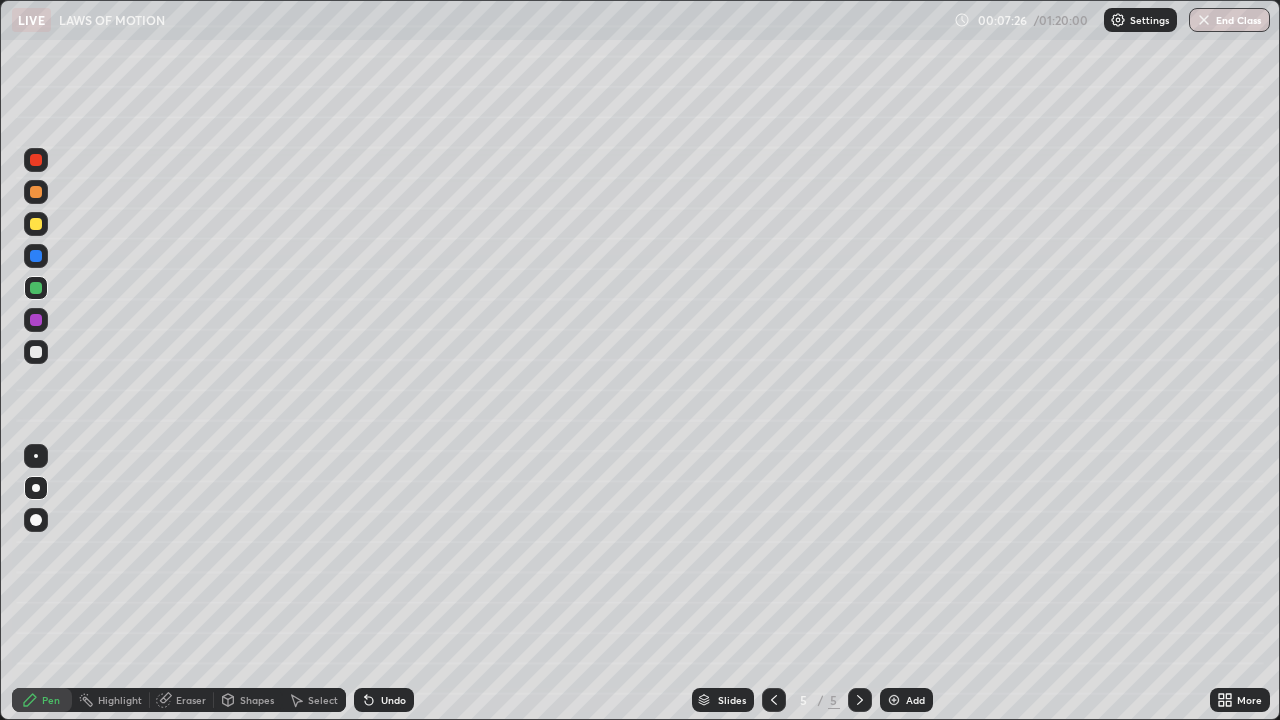 click at bounding box center (36, 352) 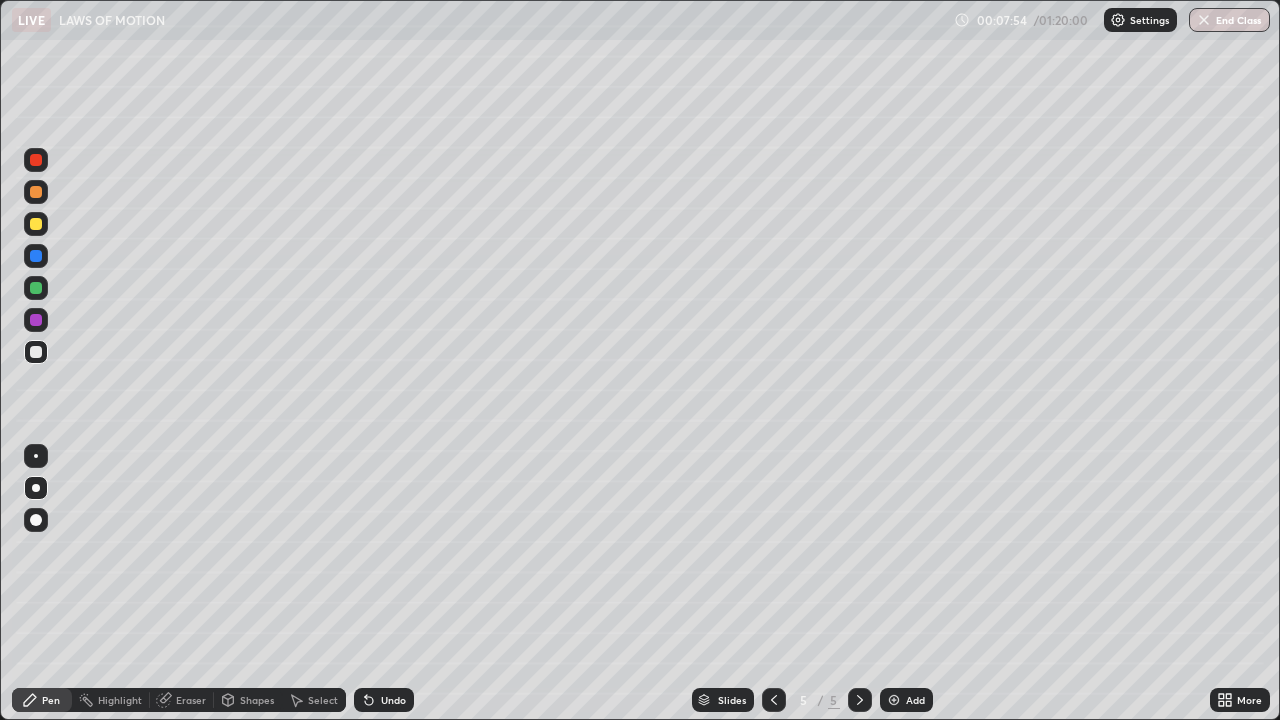 click at bounding box center (36, 224) 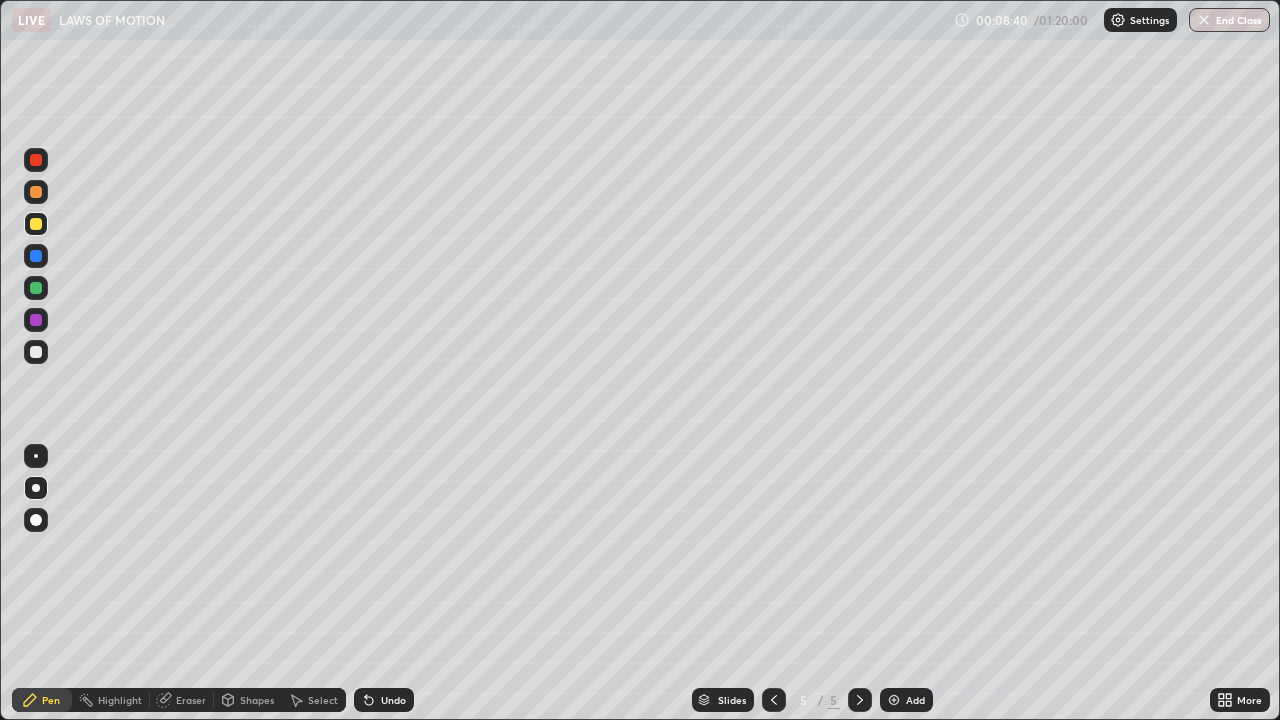 click on "Add" at bounding box center [915, 700] 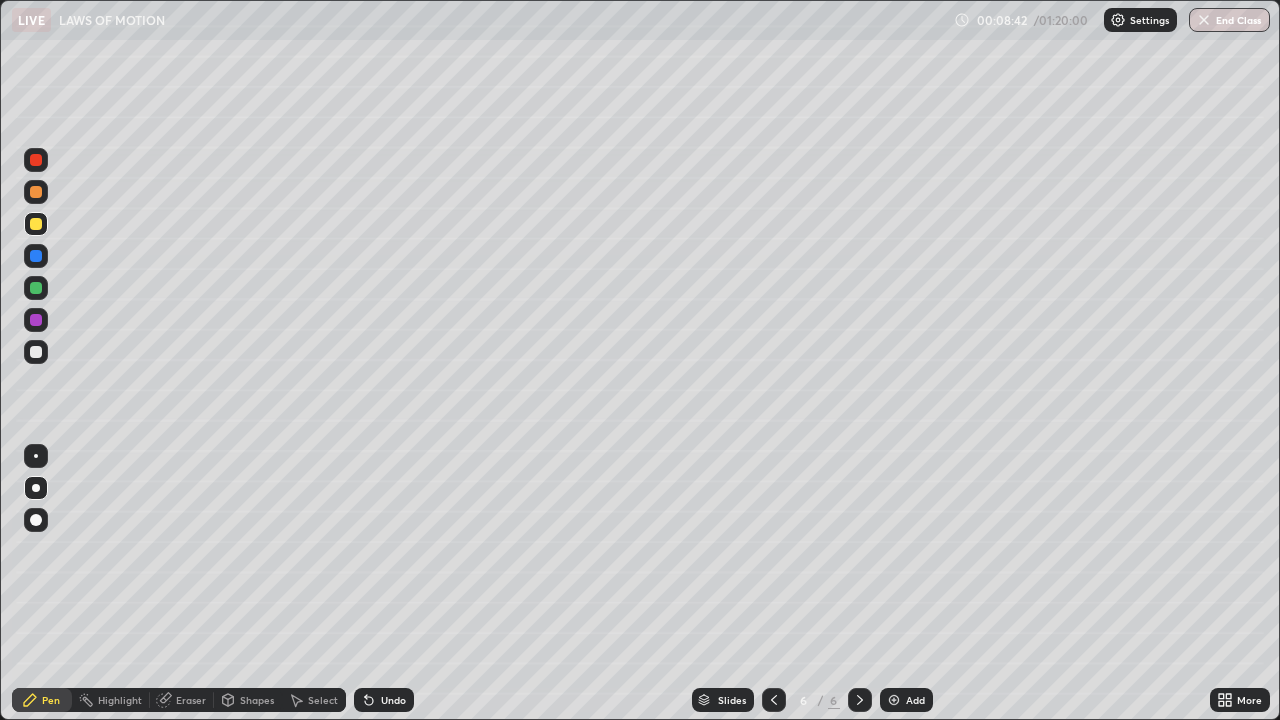 click at bounding box center [36, 352] 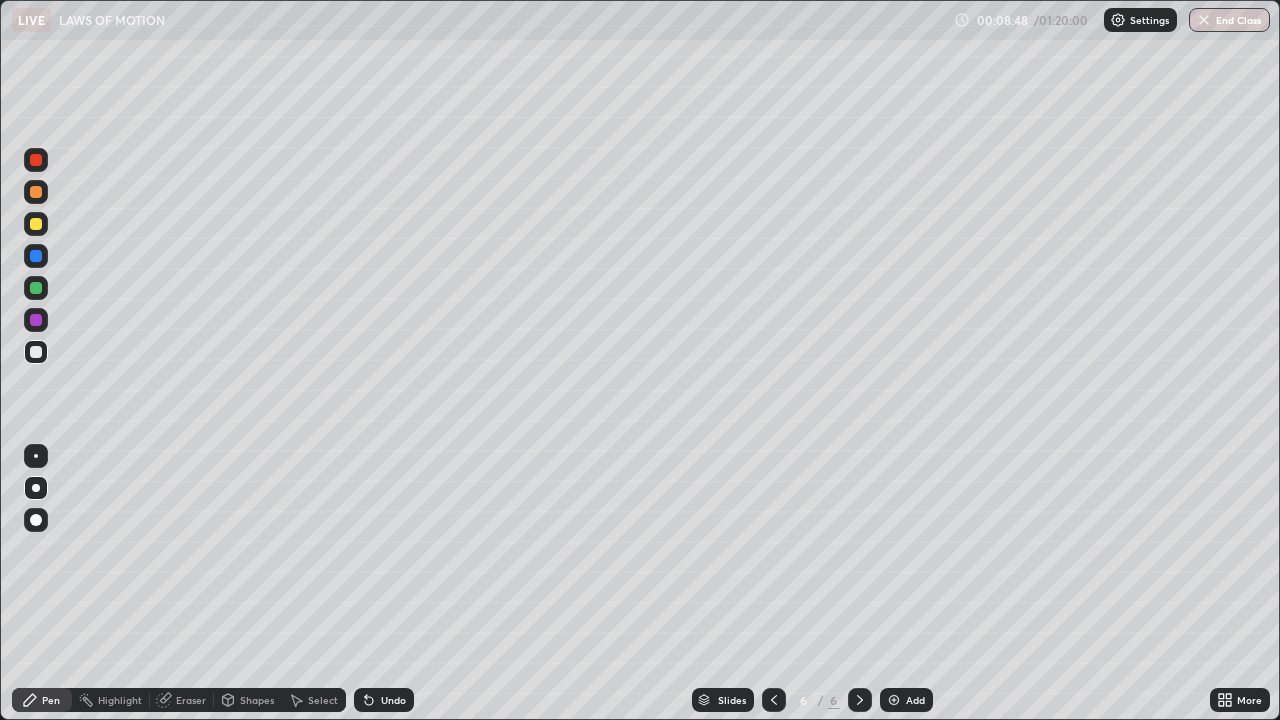 click on "Undo" at bounding box center [393, 700] 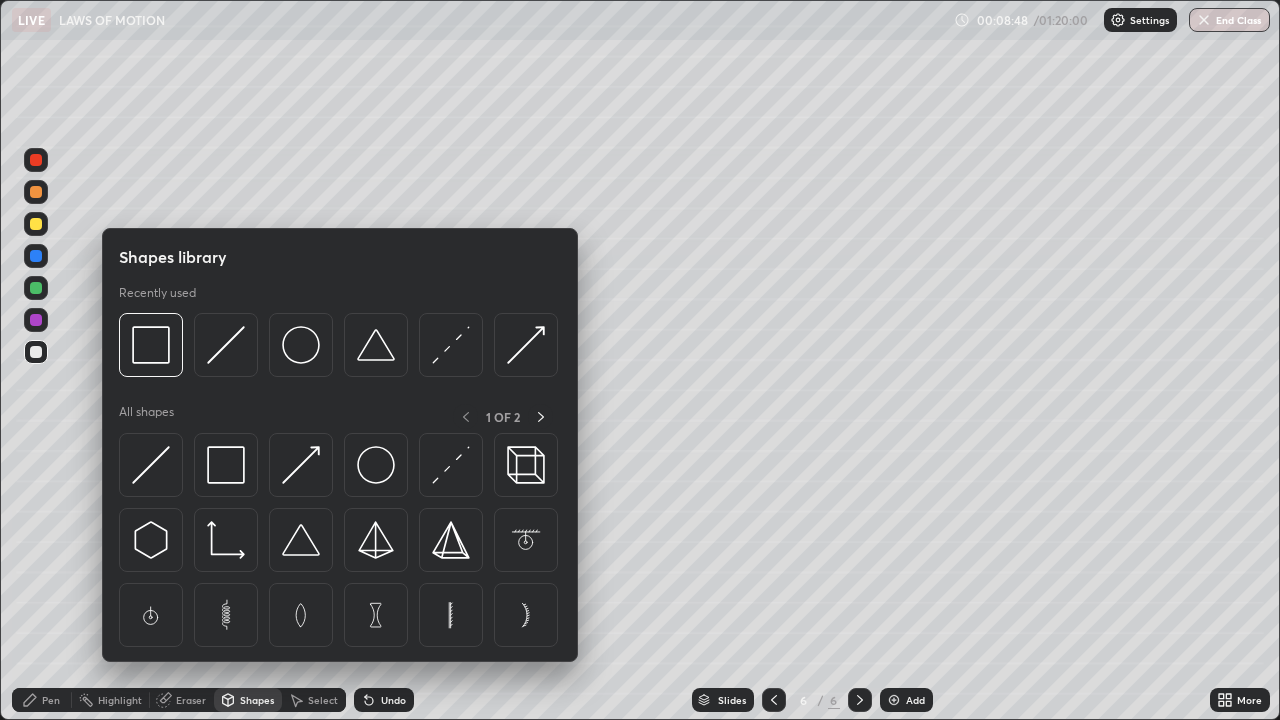 click on "Shapes" at bounding box center [257, 700] 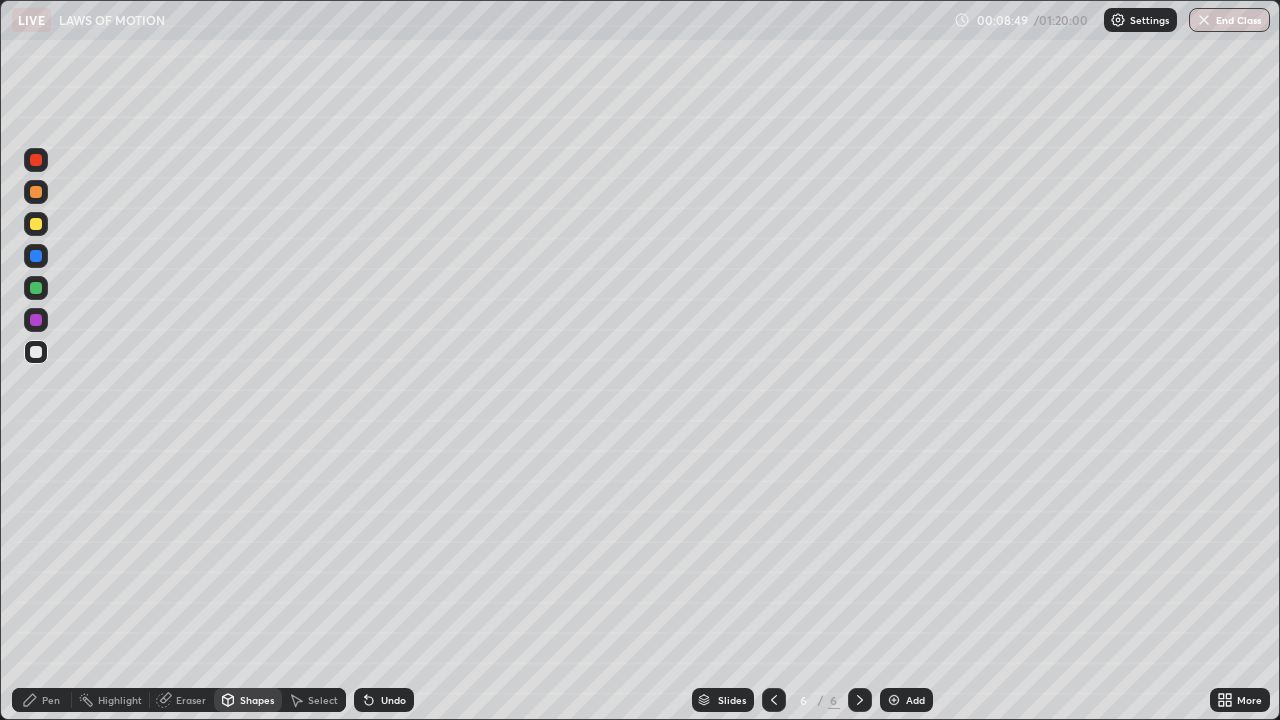 click on "Shapes" at bounding box center (257, 700) 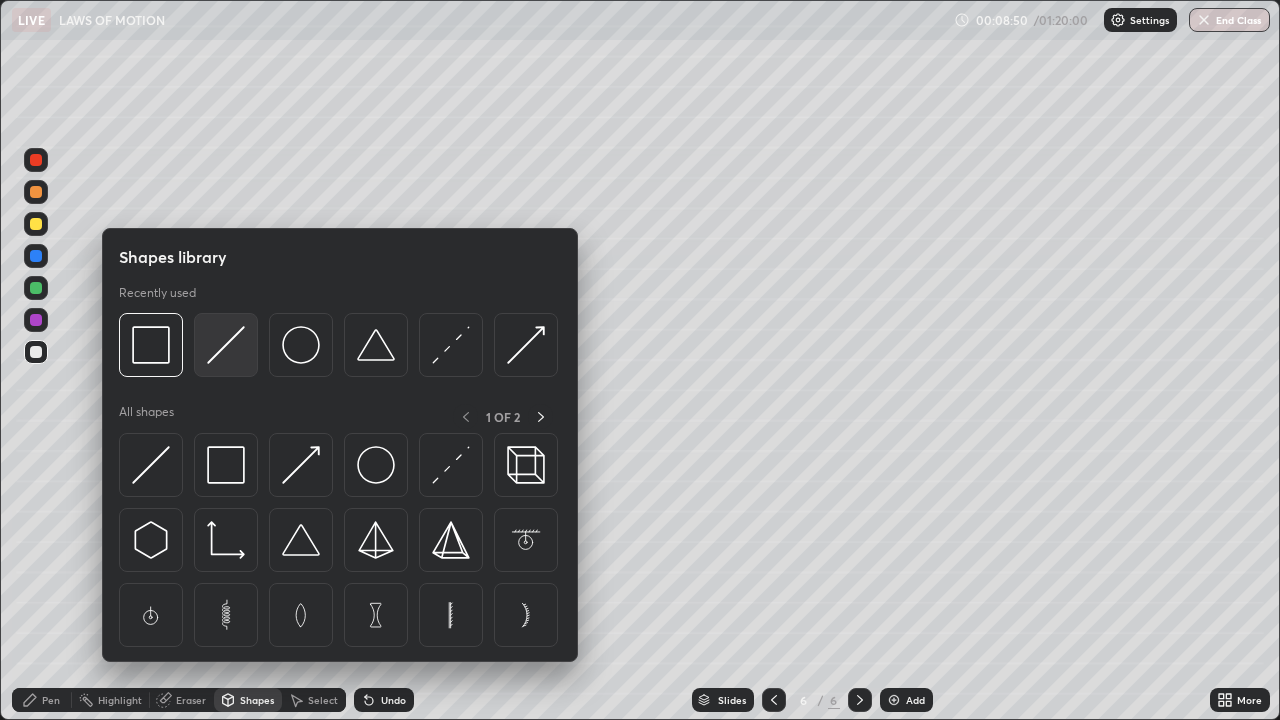 click at bounding box center [226, 345] 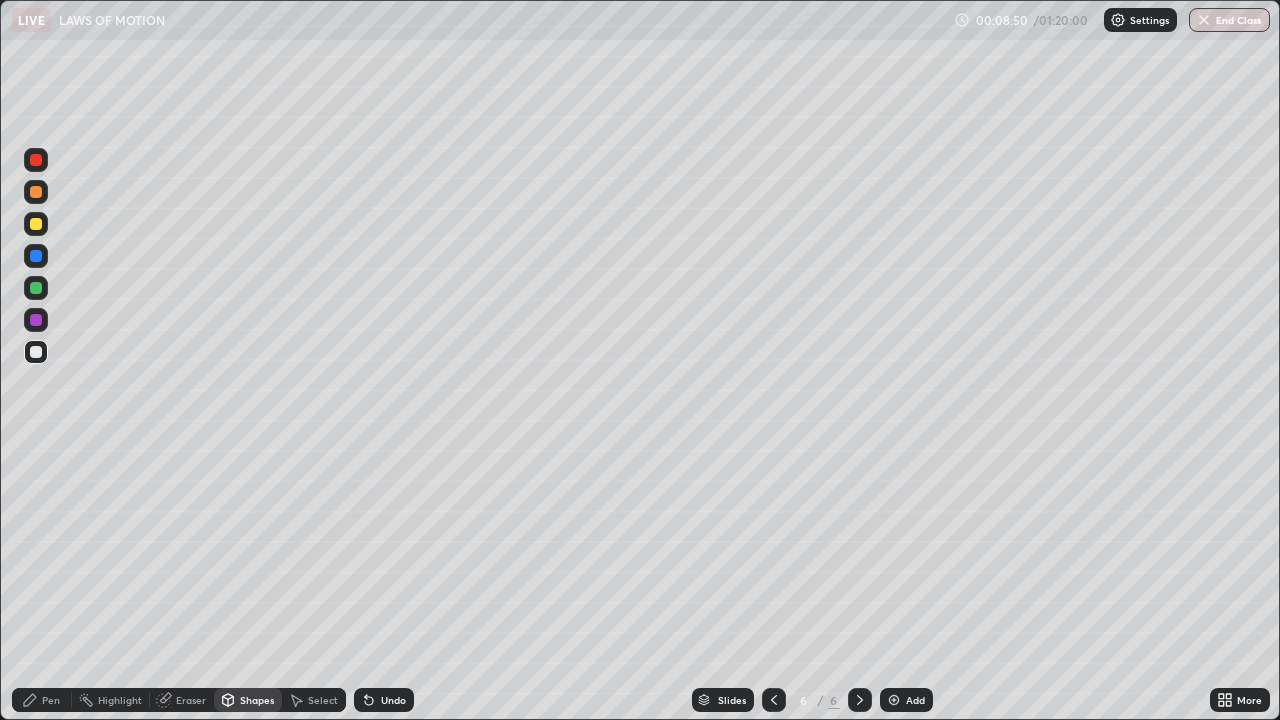 click on "Shapes" at bounding box center (257, 700) 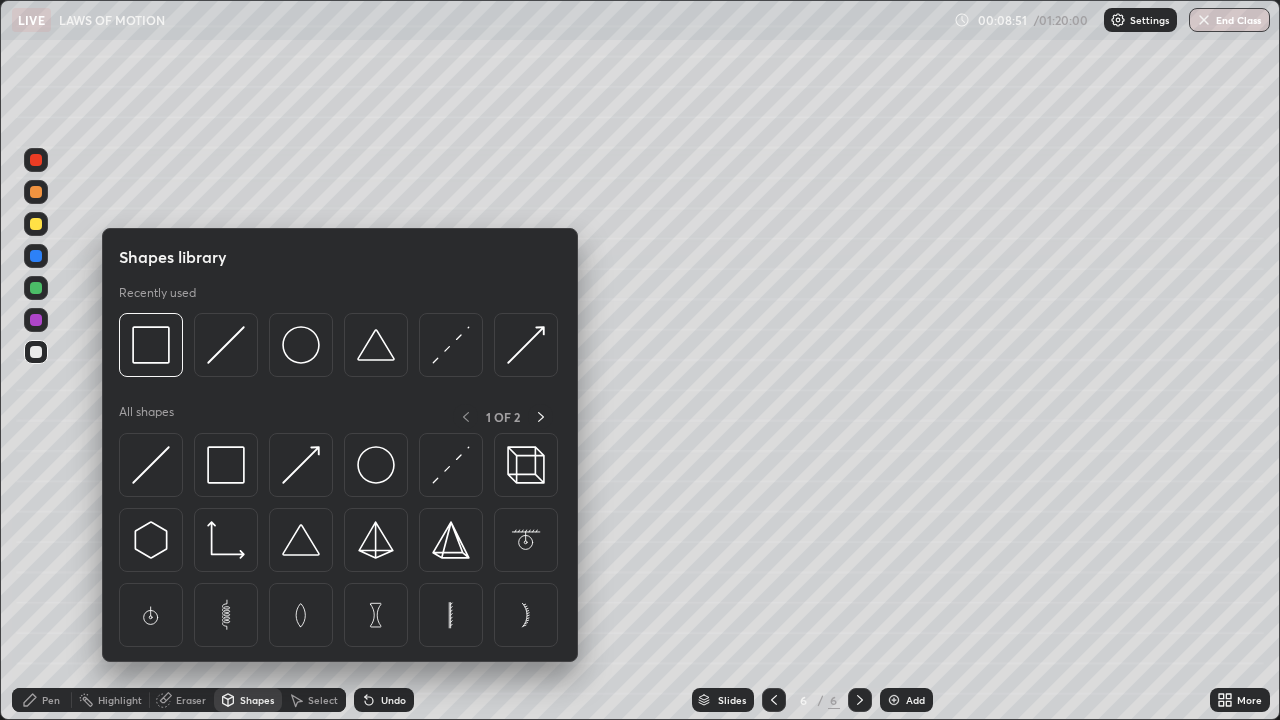 click on "Shapes" at bounding box center (257, 700) 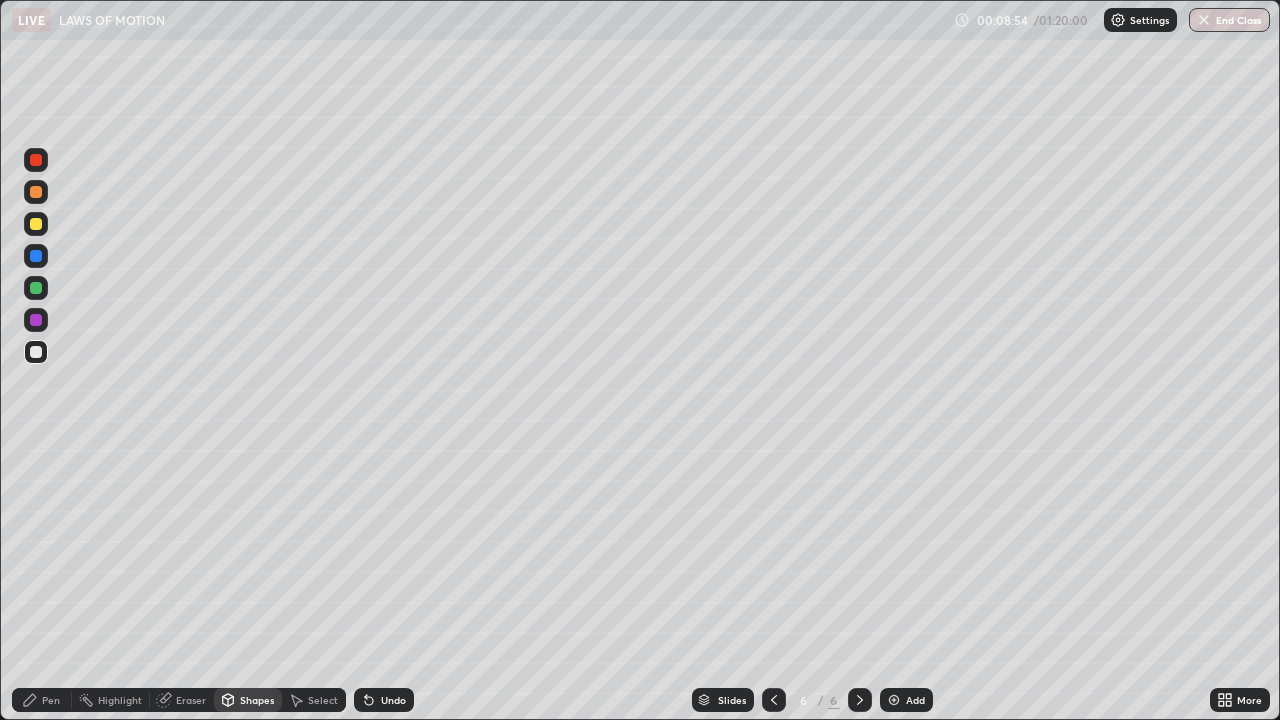 click on "Pen" at bounding box center [51, 700] 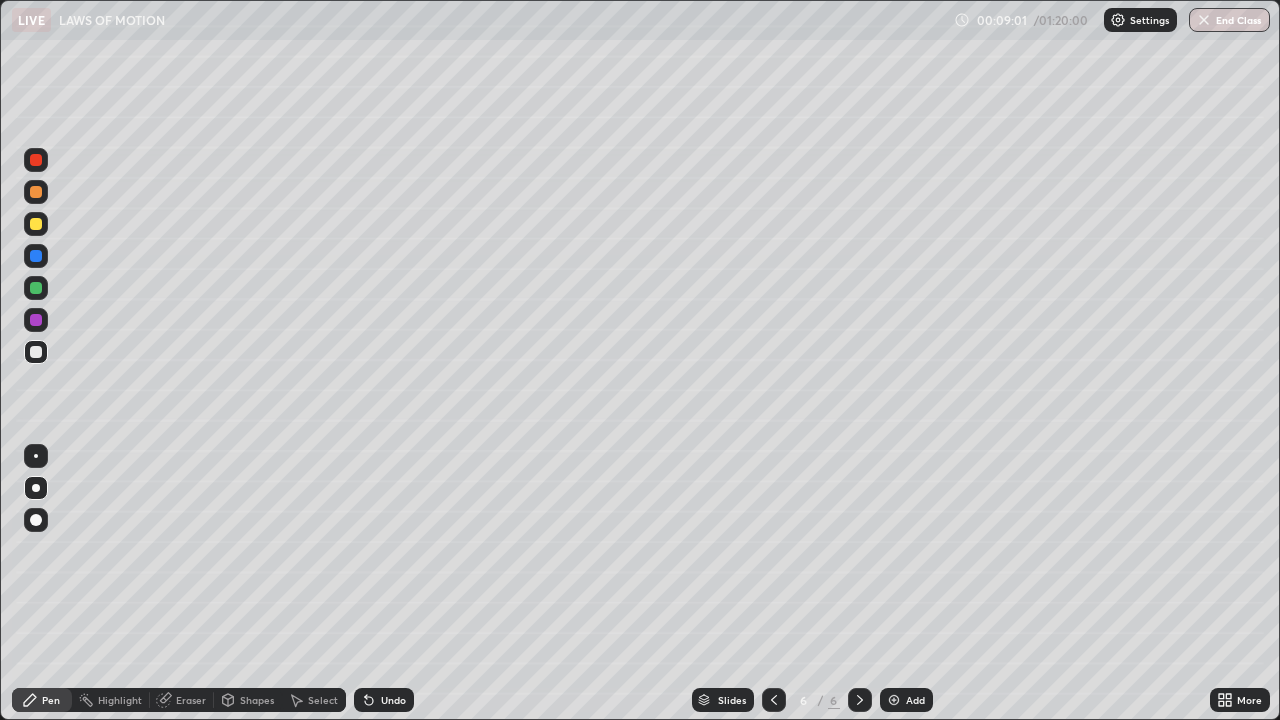 click at bounding box center [36, 520] 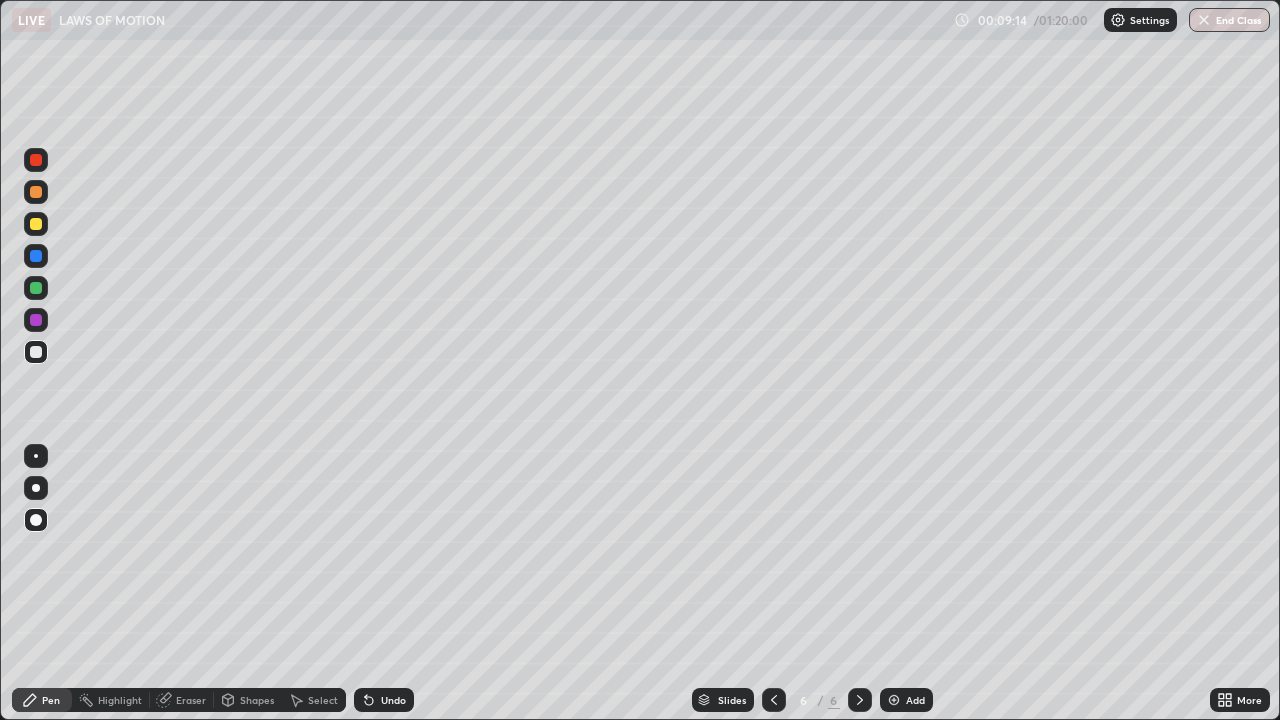 click at bounding box center (36, 488) 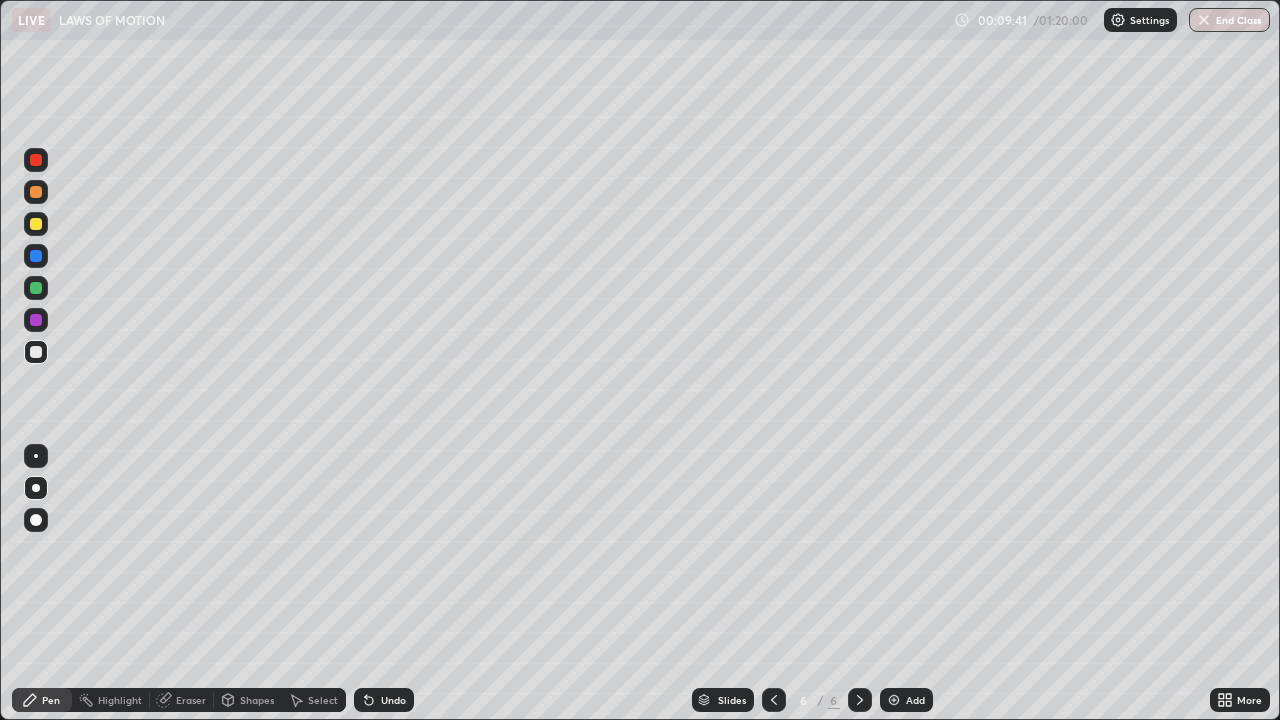 click at bounding box center (36, 224) 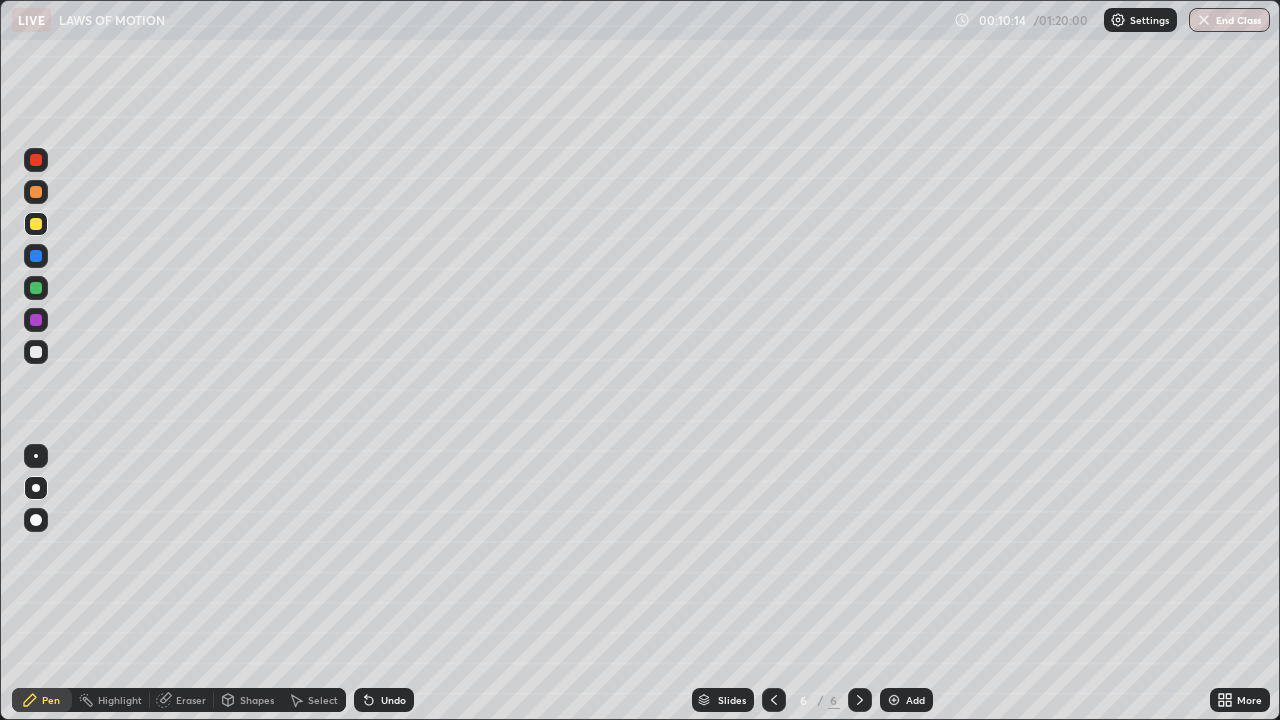 click on "Undo" at bounding box center [393, 700] 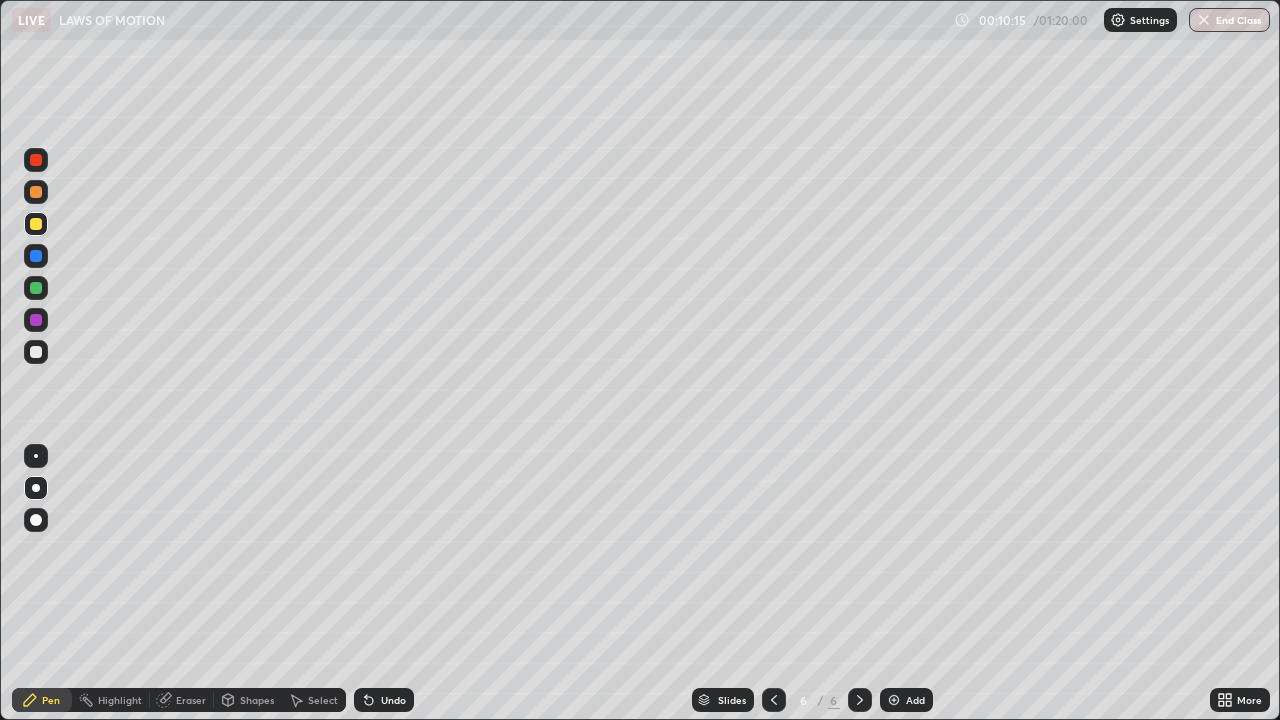 click on "Undo" at bounding box center (384, 700) 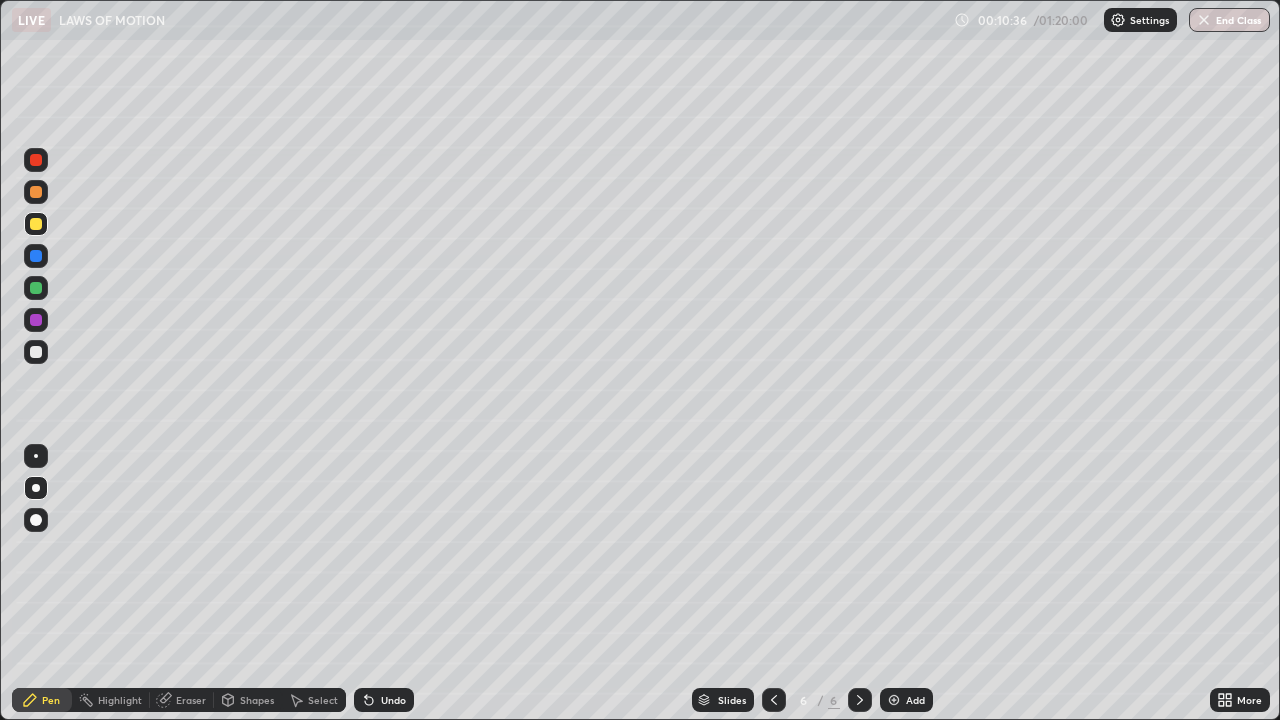click at bounding box center (36, 288) 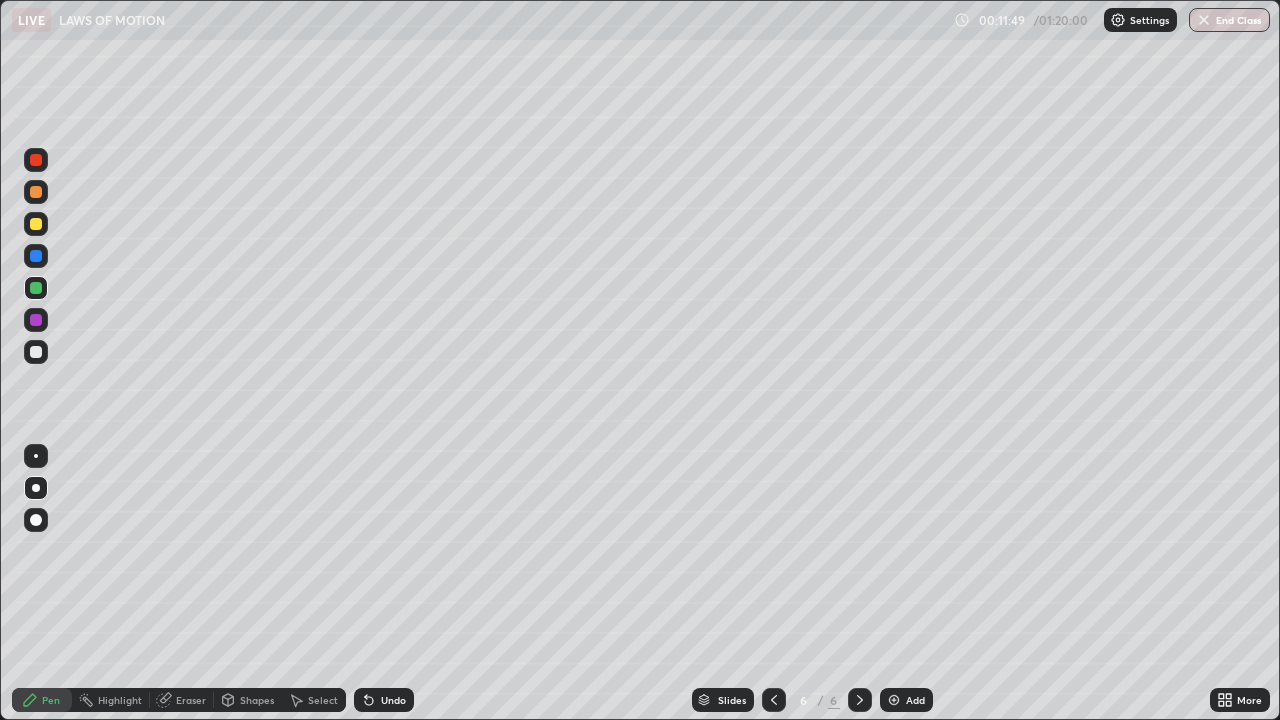 click on "Add" at bounding box center [906, 700] 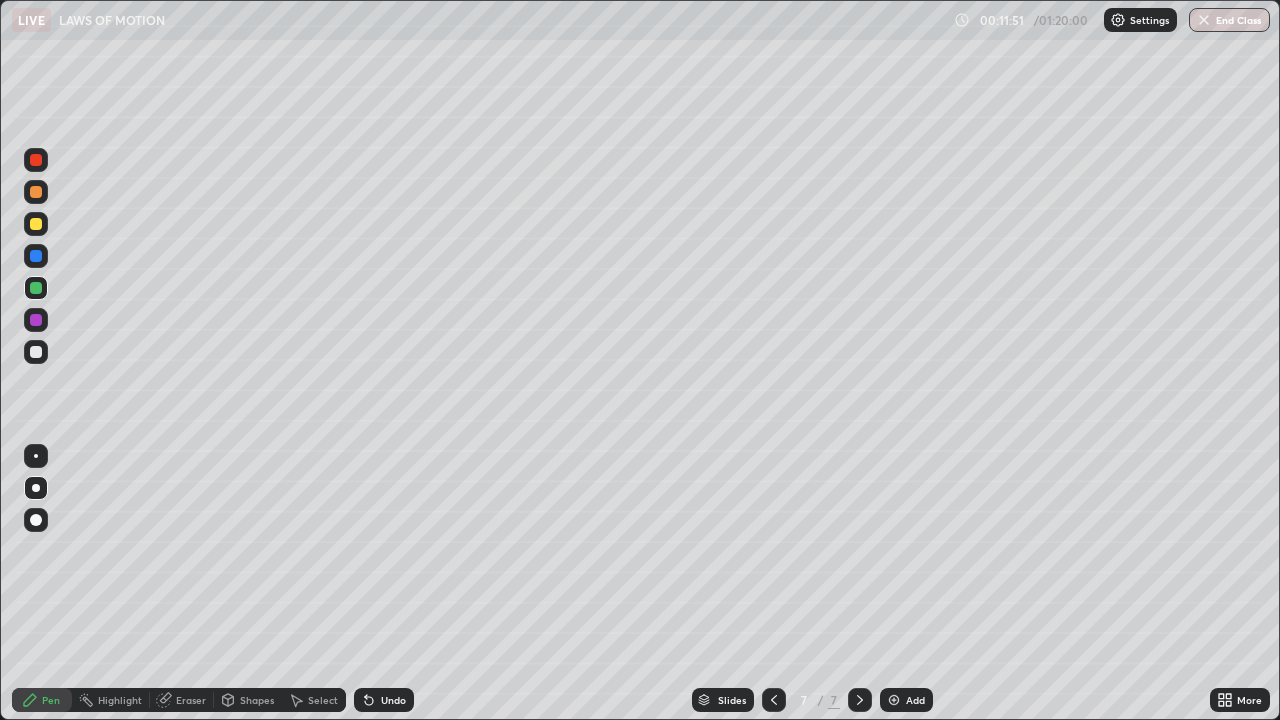 click at bounding box center [36, 352] 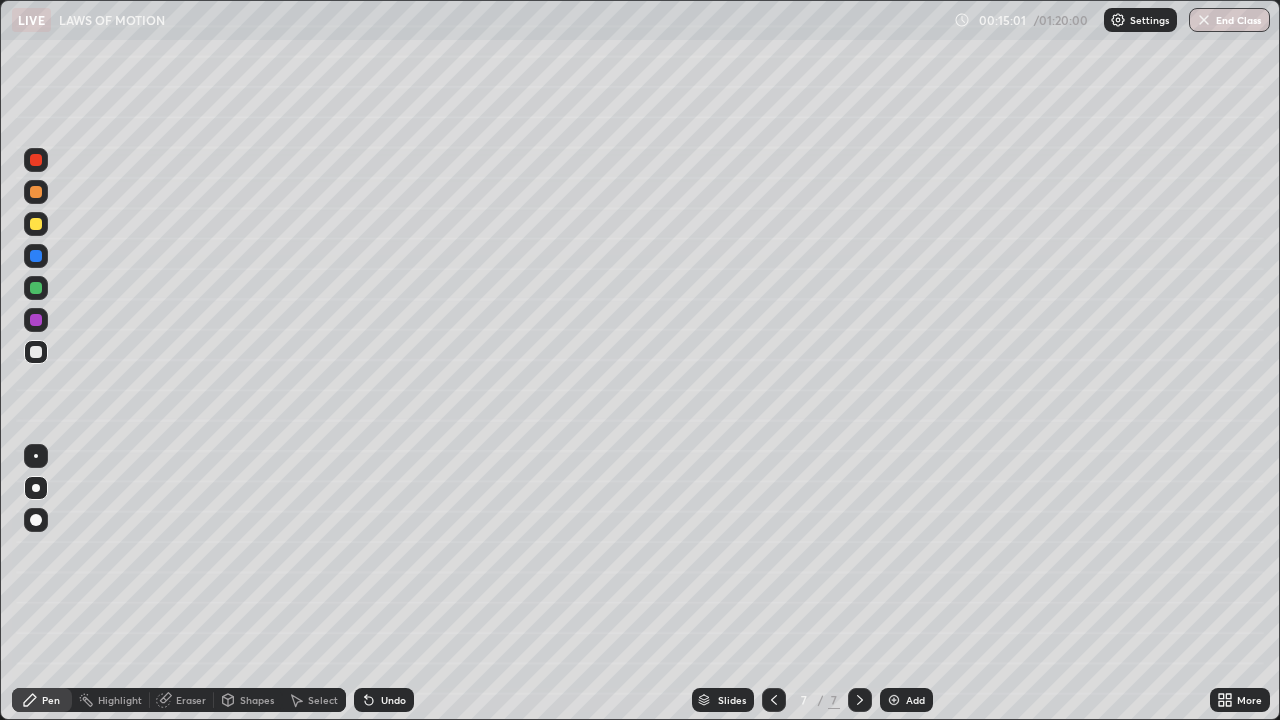 click at bounding box center [36, 224] 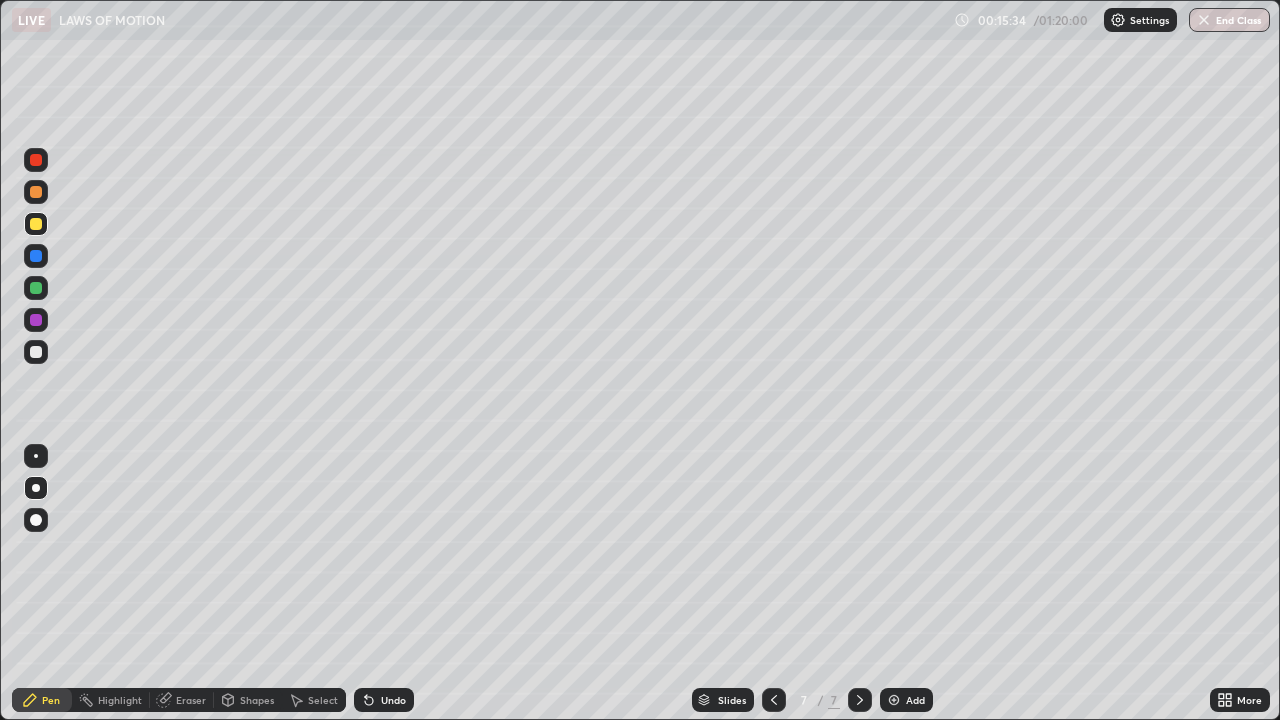 click at bounding box center (36, 288) 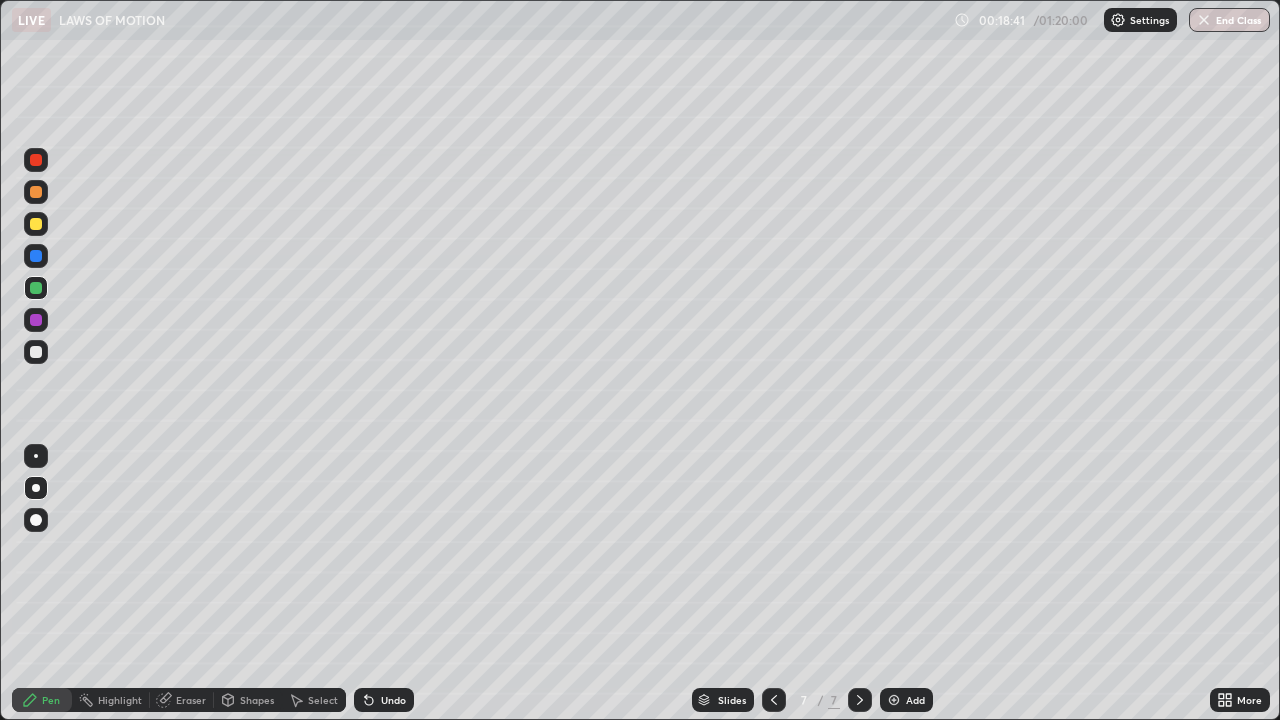 click on "Add" at bounding box center [906, 700] 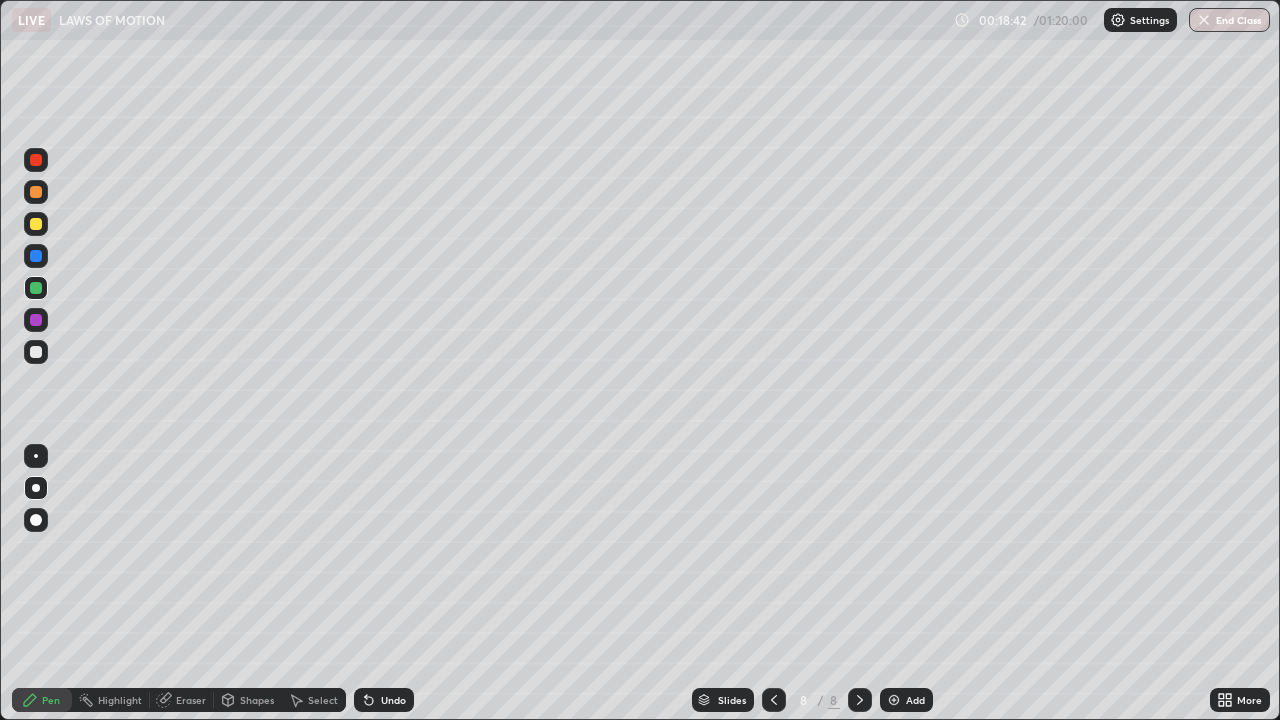 click at bounding box center [36, 352] 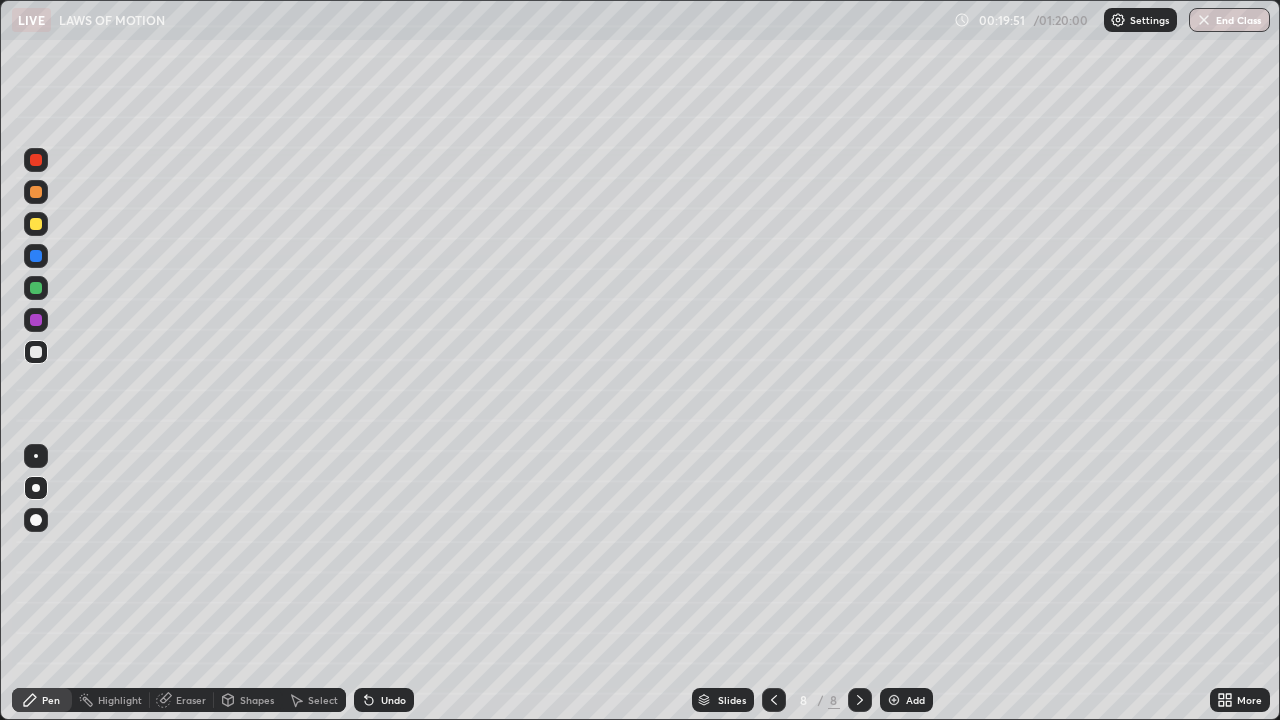 click on "Eraser" at bounding box center (182, 700) 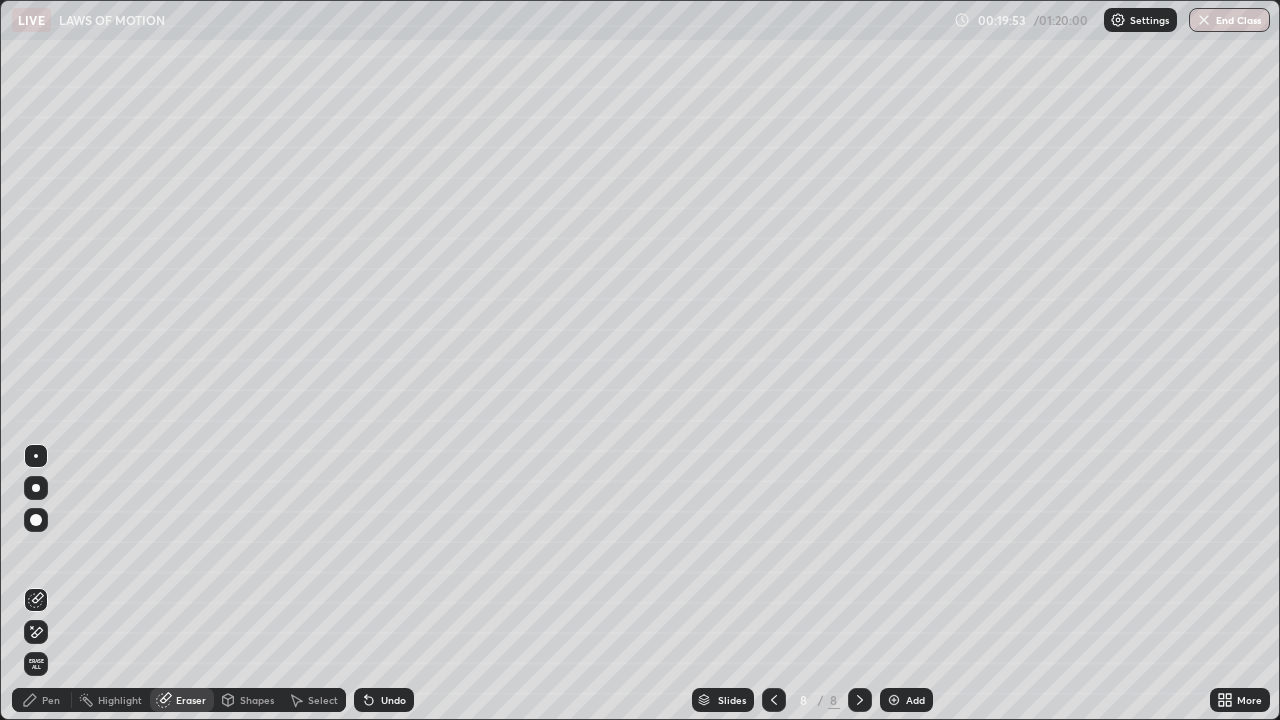 click on "Pen" at bounding box center [42, 700] 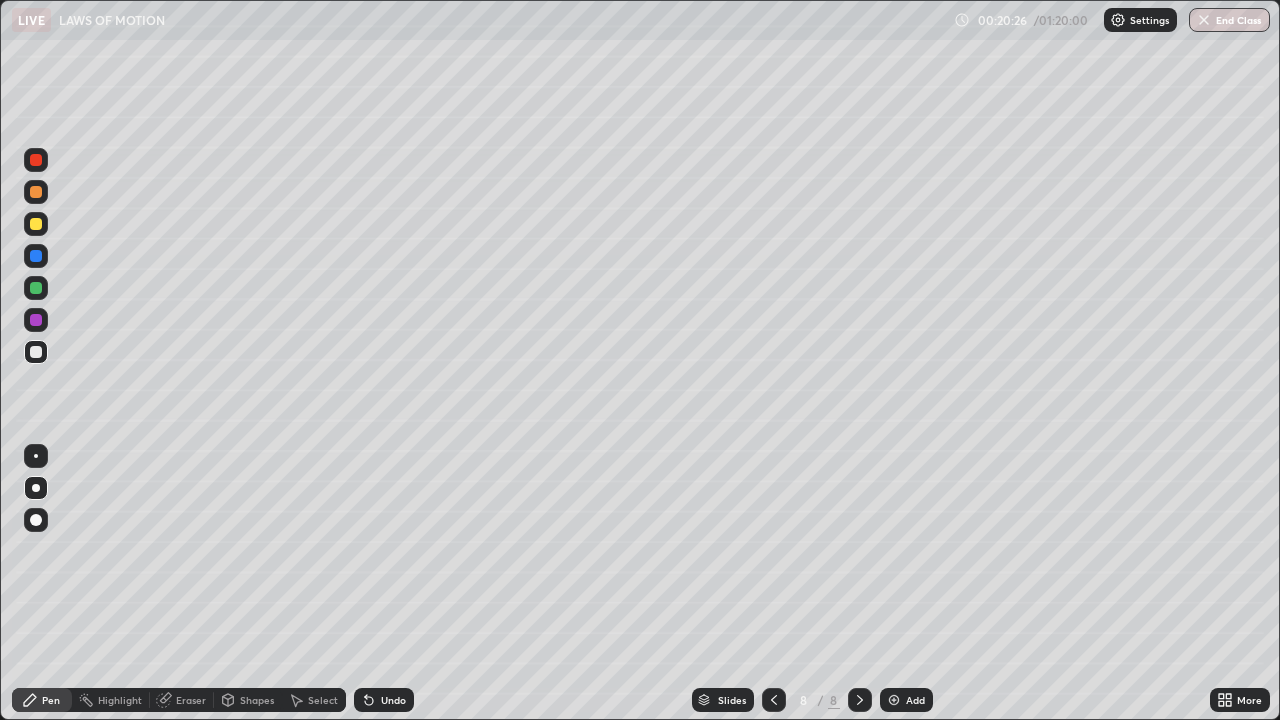 click 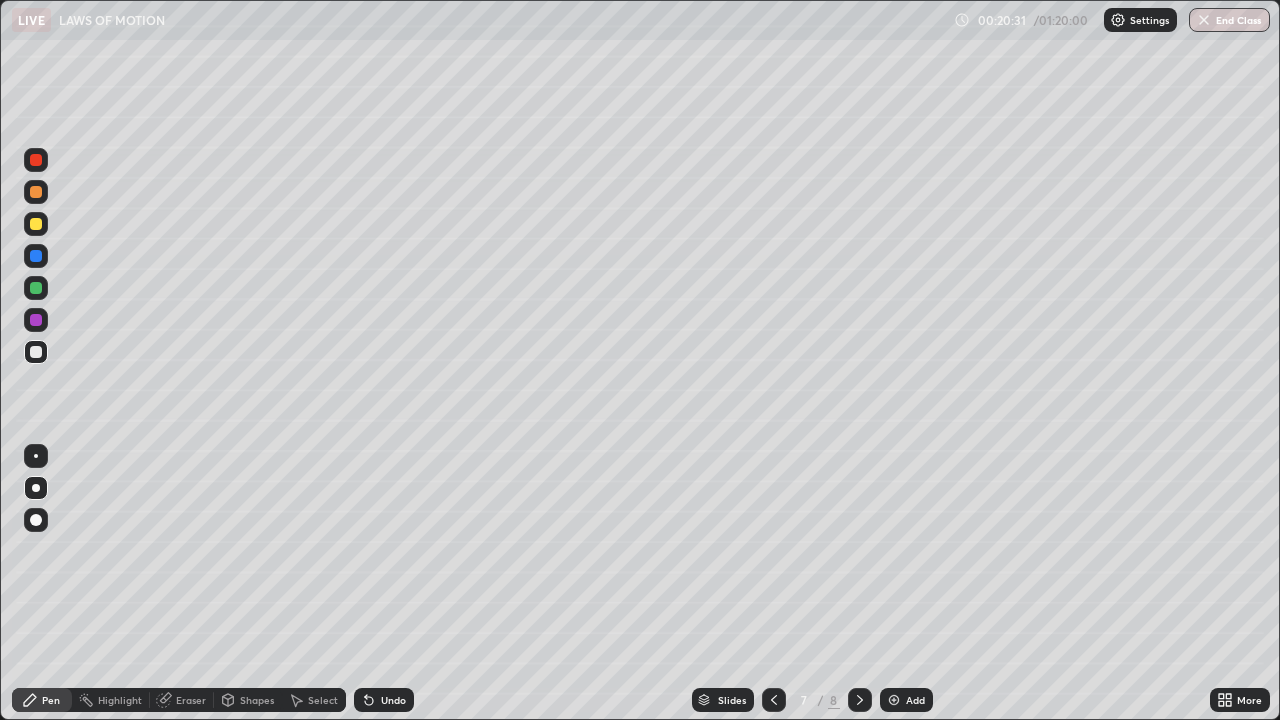 click at bounding box center [860, 700] 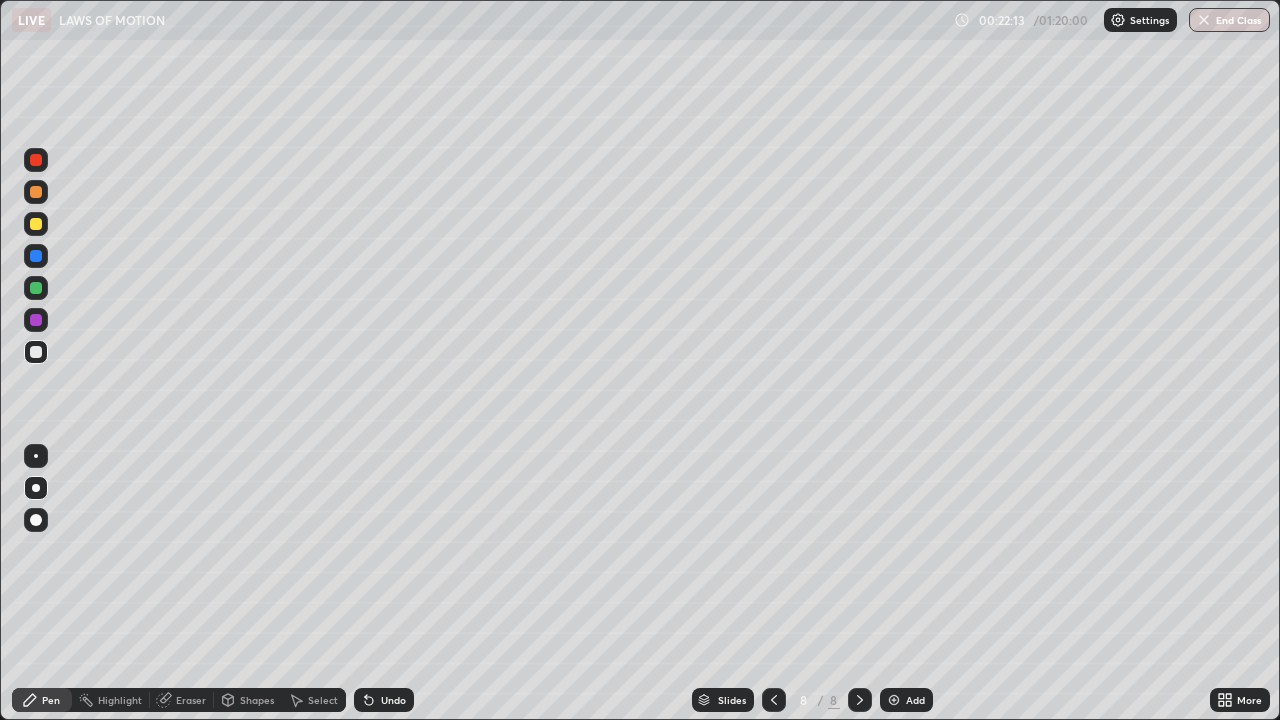 click on "Add" at bounding box center (906, 700) 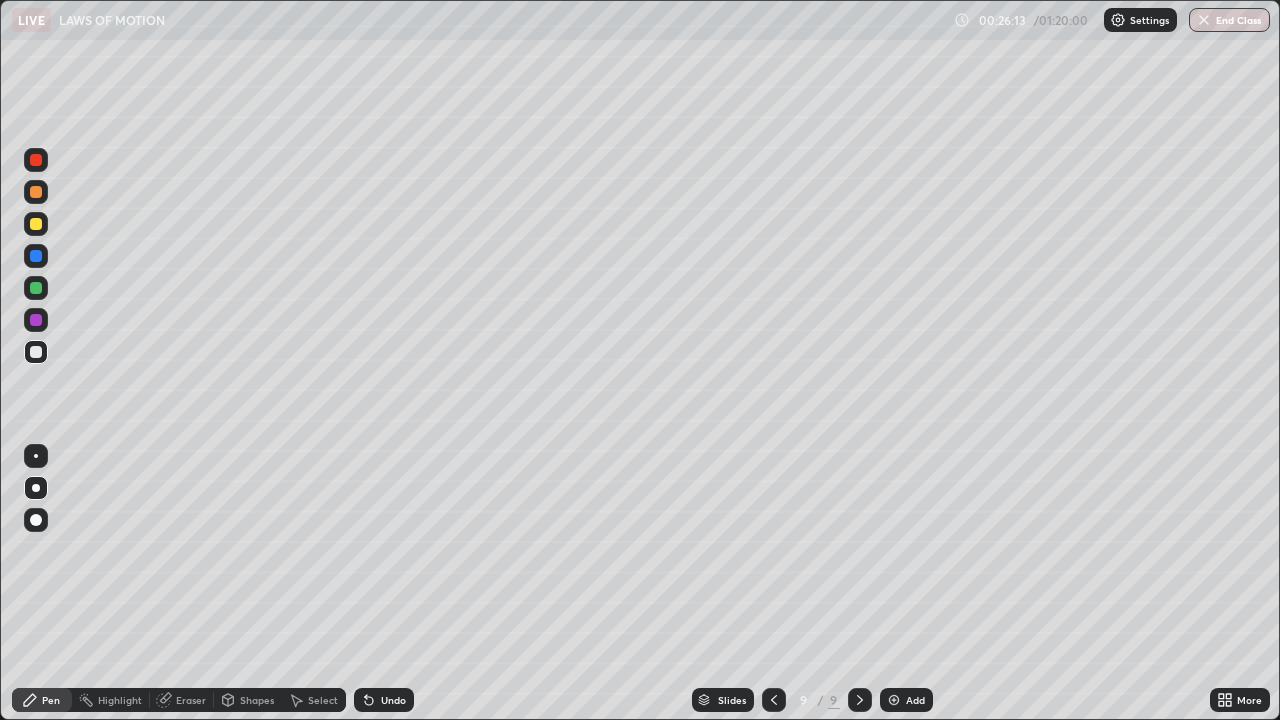click at bounding box center (894, 700) 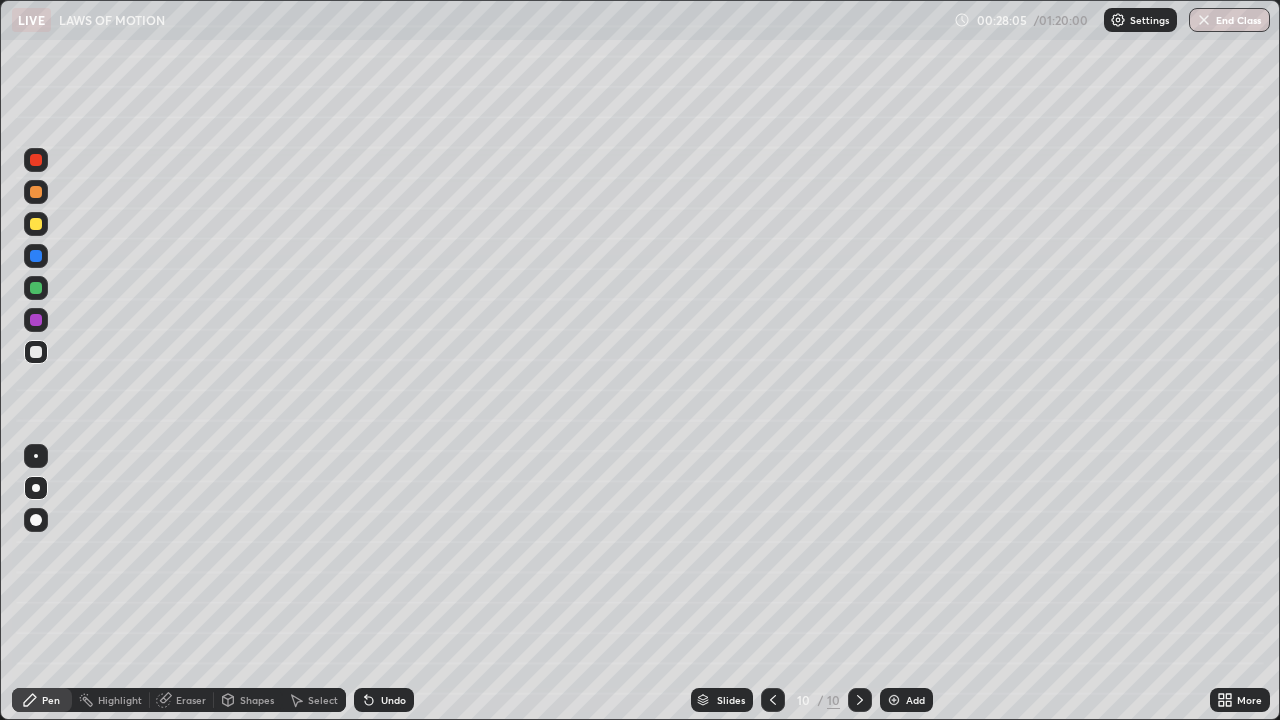click on "Add" at bounding box center [906, 700] 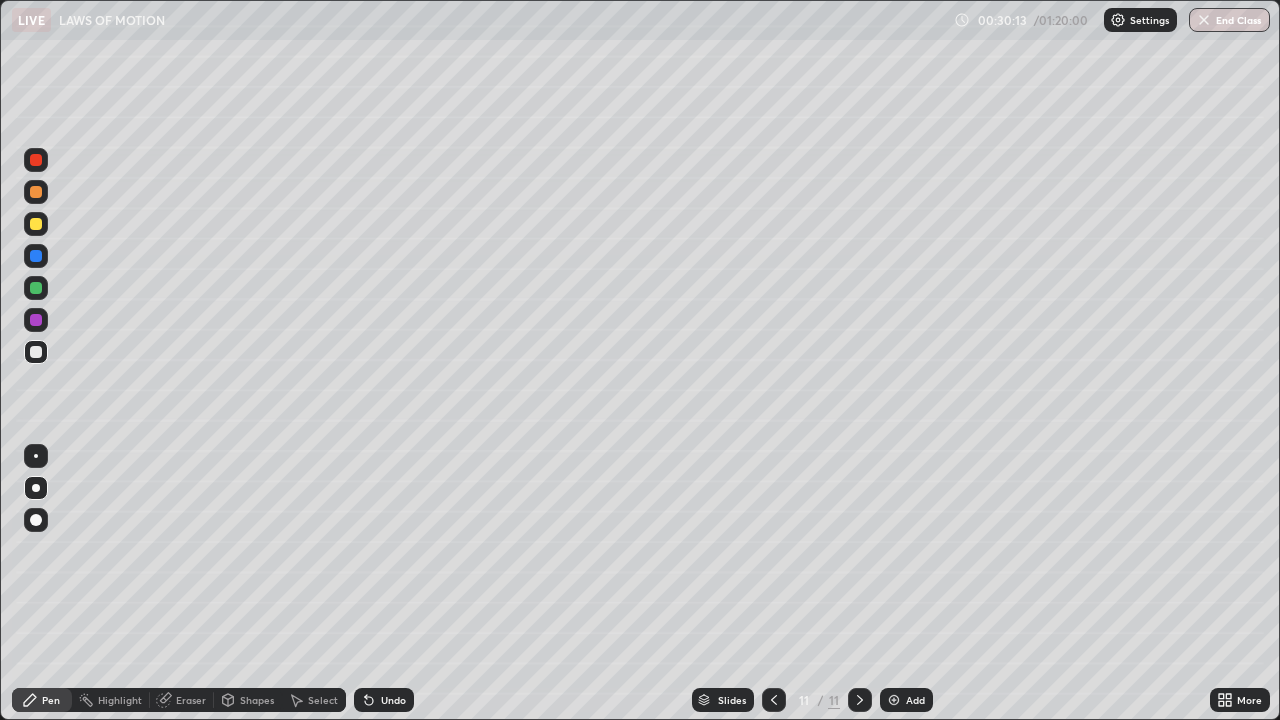click at bounding box center (894, 700) 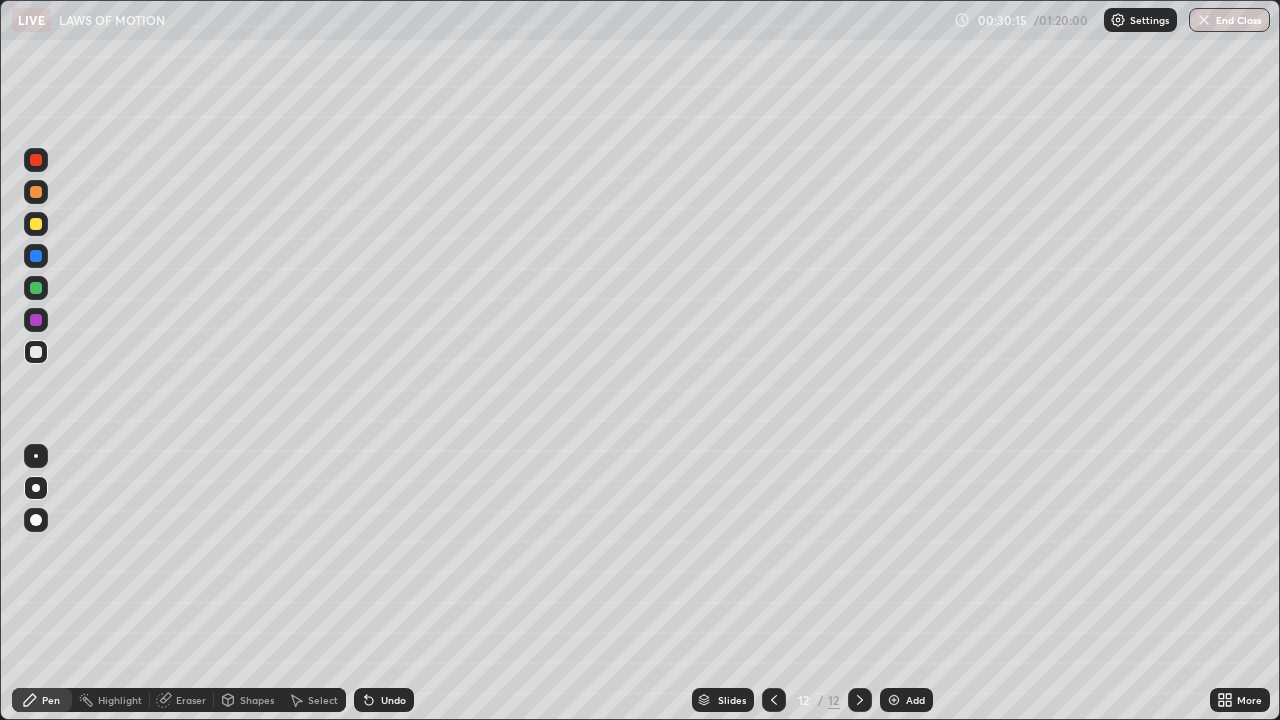 click at bounding box center [36, 352] 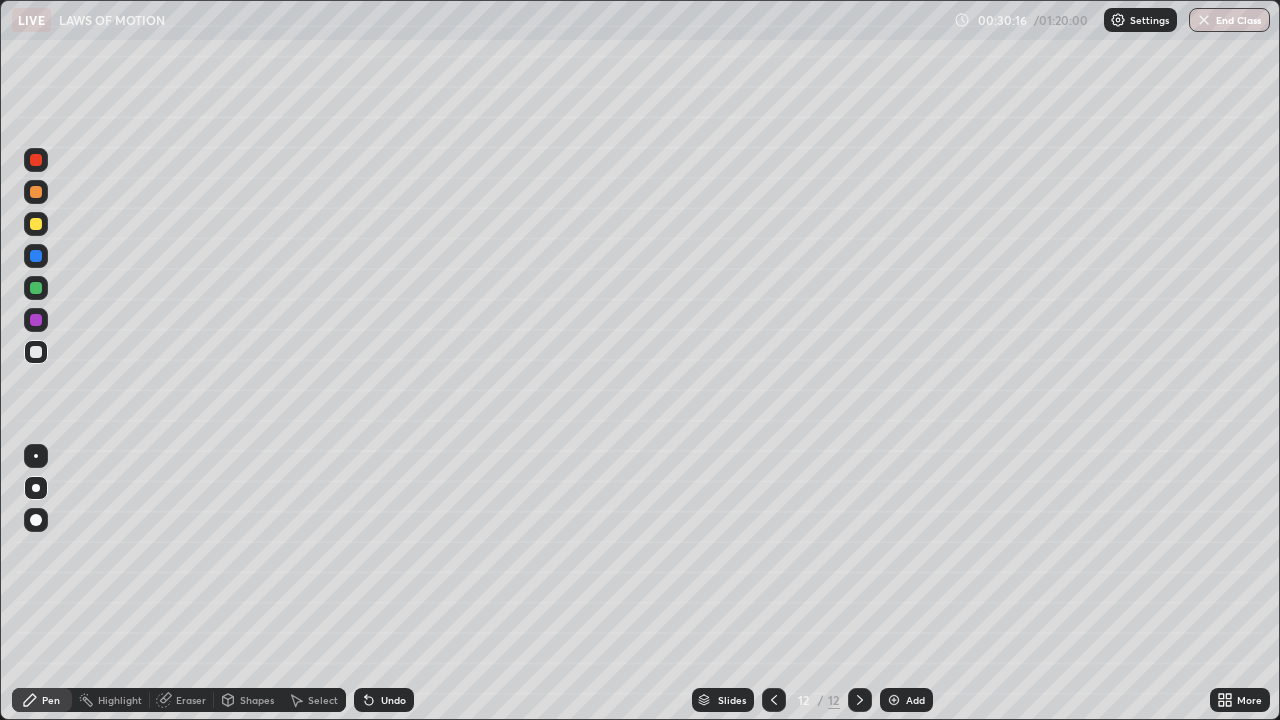 click at bounding box center [36, 488] 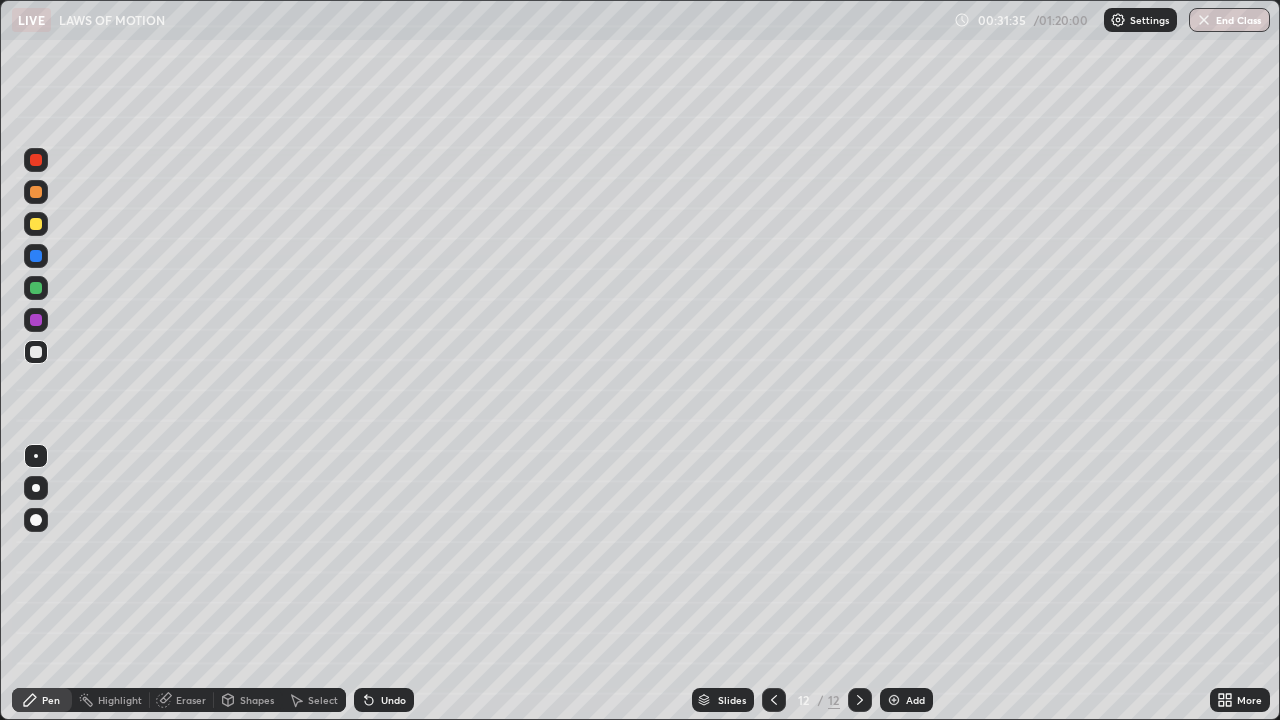 click at bounding box center (36, 352) 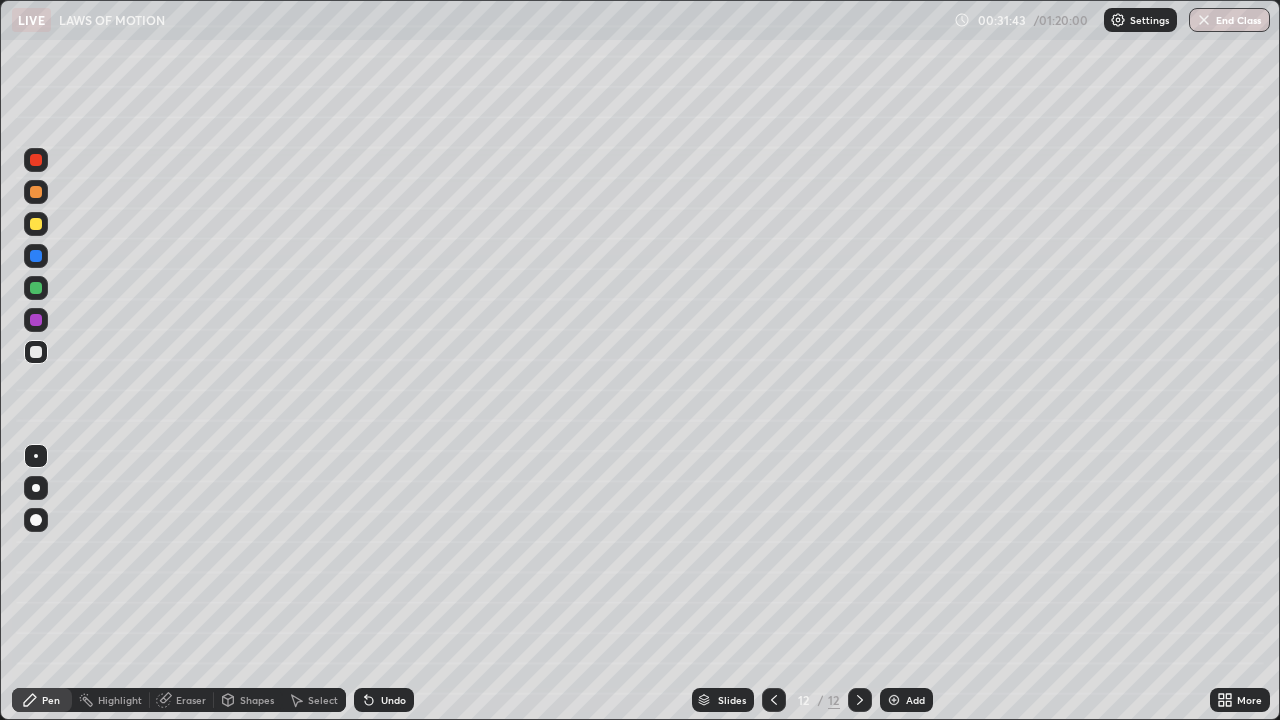 click on "Shapes" at bounding box center [257, 700] 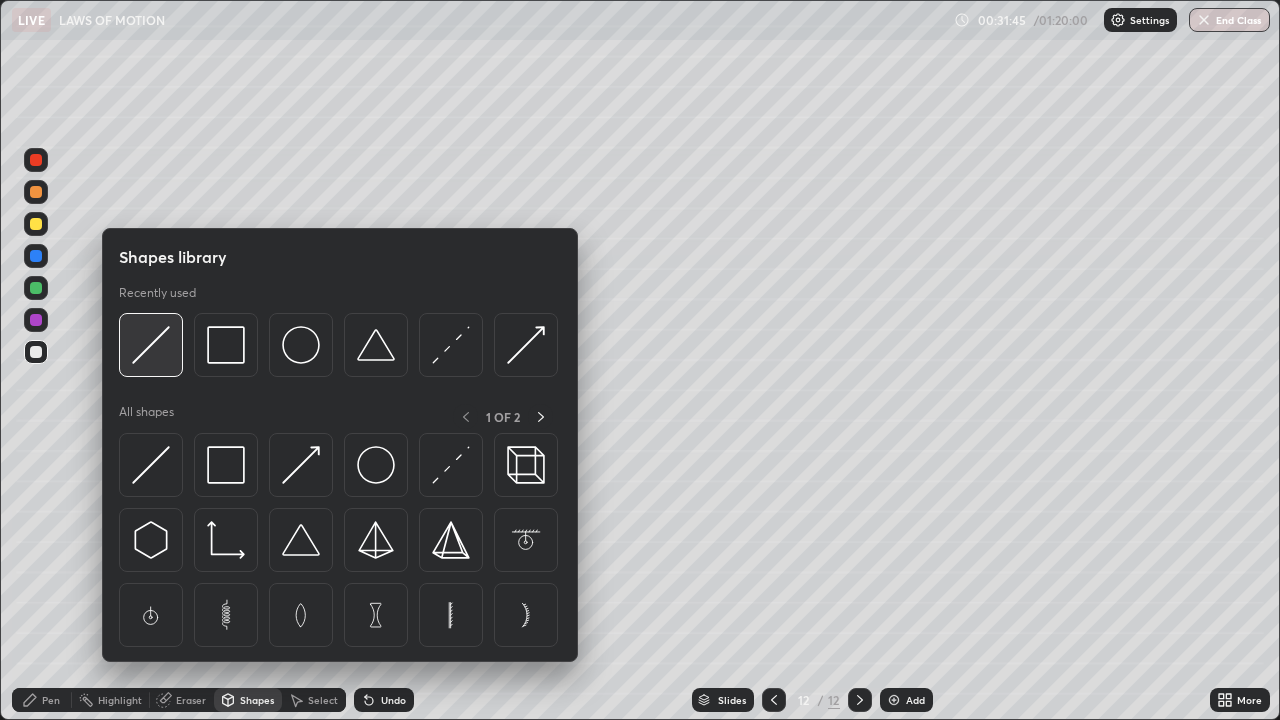 click at bounding box center [151, 345] 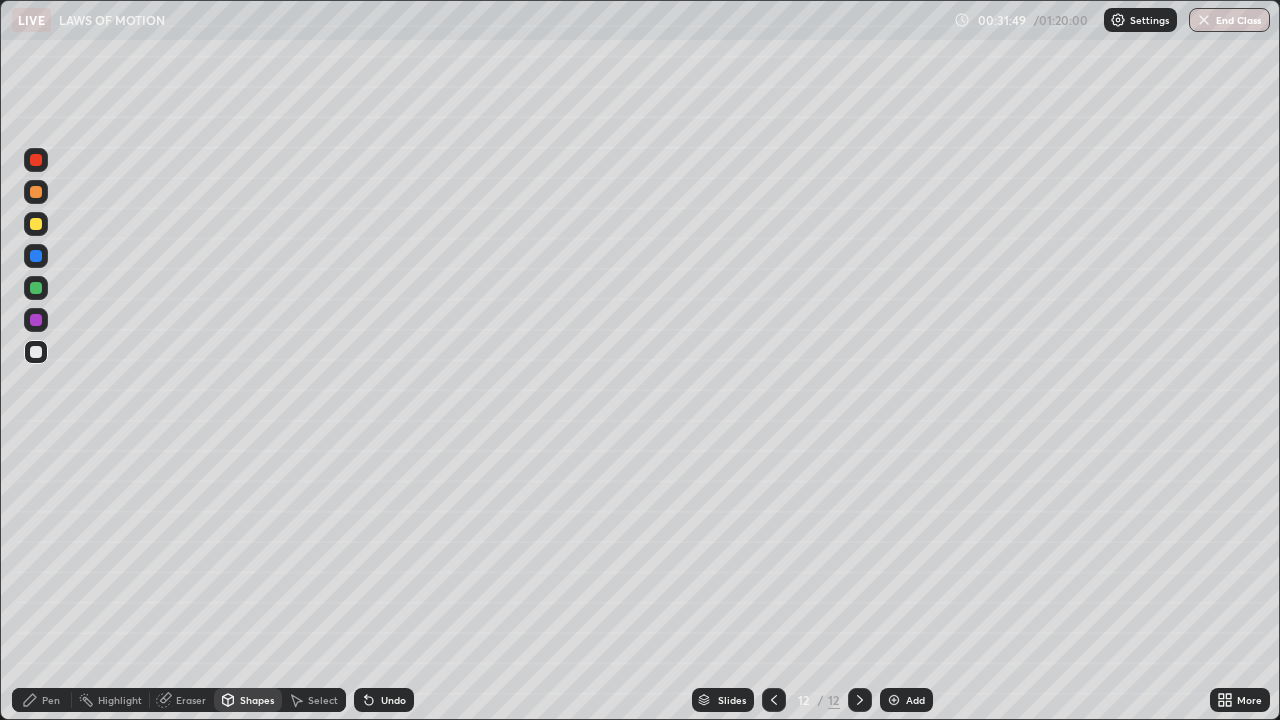 click on "Pen" at bounding box center [42, 700] 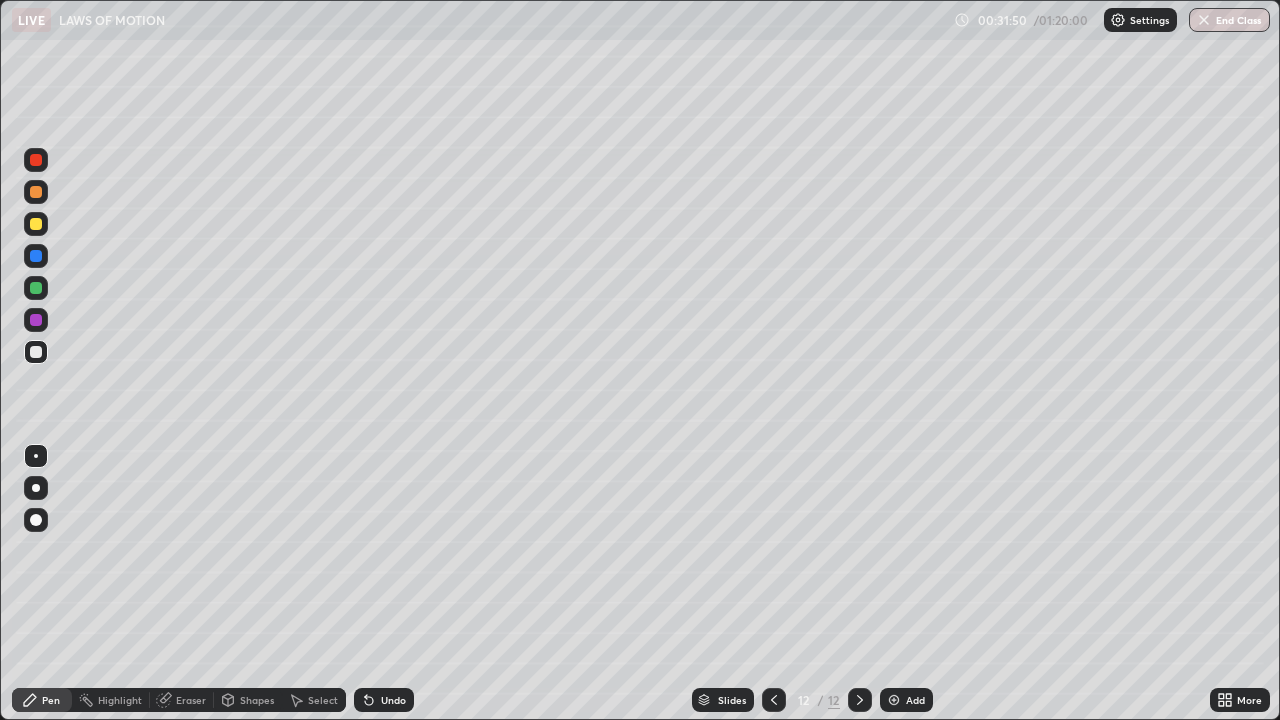 click at bounding box center (36, 520) 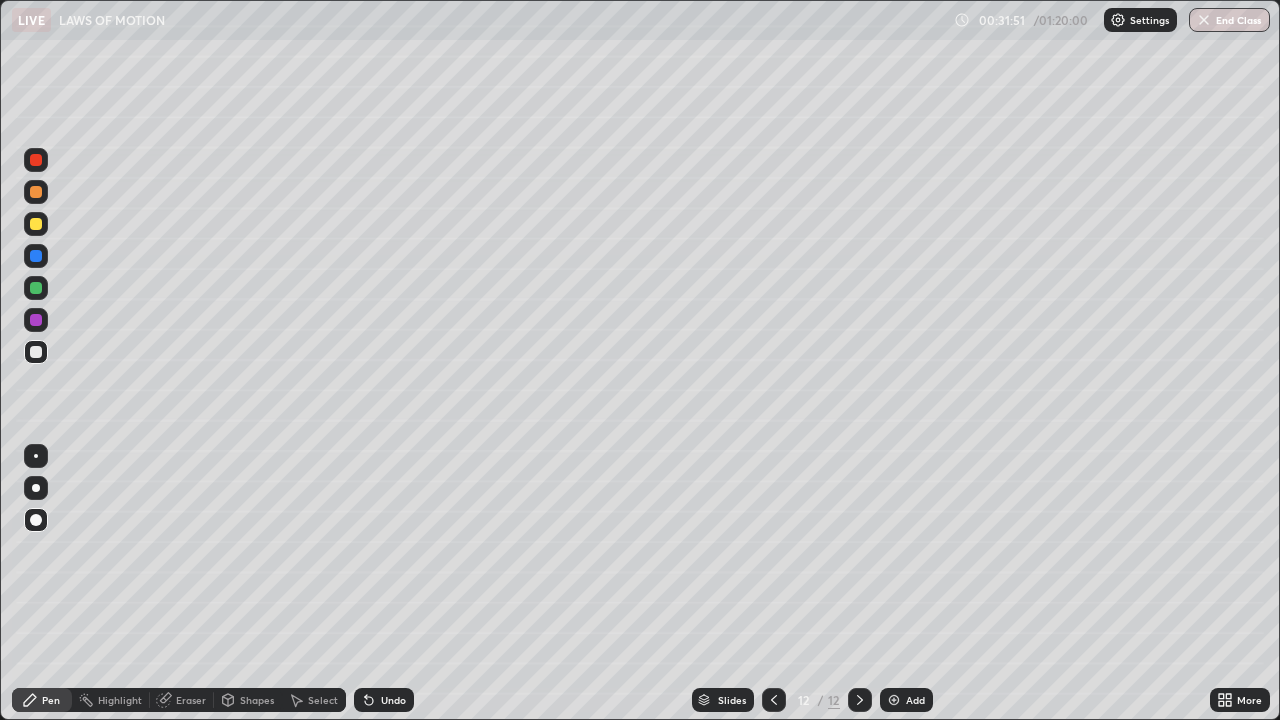 click on "Shapes" at bounding box center (257, 700) 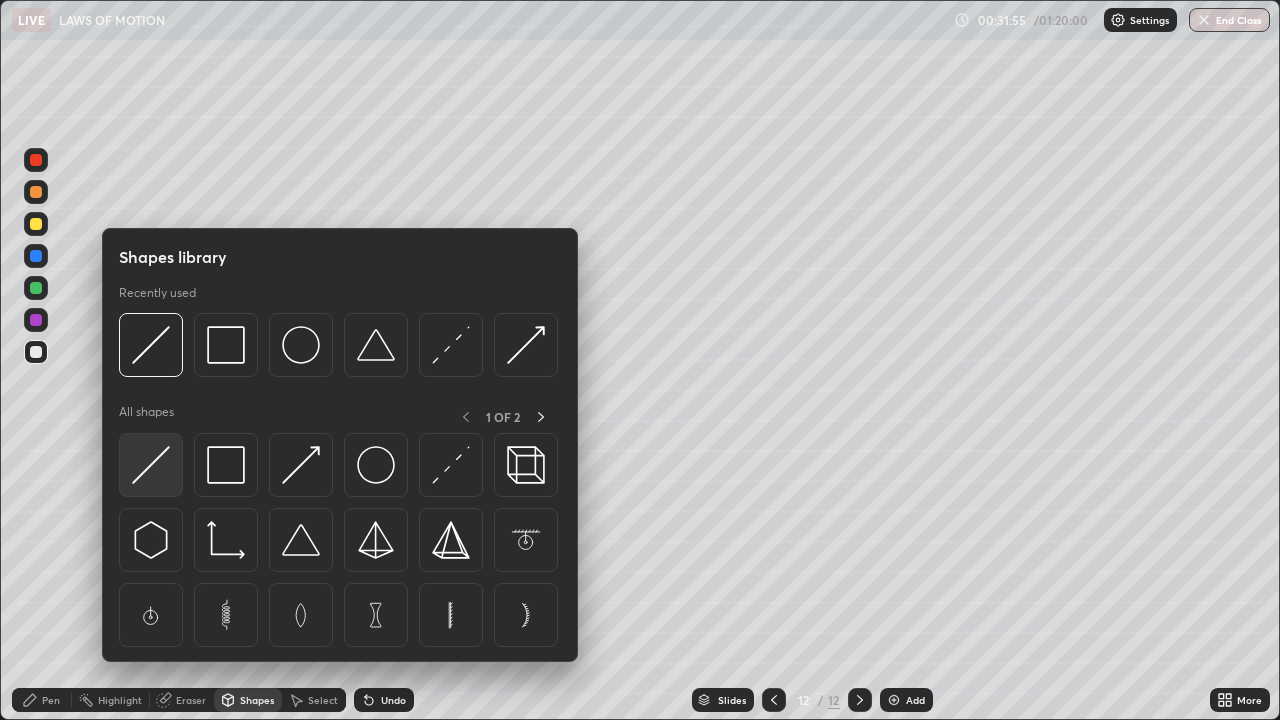 click at bounding box center [151, 465] 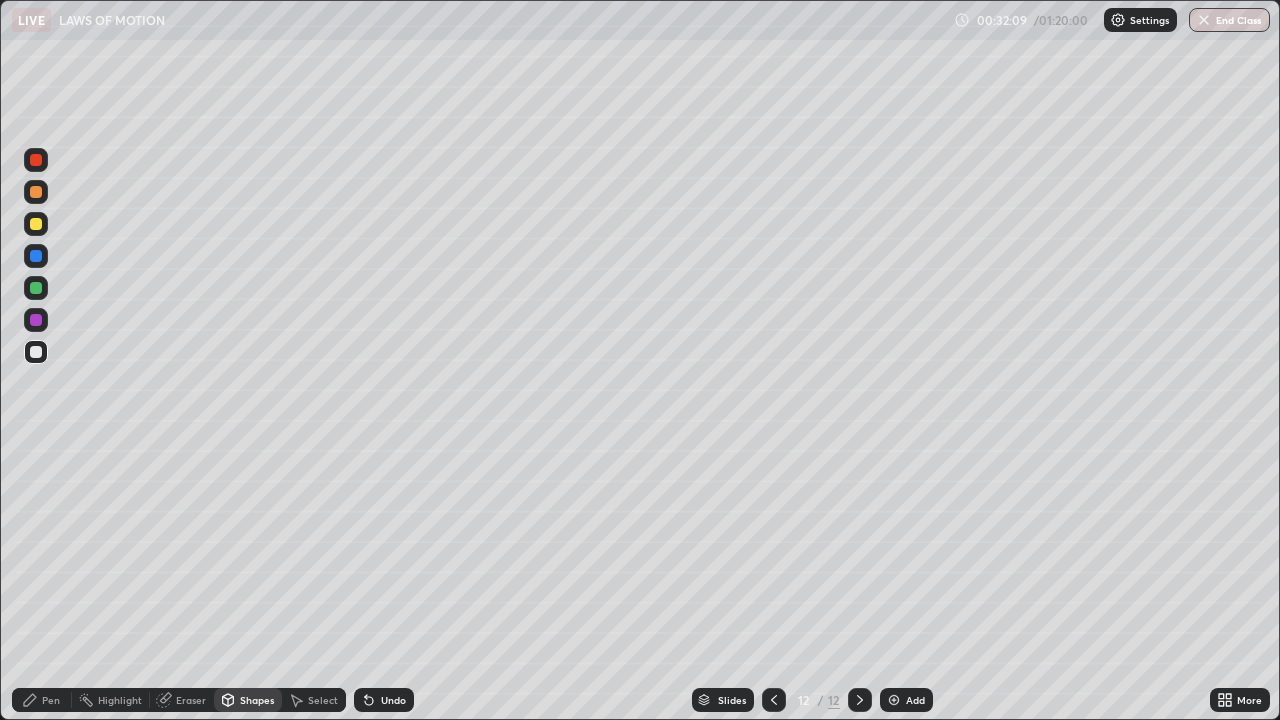 click on "Undo" at bounding box center (393, 700) 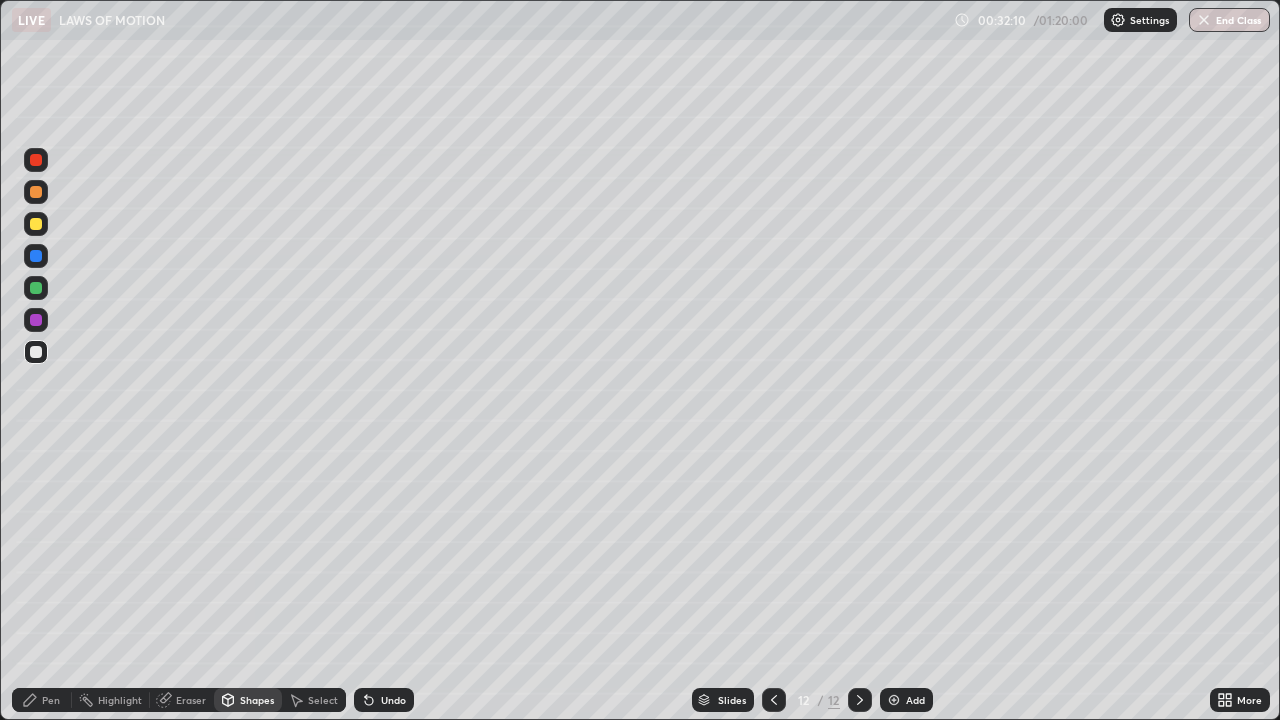 click on "Pen" at bounding box center (51, 700) 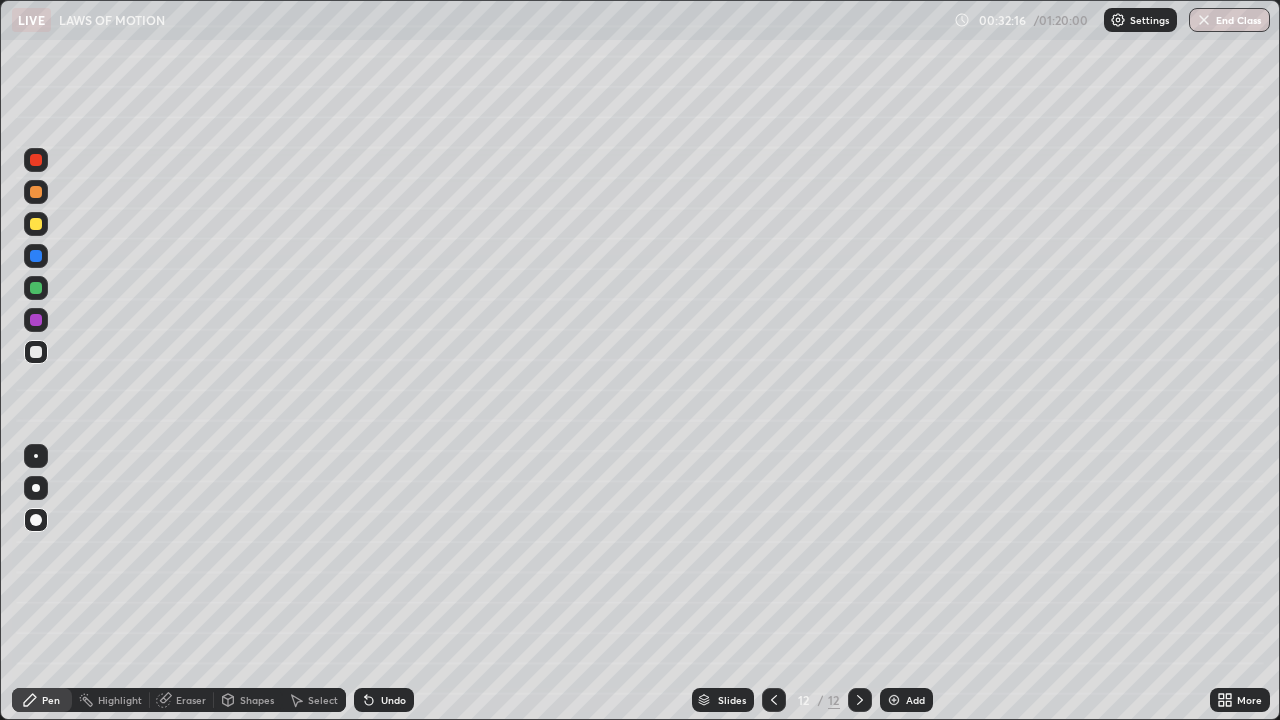 click at bounding box center (36, 456) 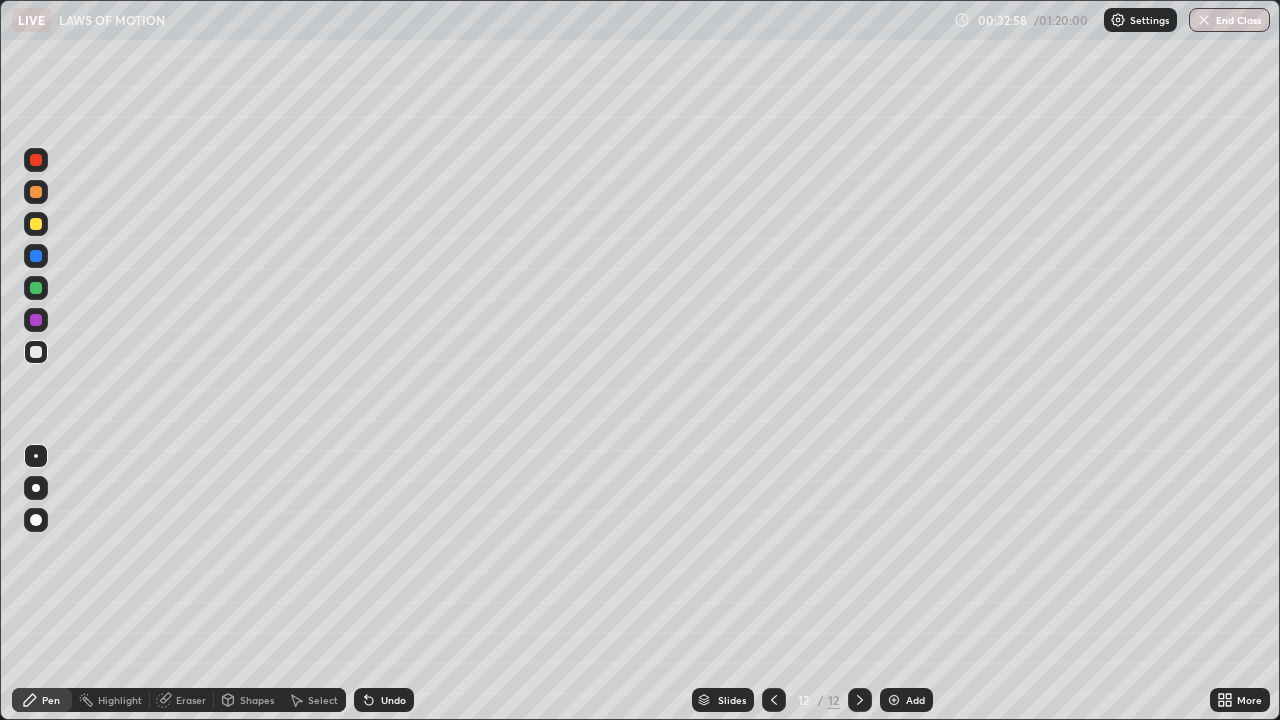click at bounding box center (36, 224) 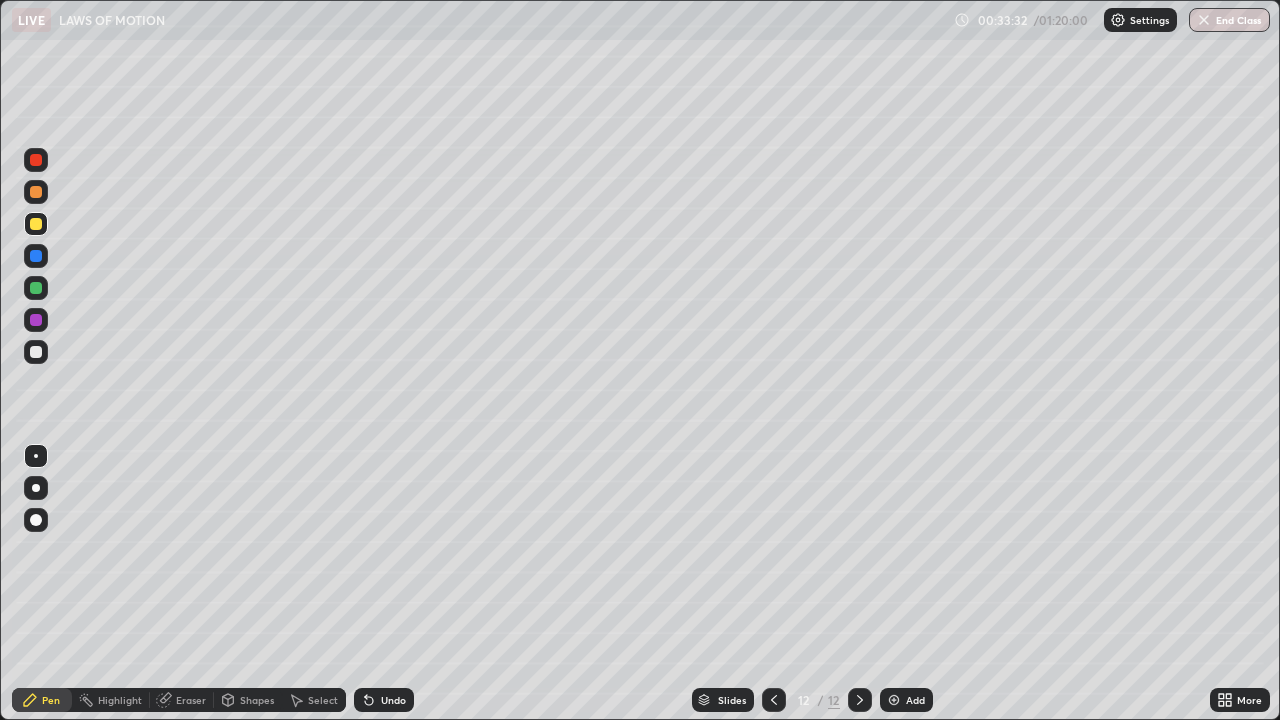 click at bounding box center (36, 288) 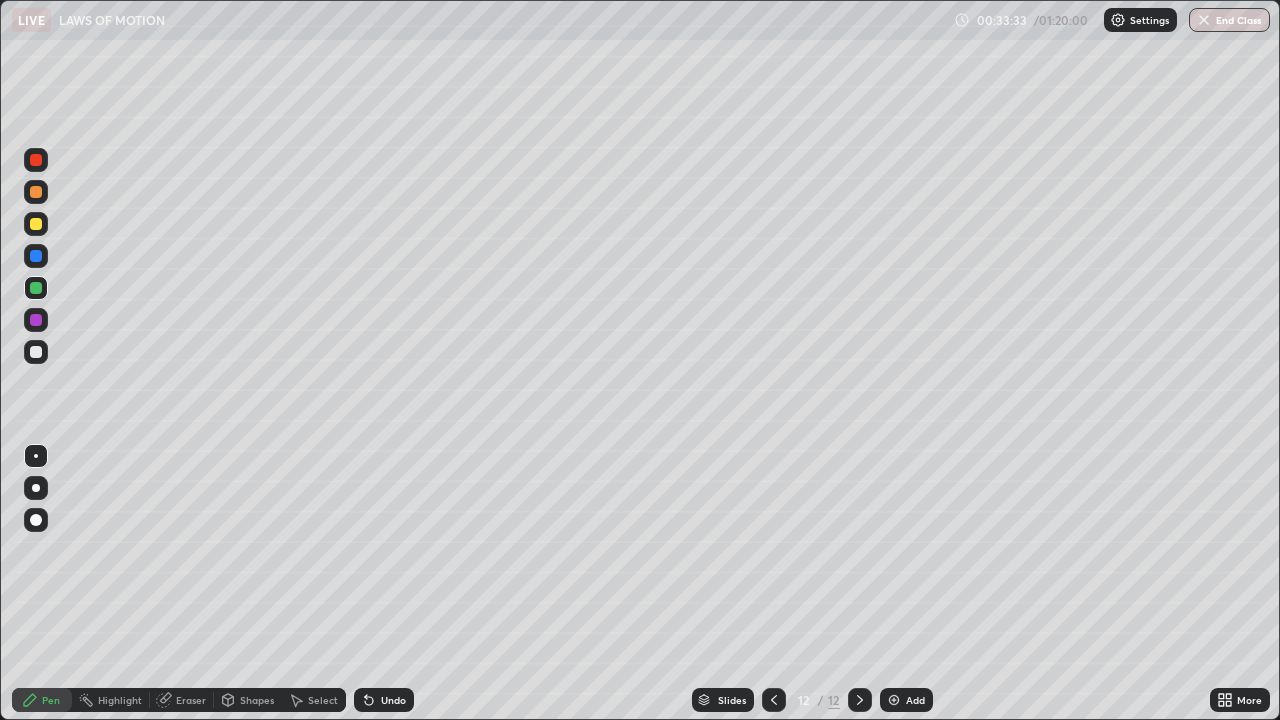 click on "Shapes" at bounding box center [257, 700] 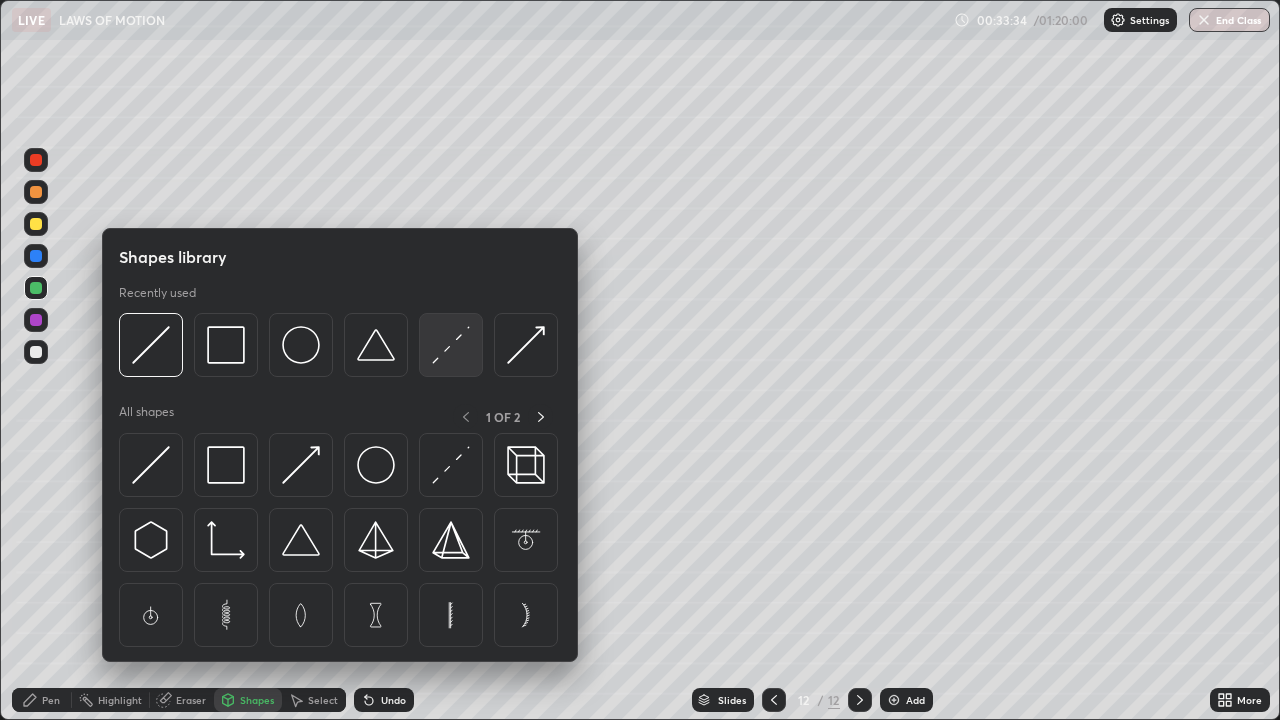 click at bounding box center [451, 345] 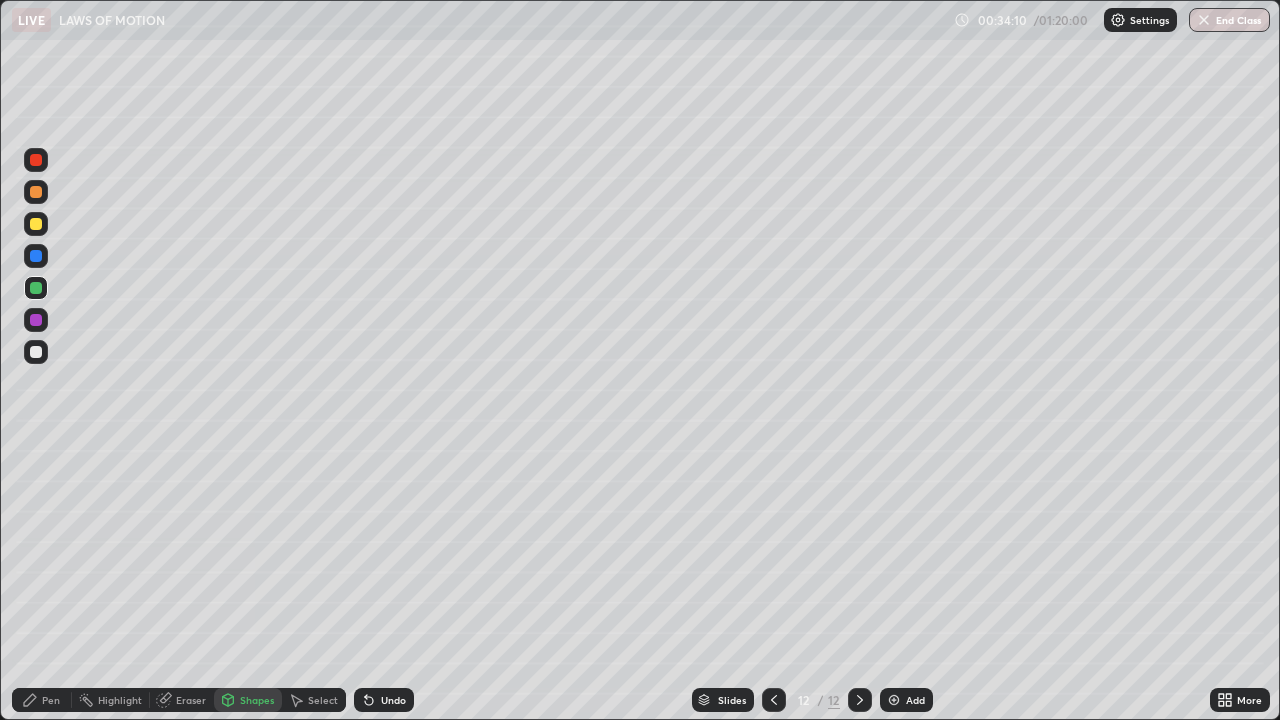 click at bounding box center (36, 352) 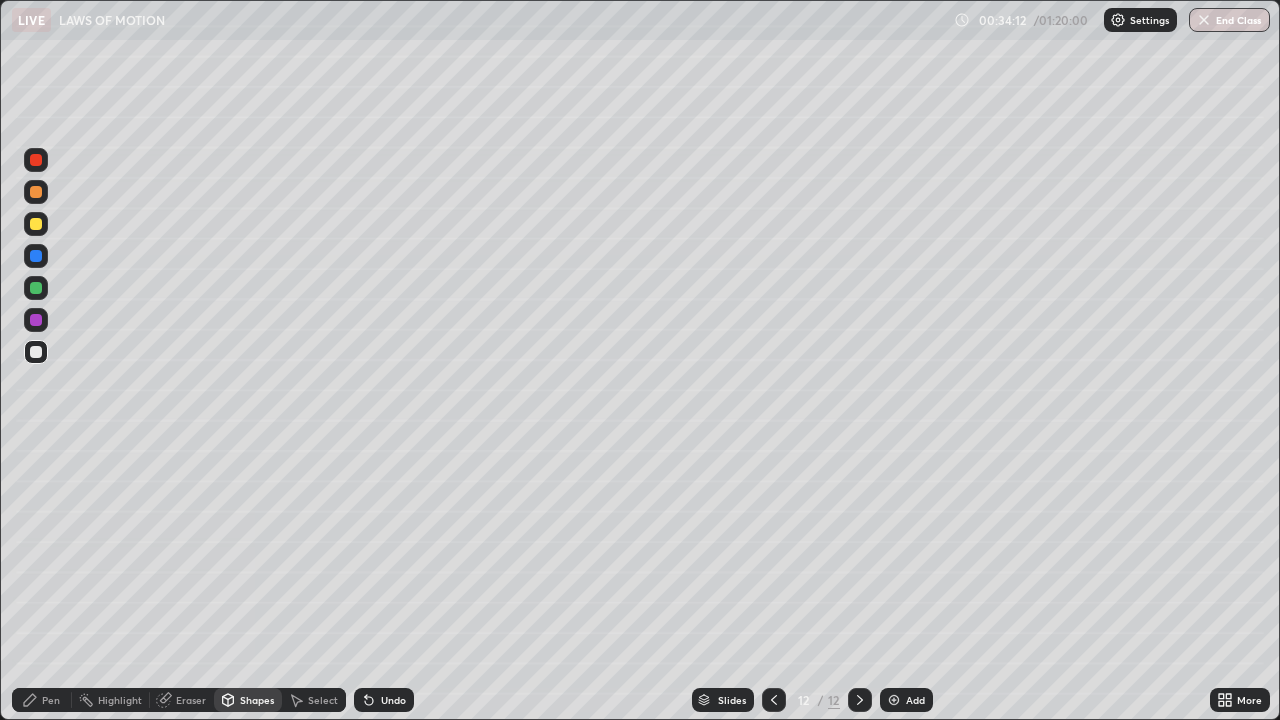 click on "Pen" at bounding box center (51, 700) 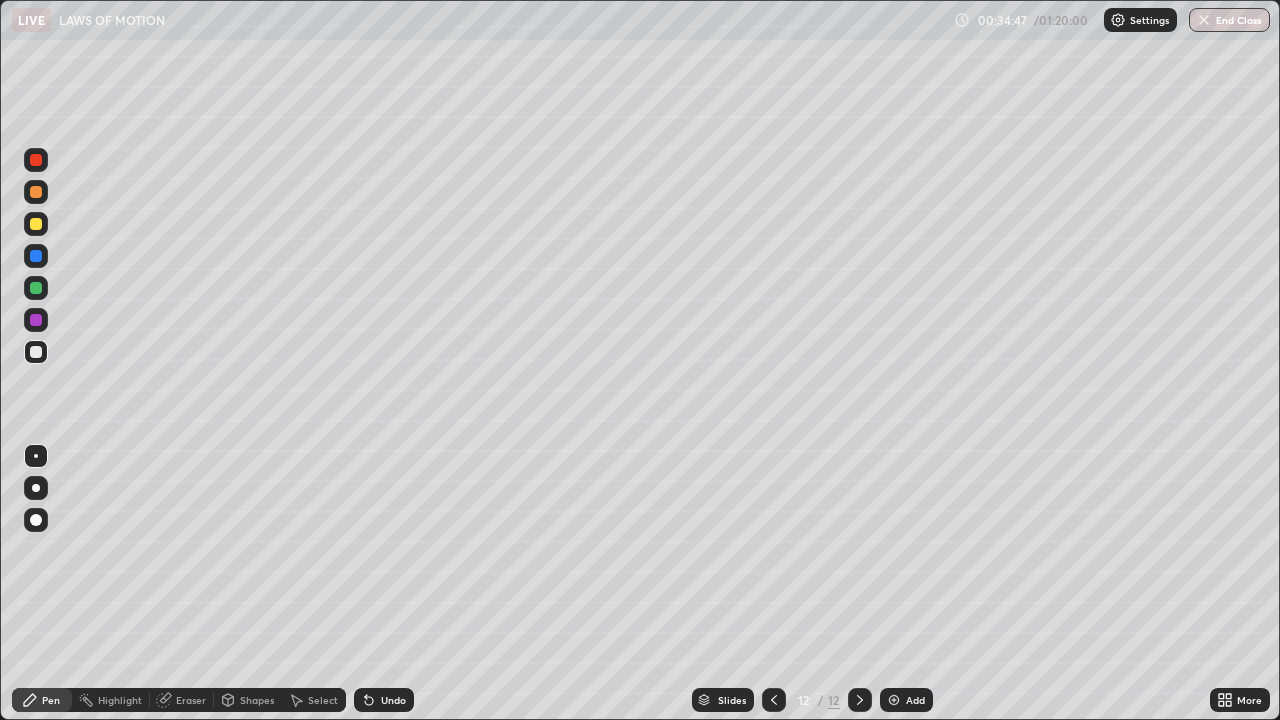 click at bounding box center [36, 288] 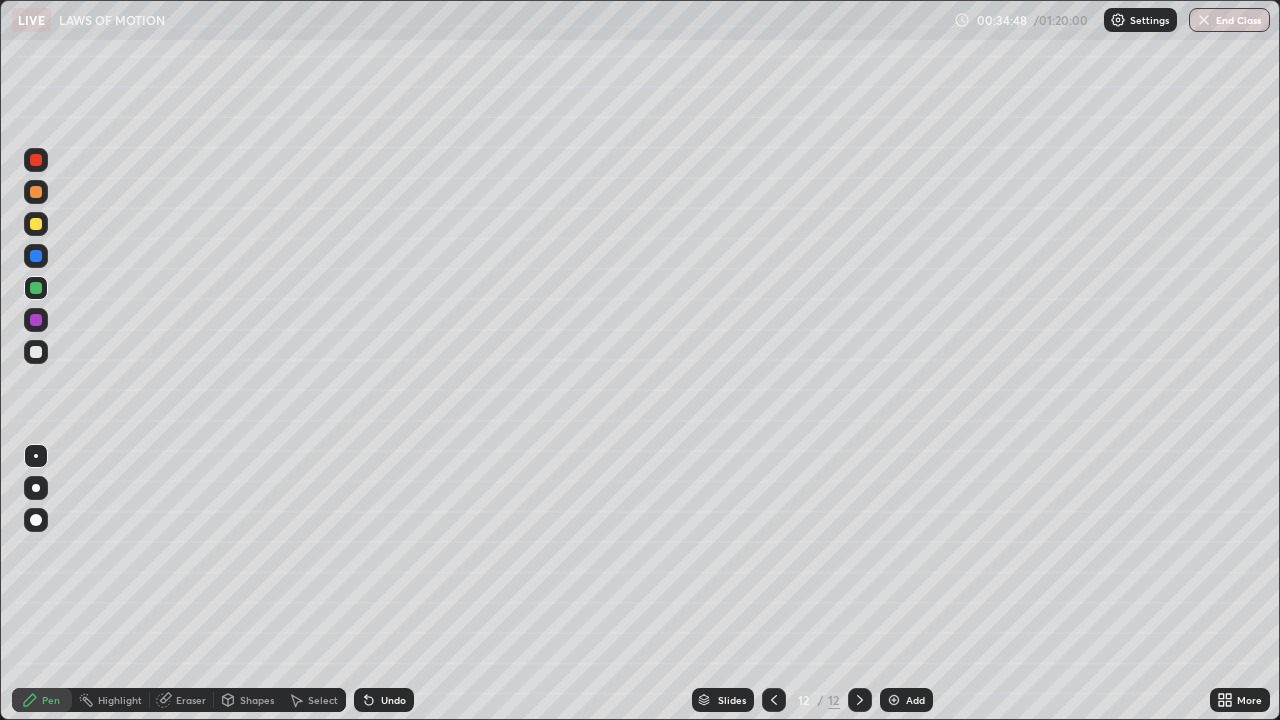 click on "Shapes" at bounding box center [257, 700] 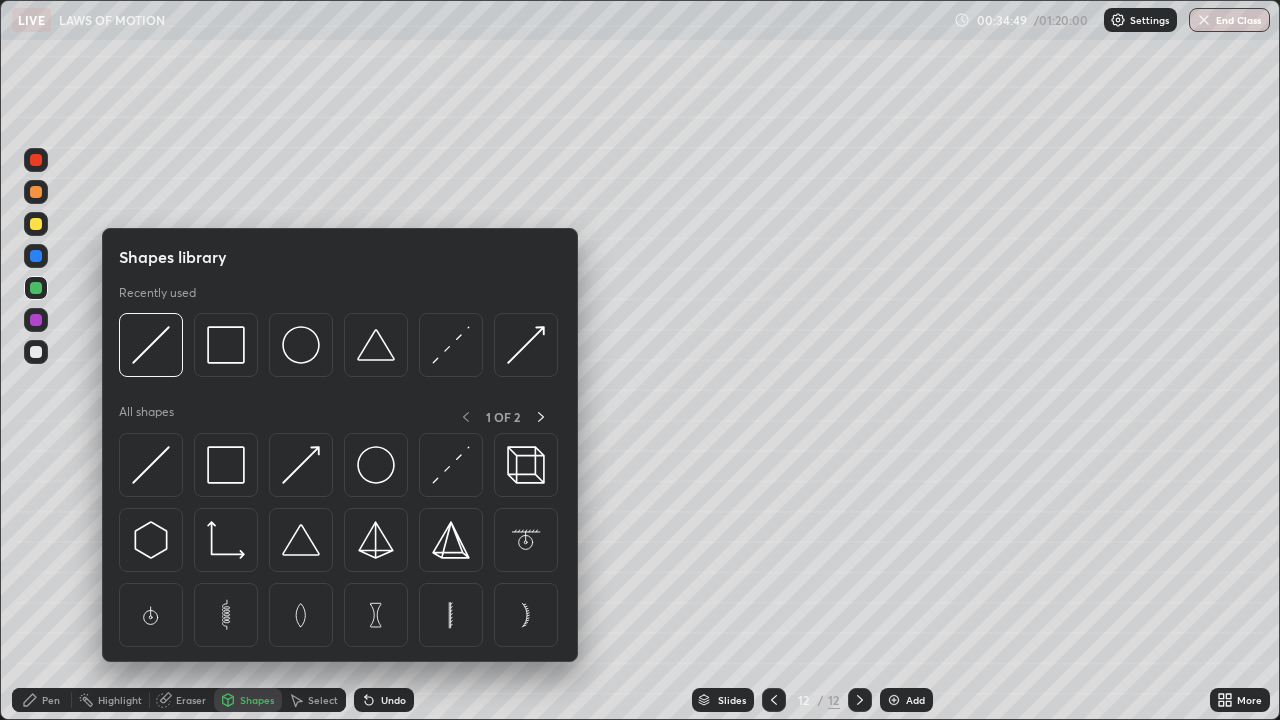 click on "Shapes" at bounding box center (257, 700) 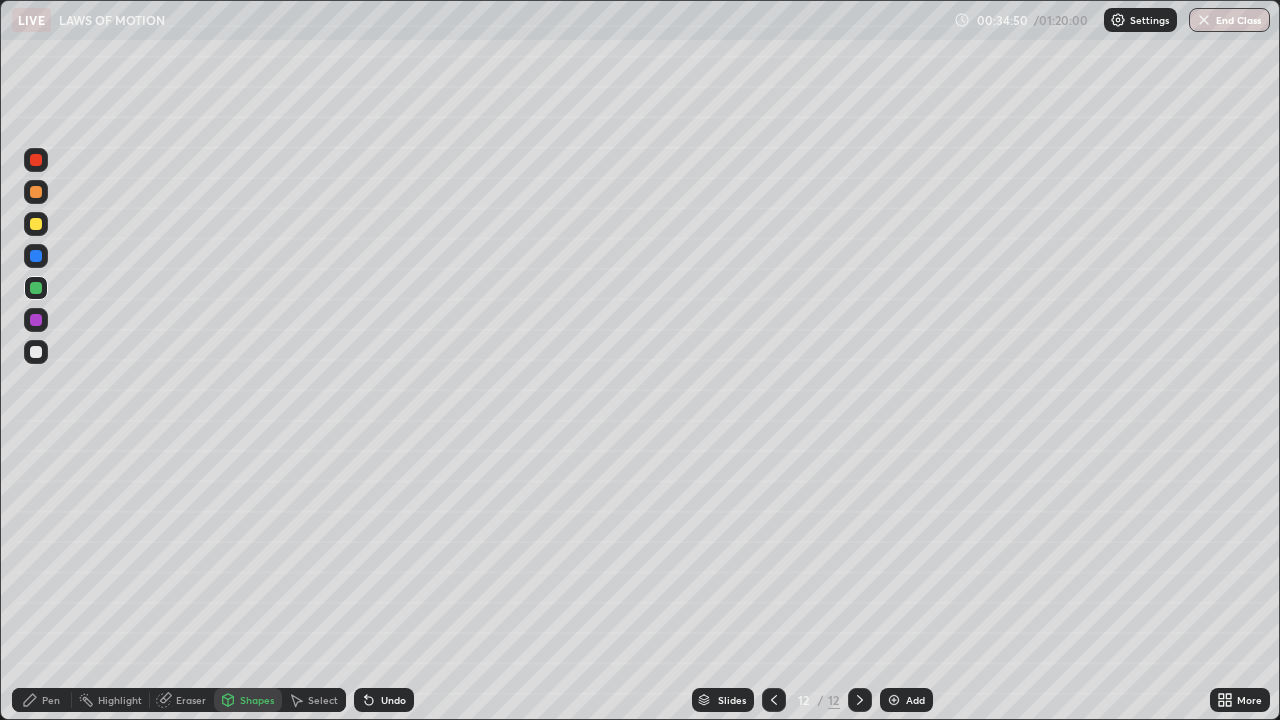 click on "Shapes" at bounding box center [257, 700] 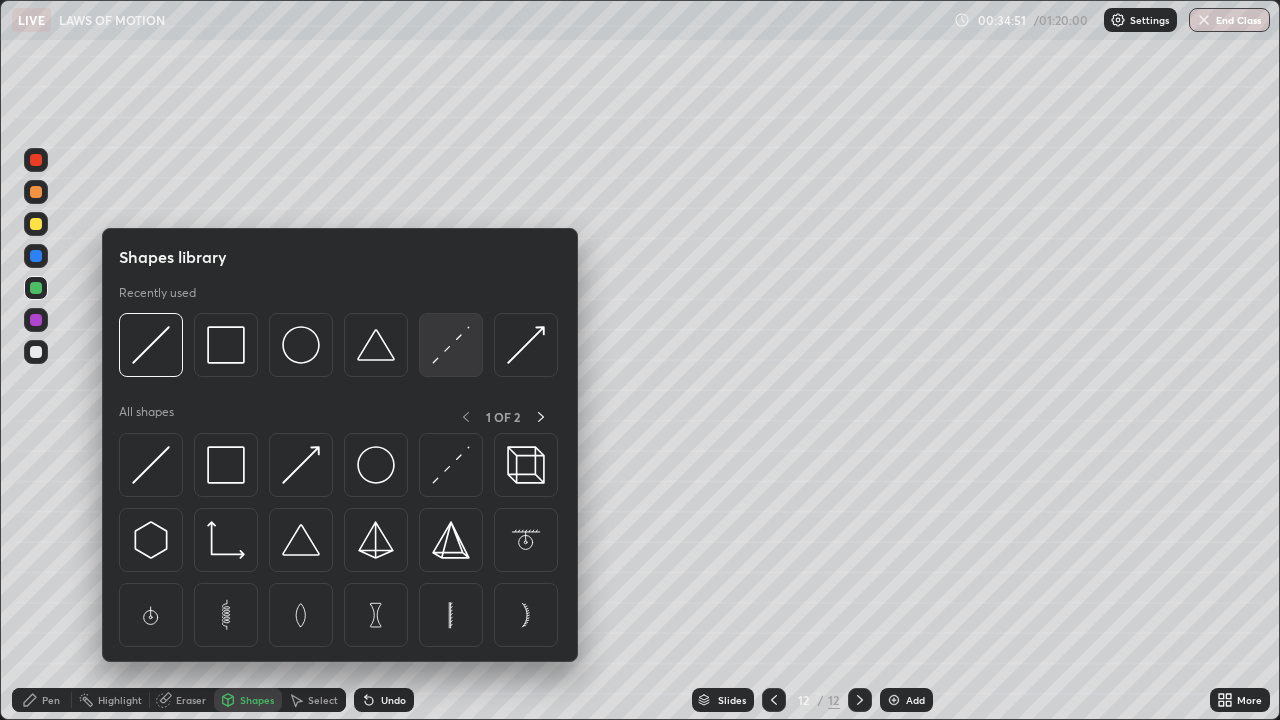 click at bounding box center [451, 345] 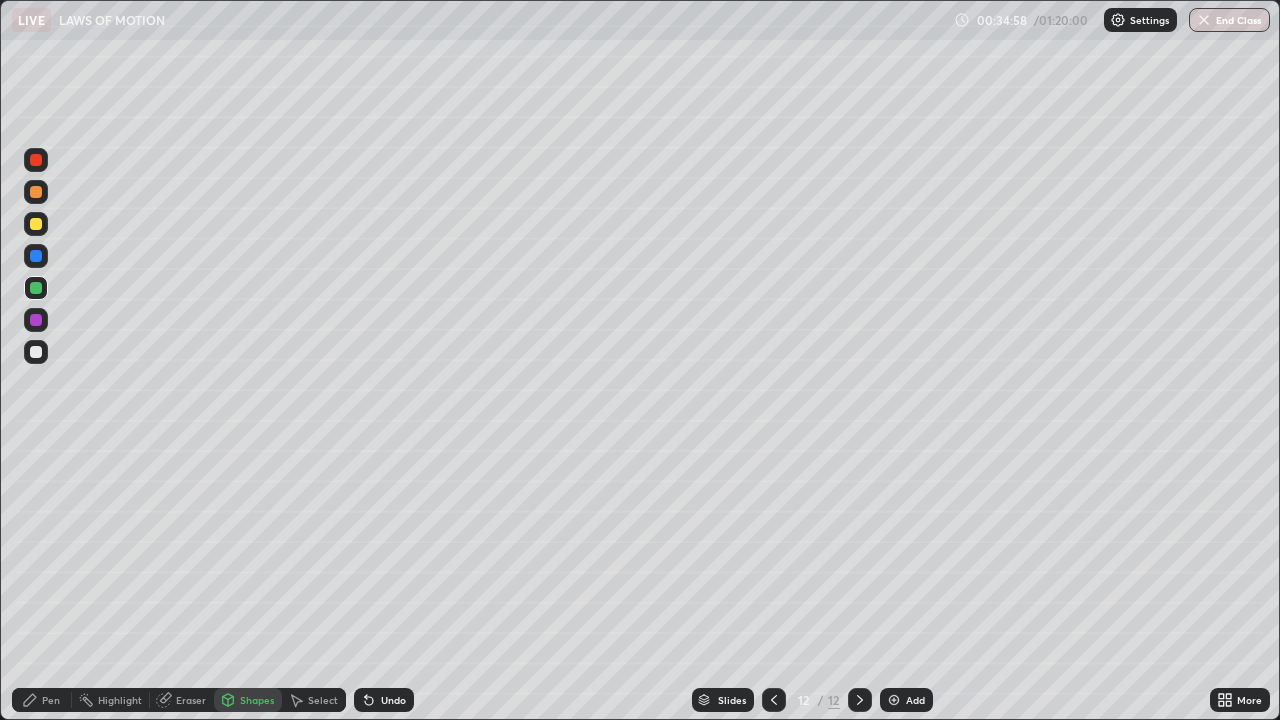 click on "Pen" at bounding box center (51, 700) 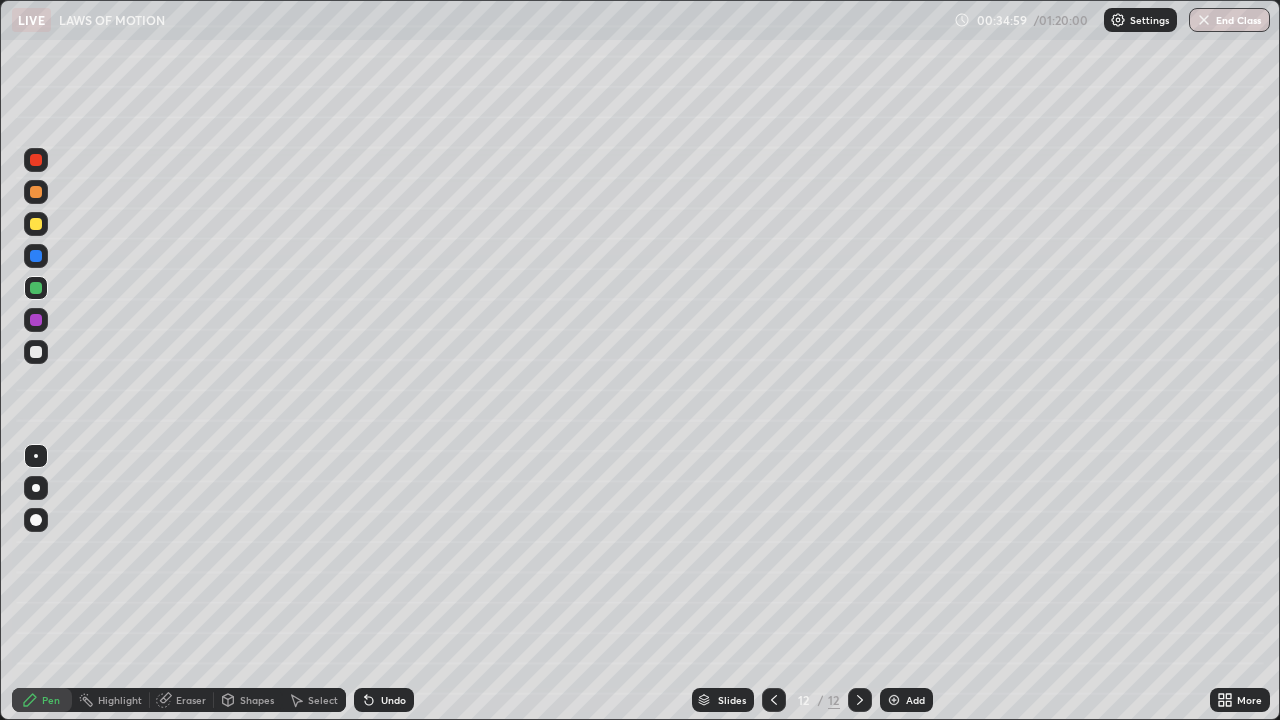 click at bounding box center [36, 320] 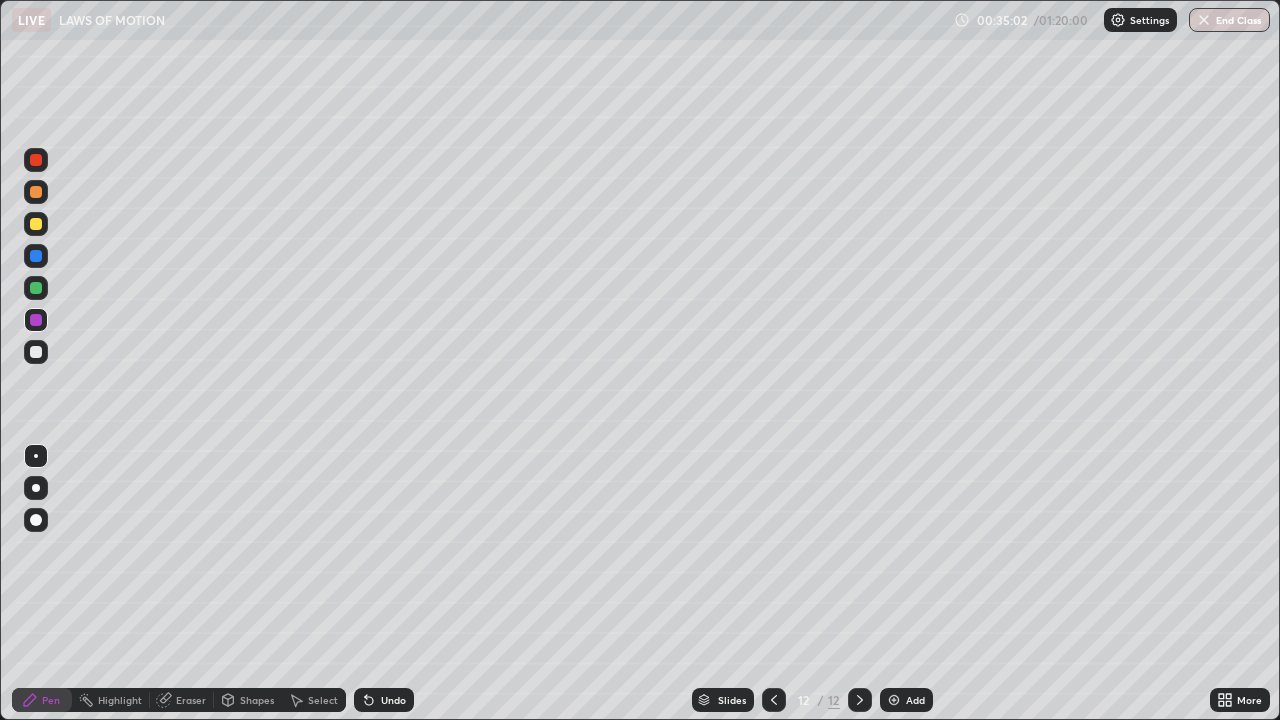 click at bounding box center [36, 288] 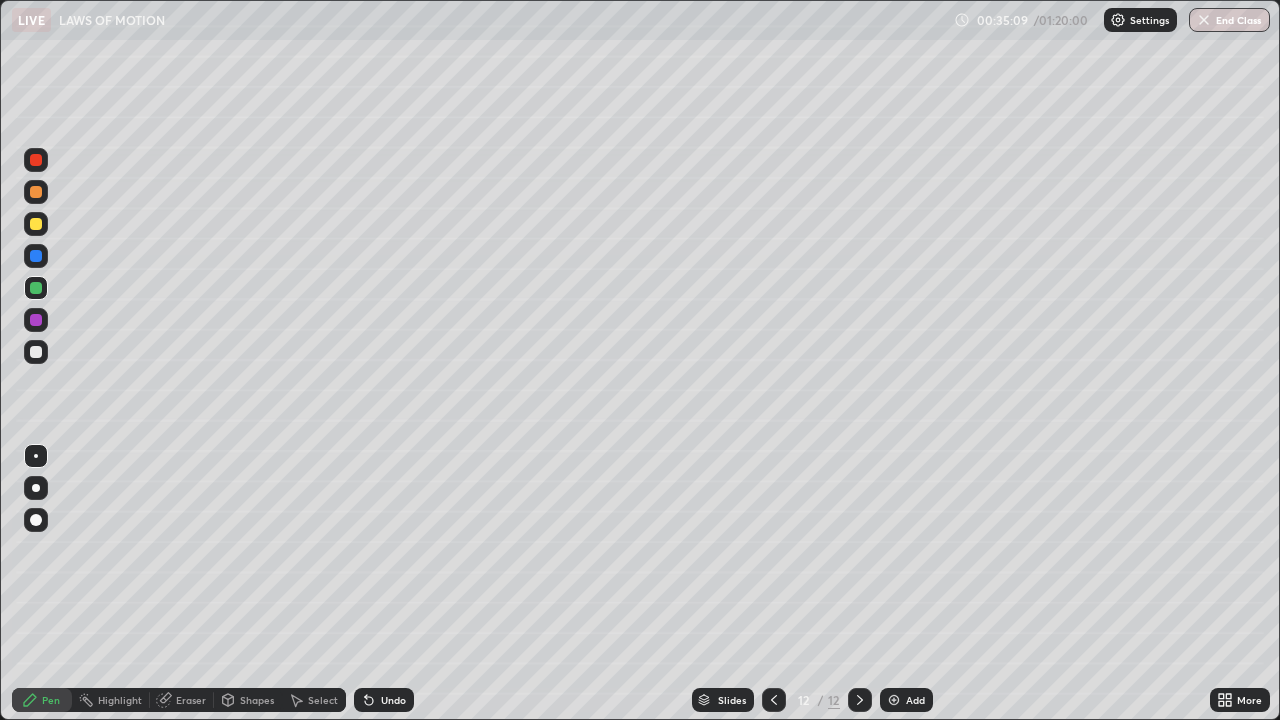 click at bounding box center [36, 224] 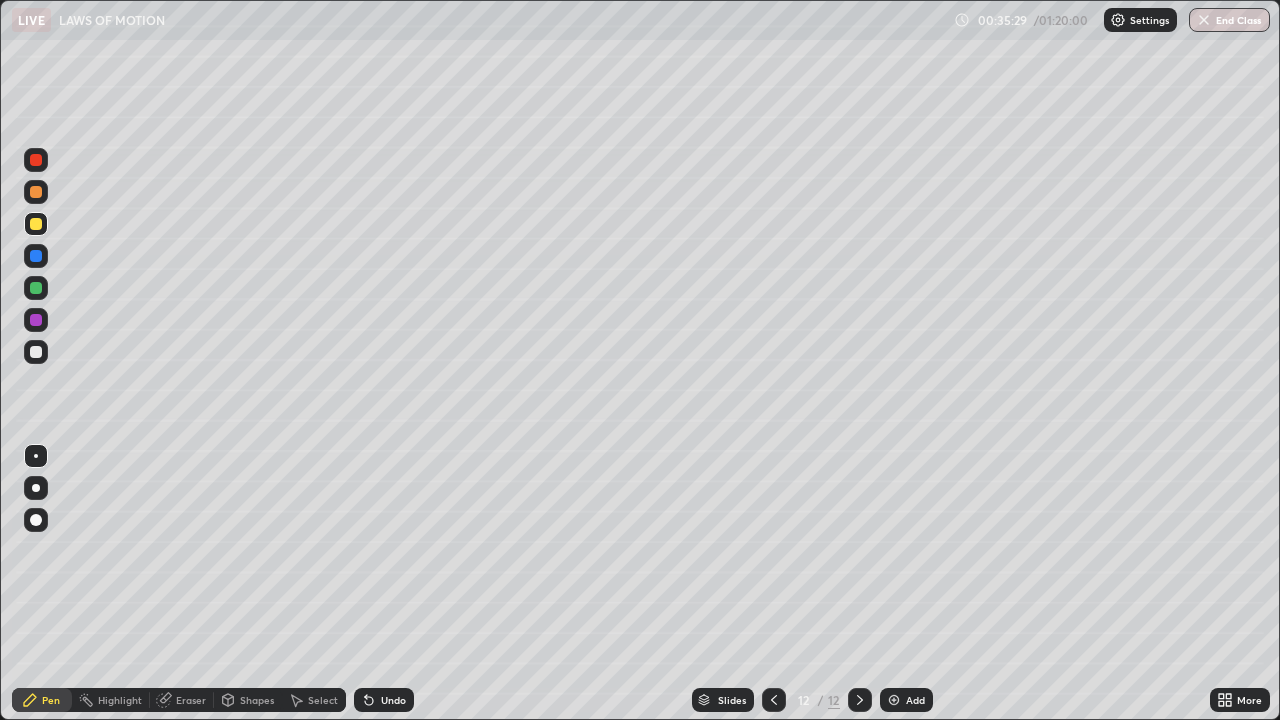 click at bounding box center (36, 192) 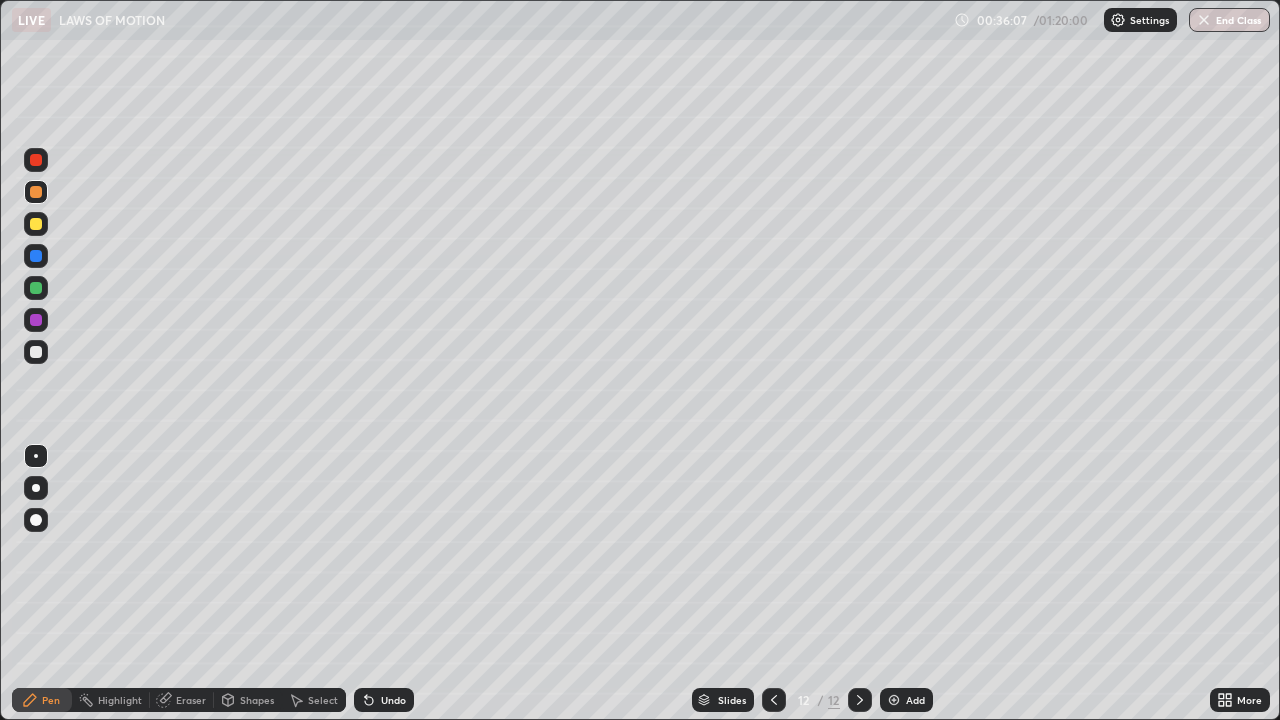 click 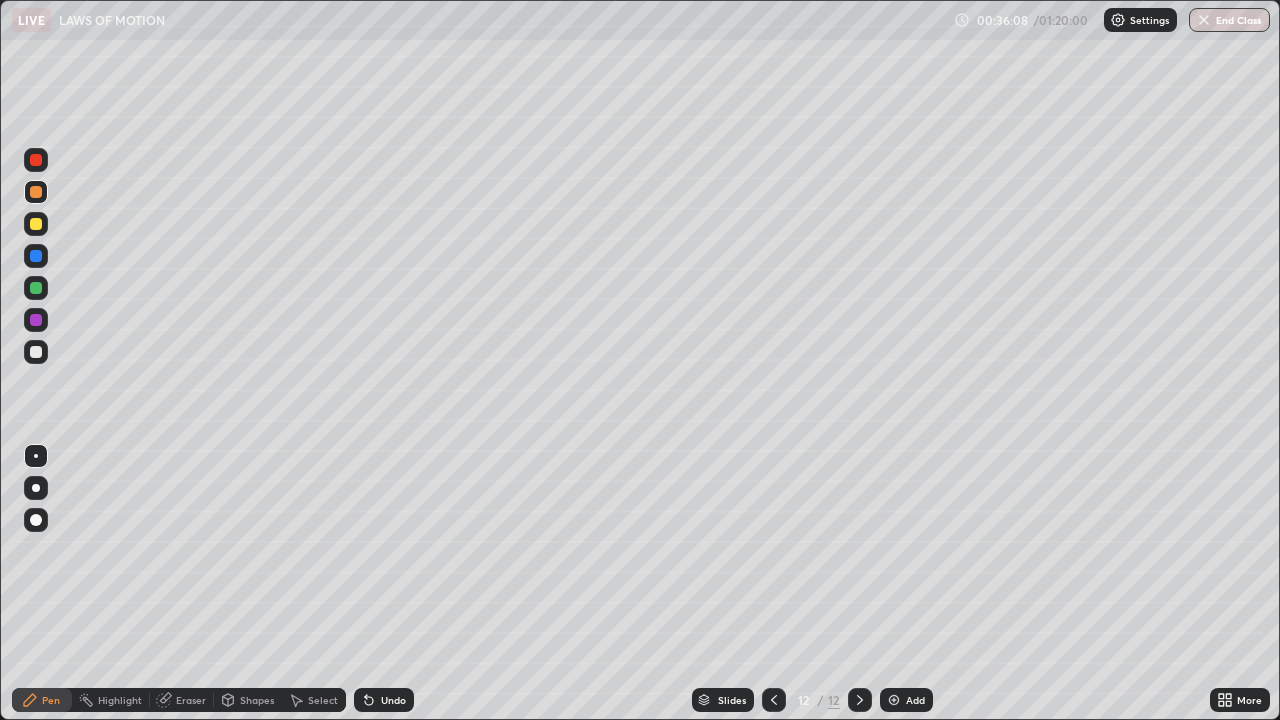 click at bounding box center [36, 320] 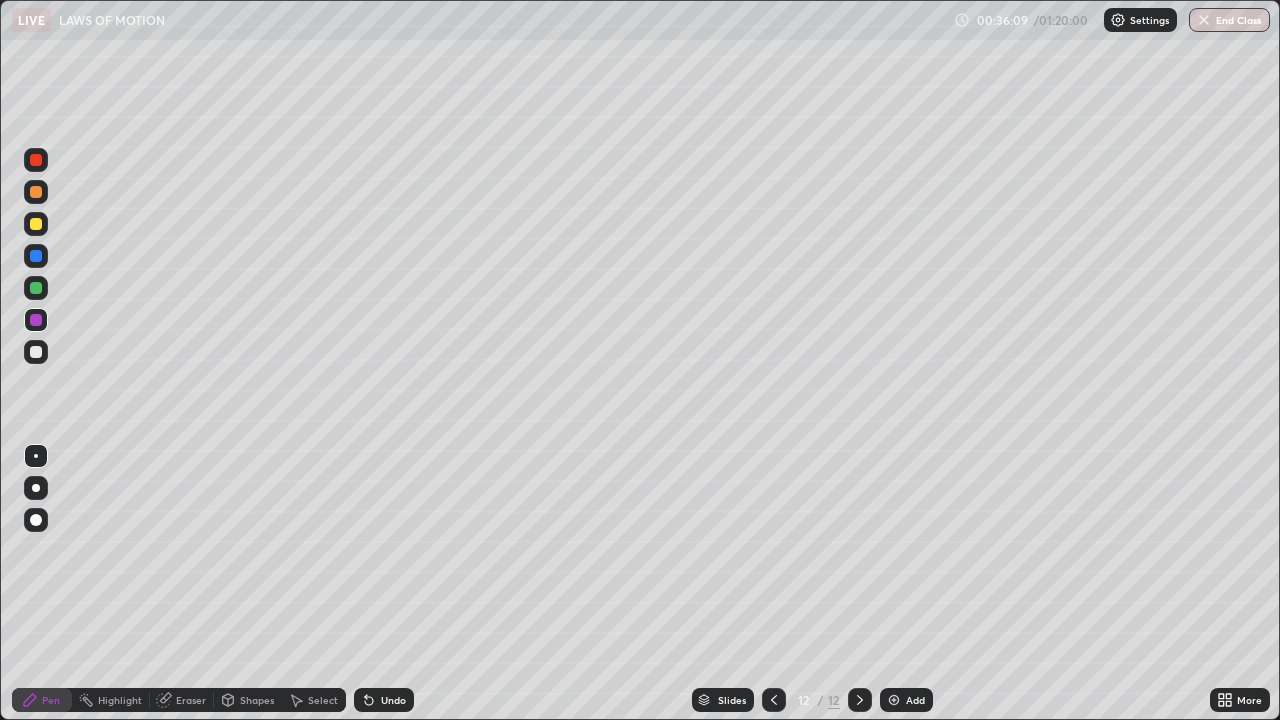 click at bounding box center (36, 488) 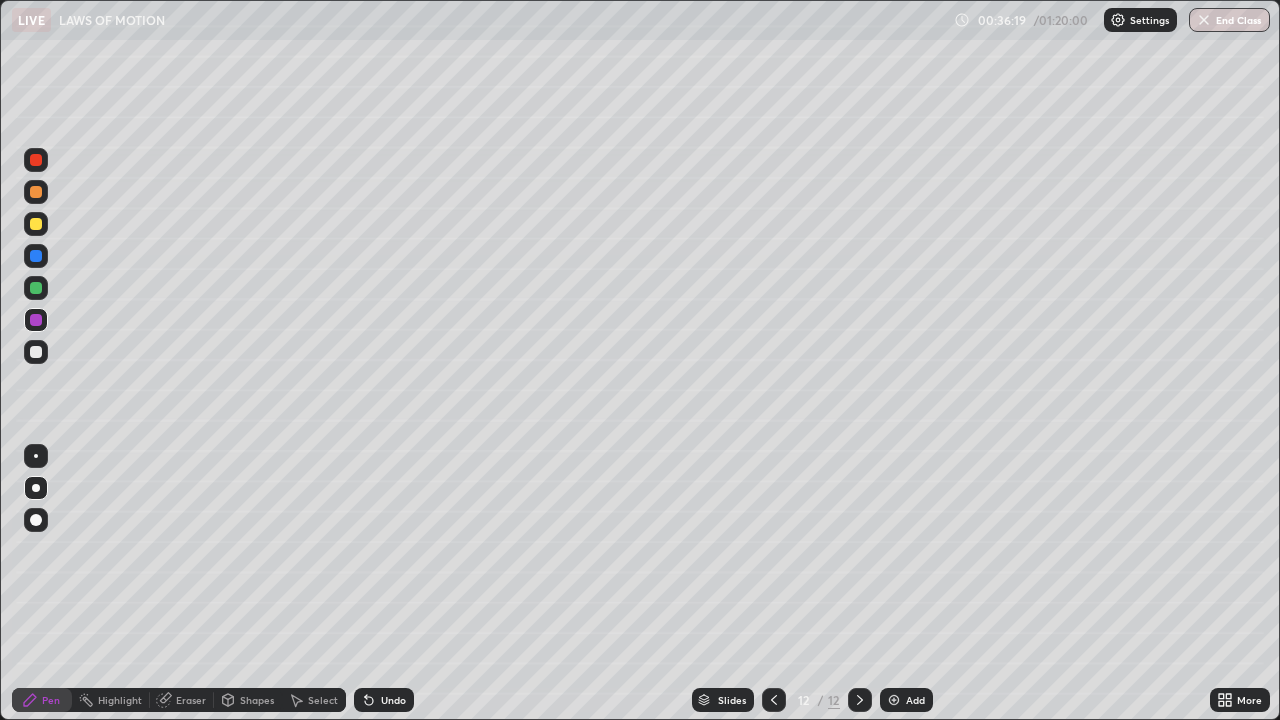 click at bounding box center [36, 288] 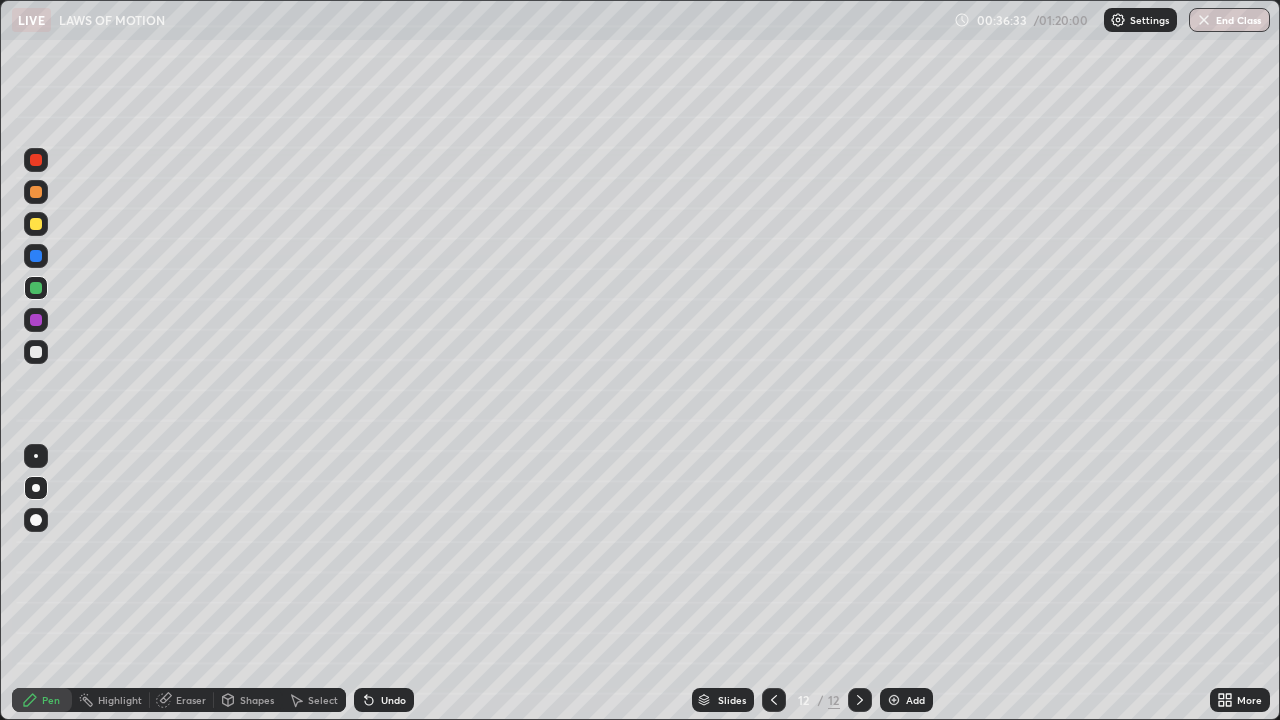 click at bounding box center (36, 352) 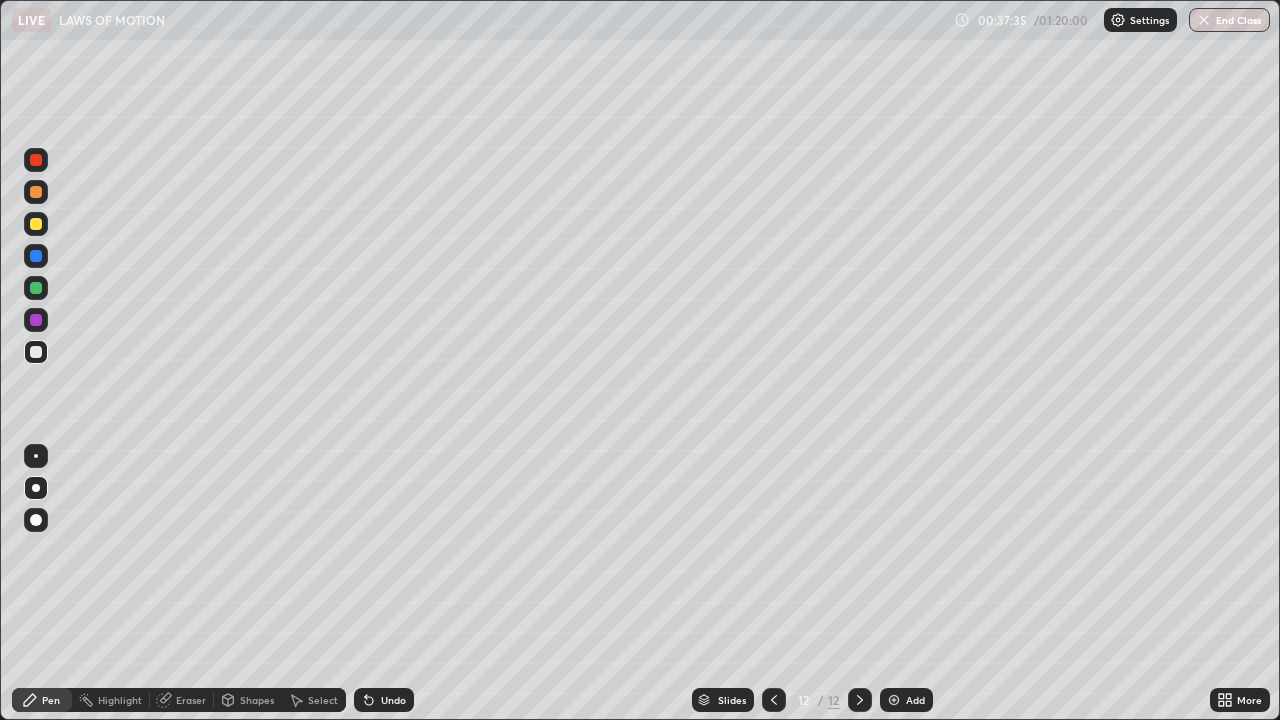 click at bounding box center [36, 256] 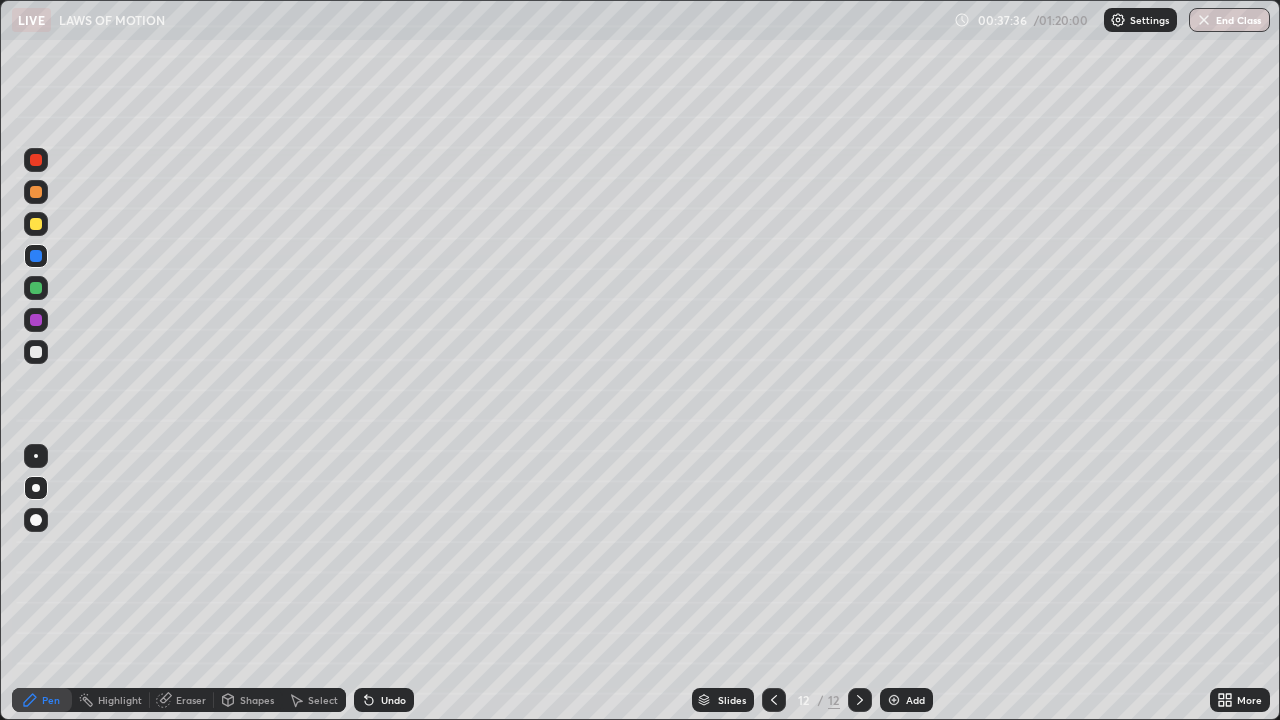 click at bounding box center [36, 288] 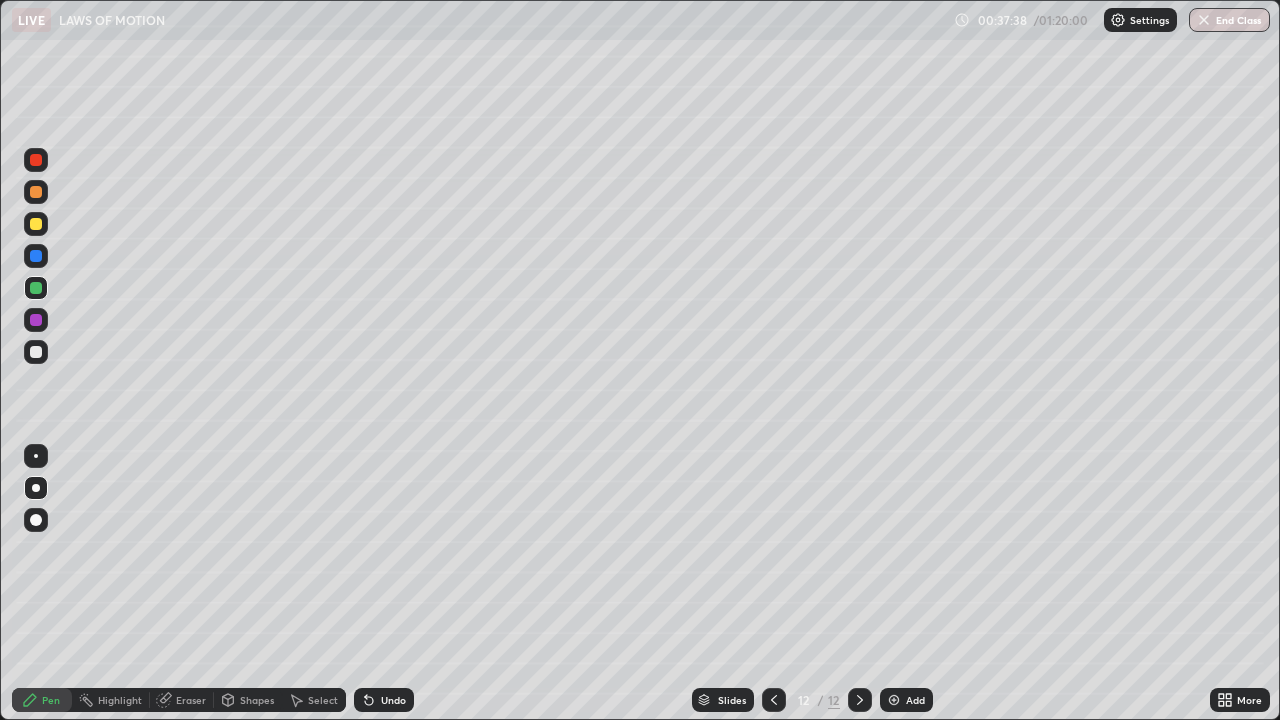 click at bounding box center (36, 192) 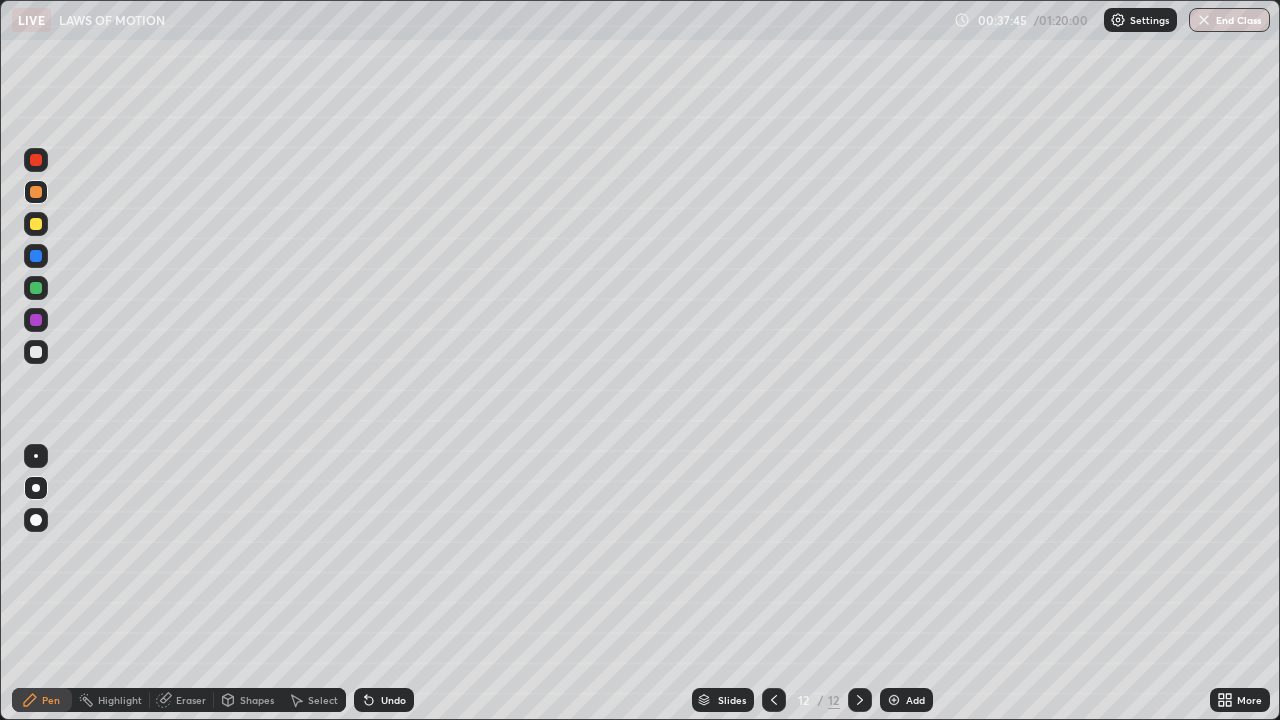 click at bounding box center [36, 520] 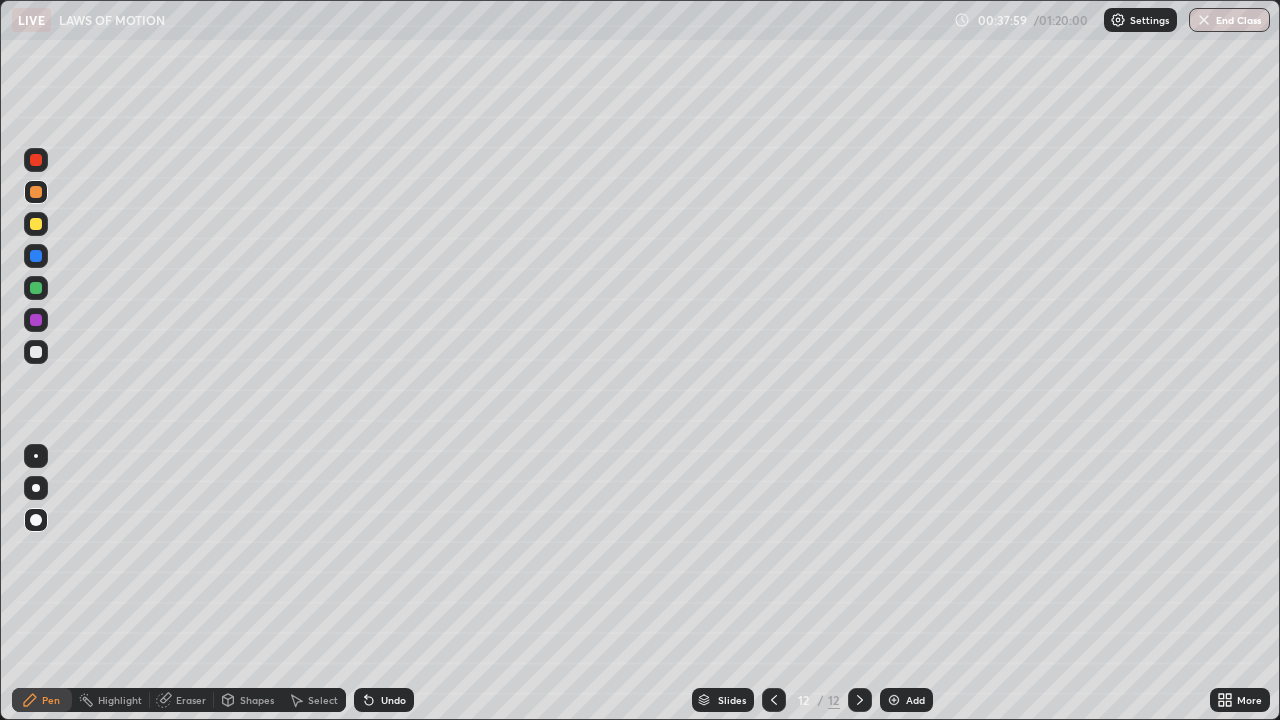 click at bounding box center (36, 352) 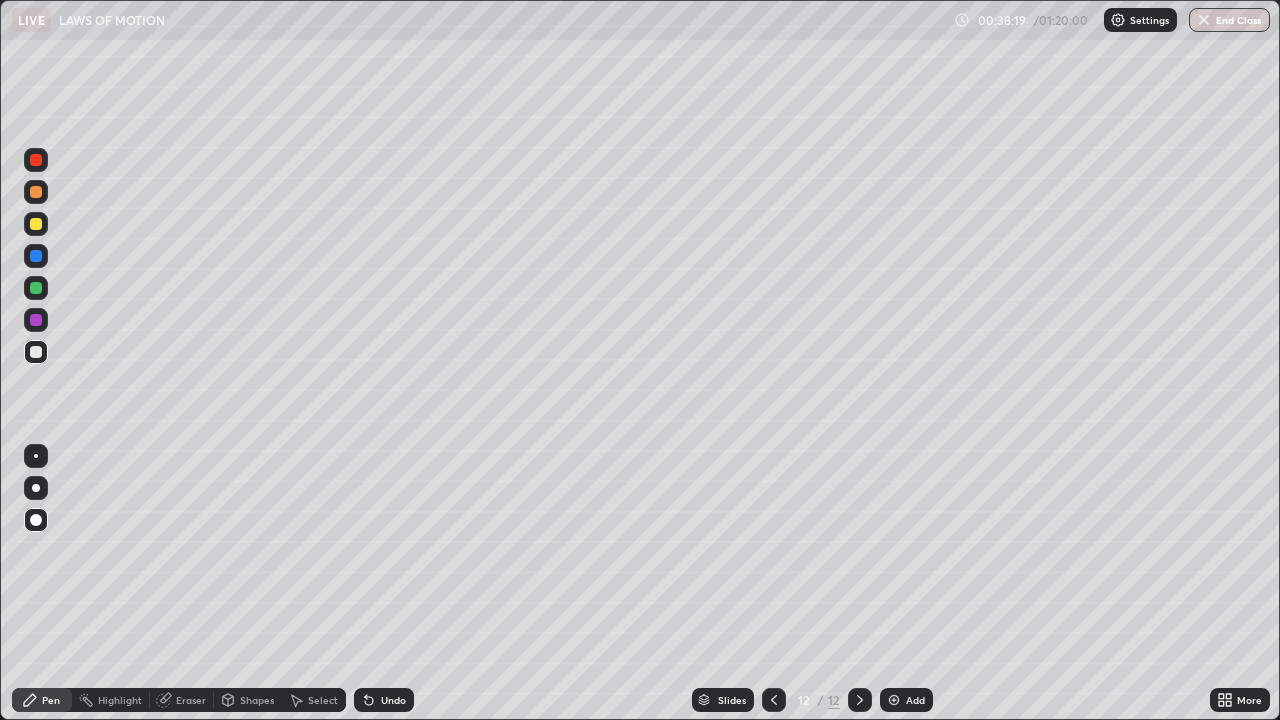 click at bounding box center (36, 456) 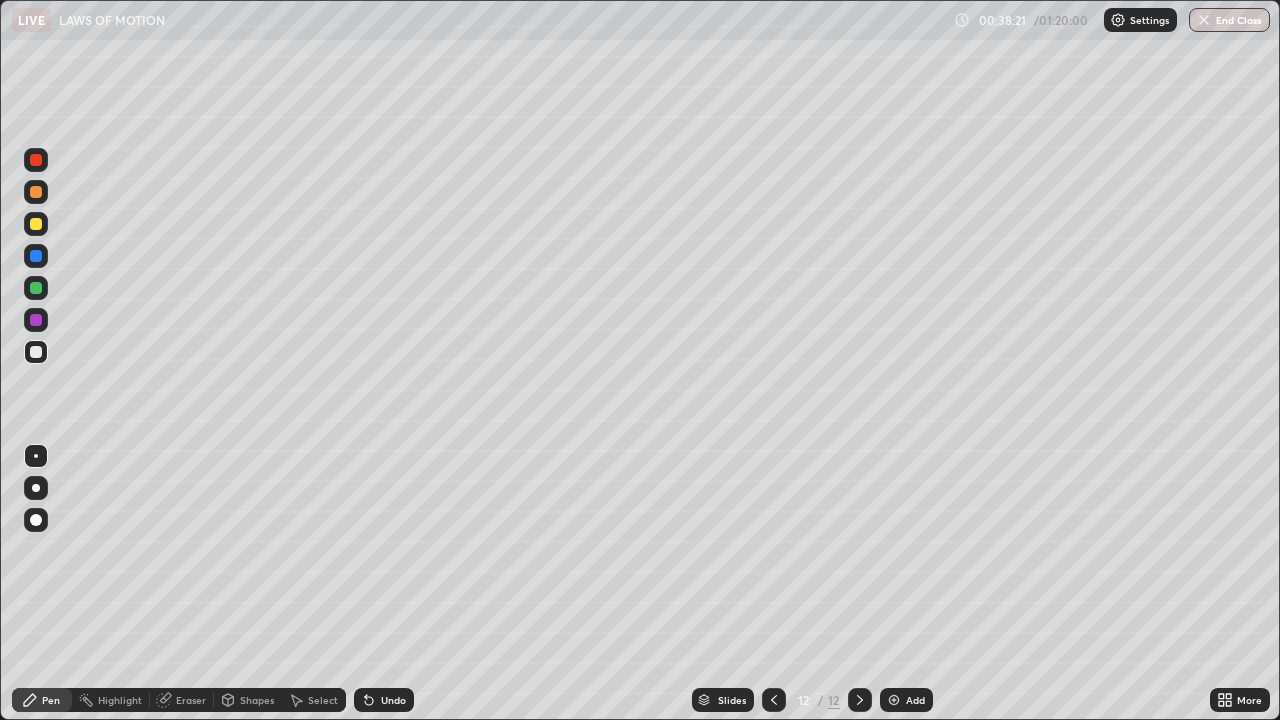click at bounding box center [36, 224] 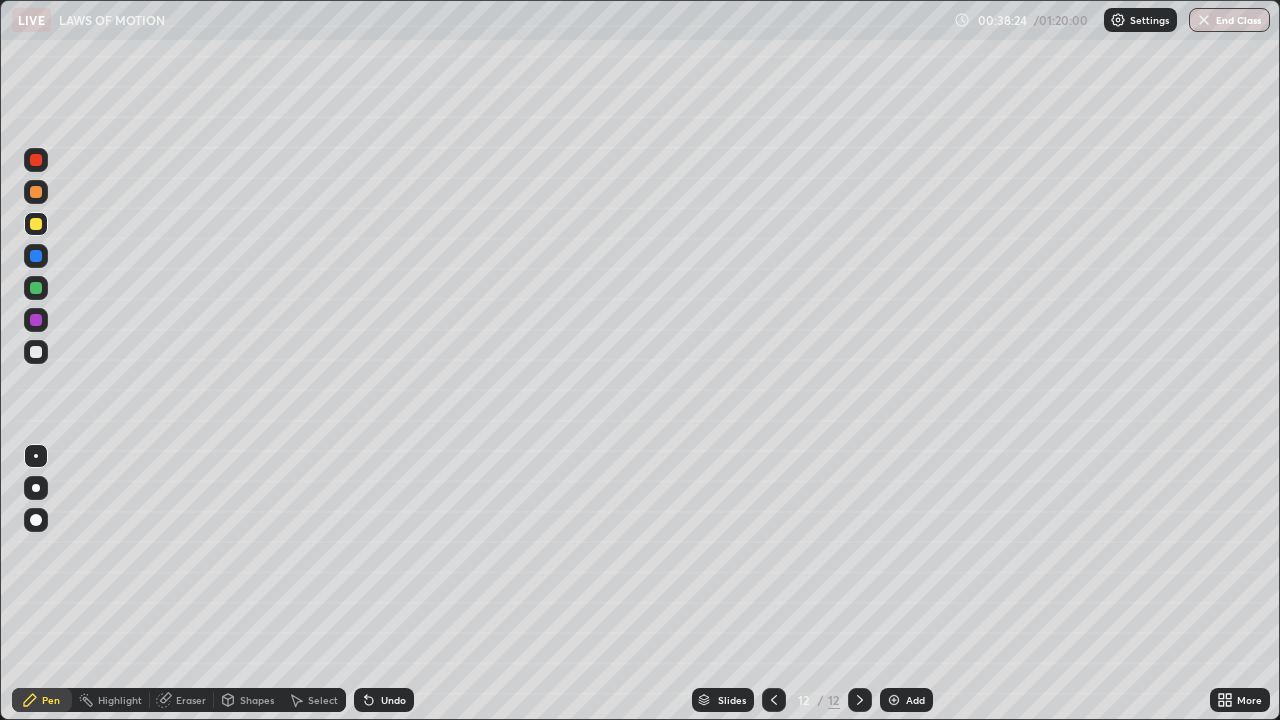 click at bounding box center [36, 488] 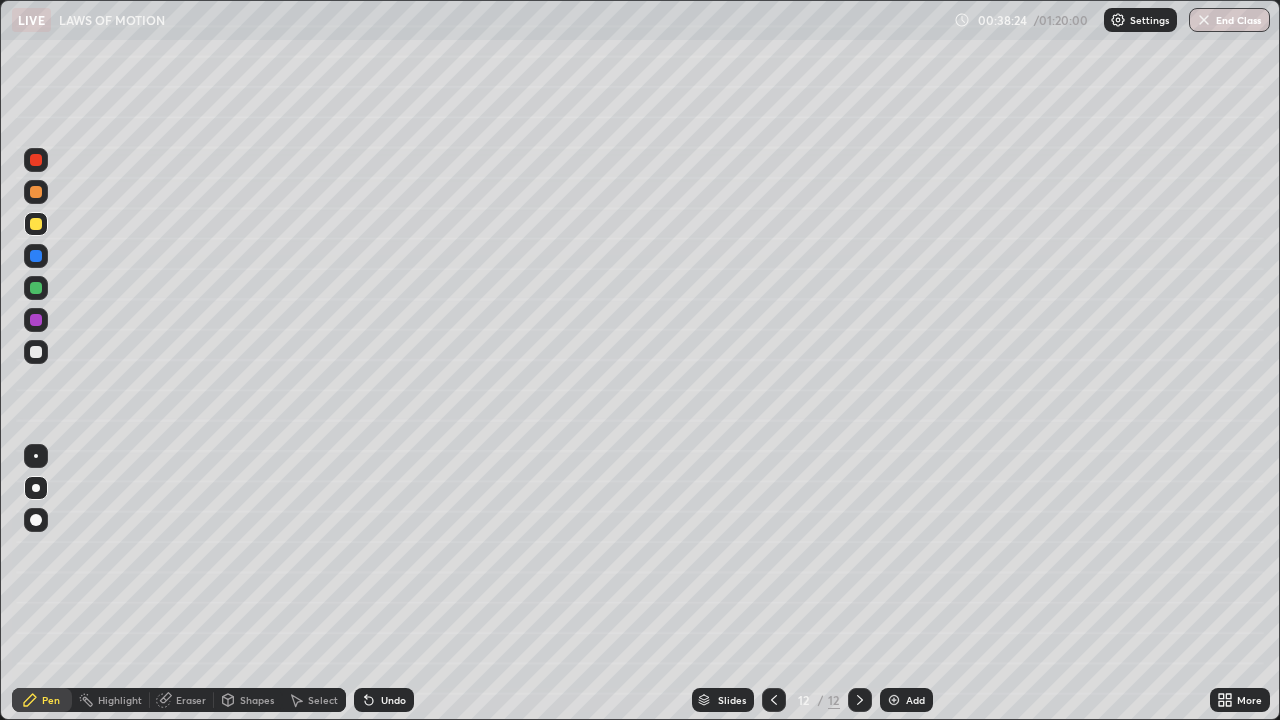 click at bounding box center (36, 352) 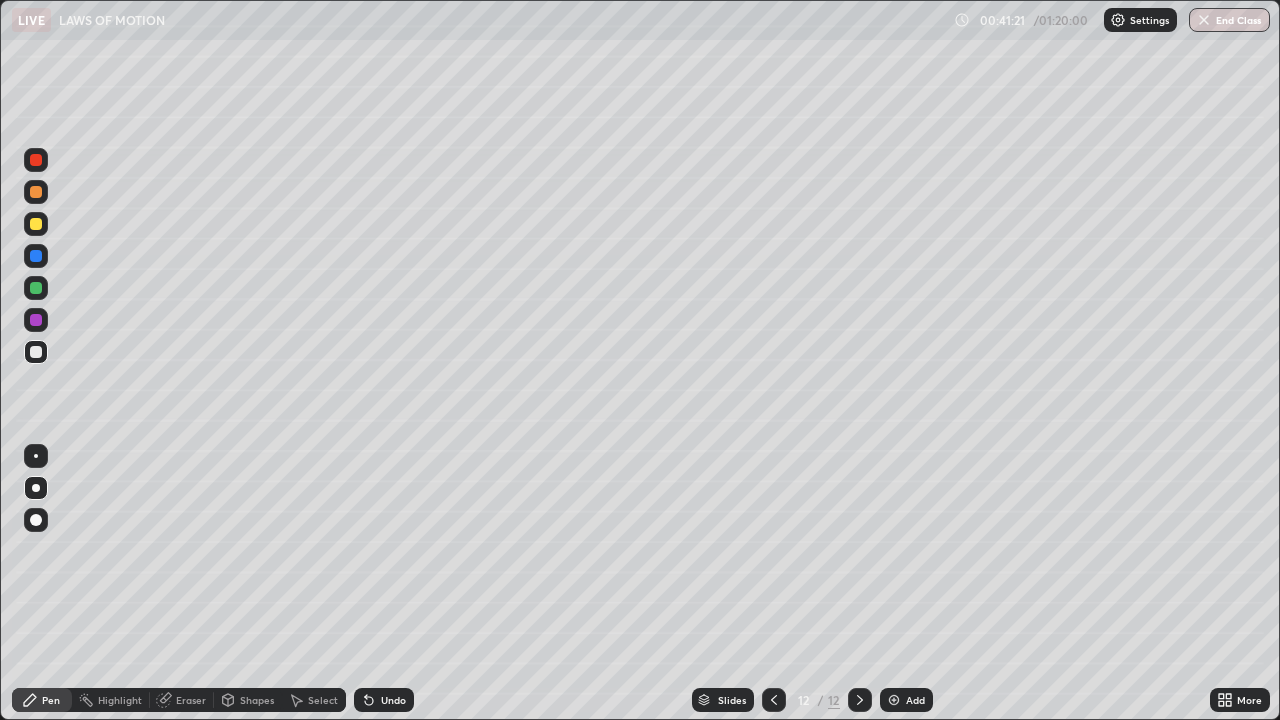 click on "Add" at bounding box center [906, 700] 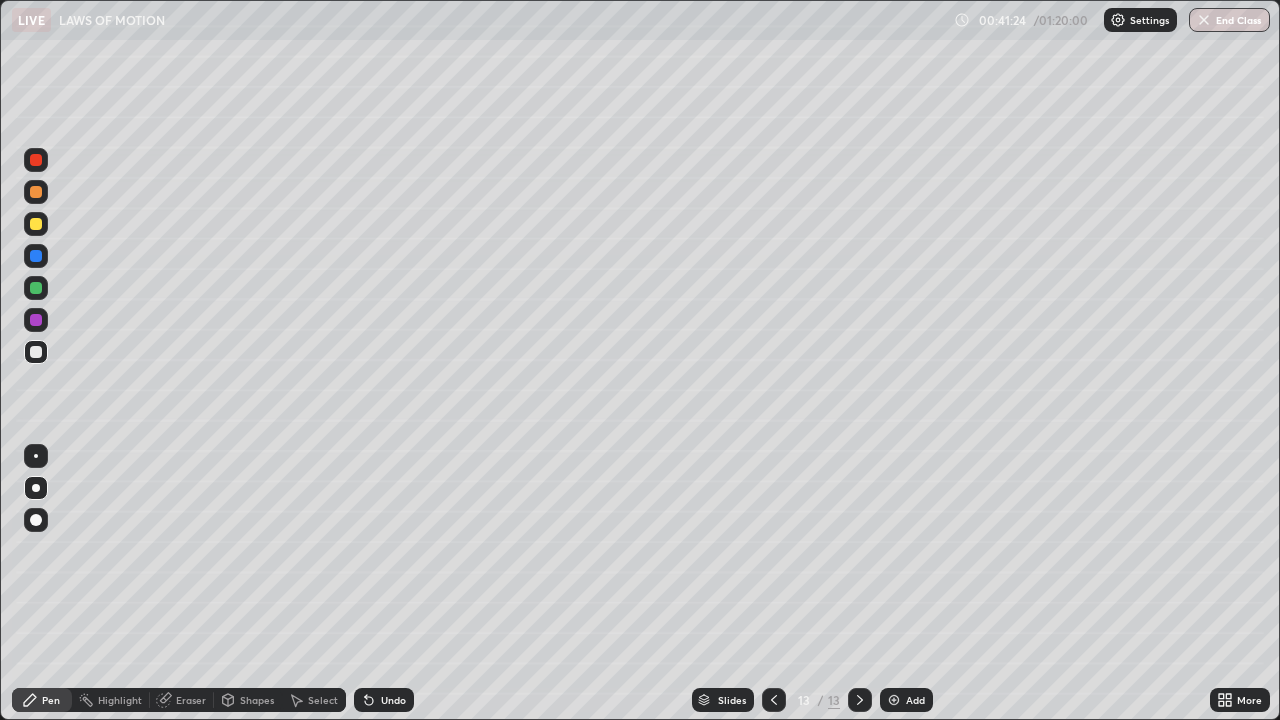 click at bounding box center (36, 456) 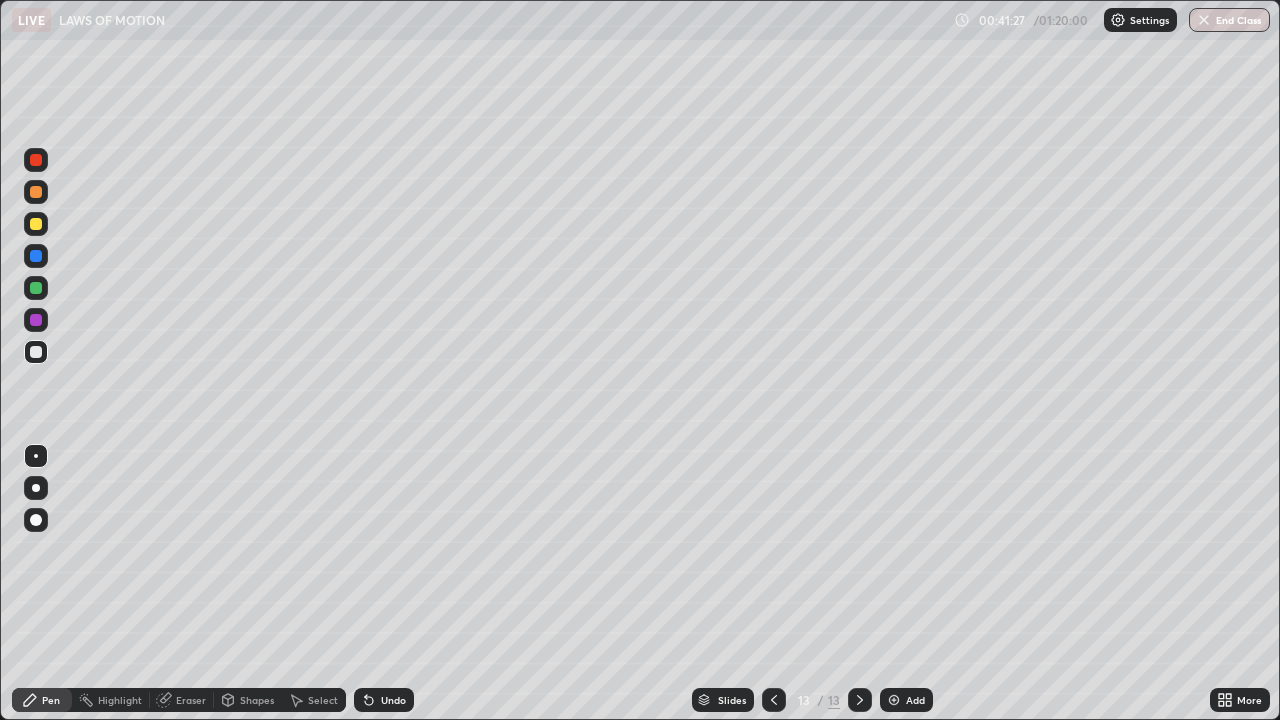 click at bounding box center (36, 520) 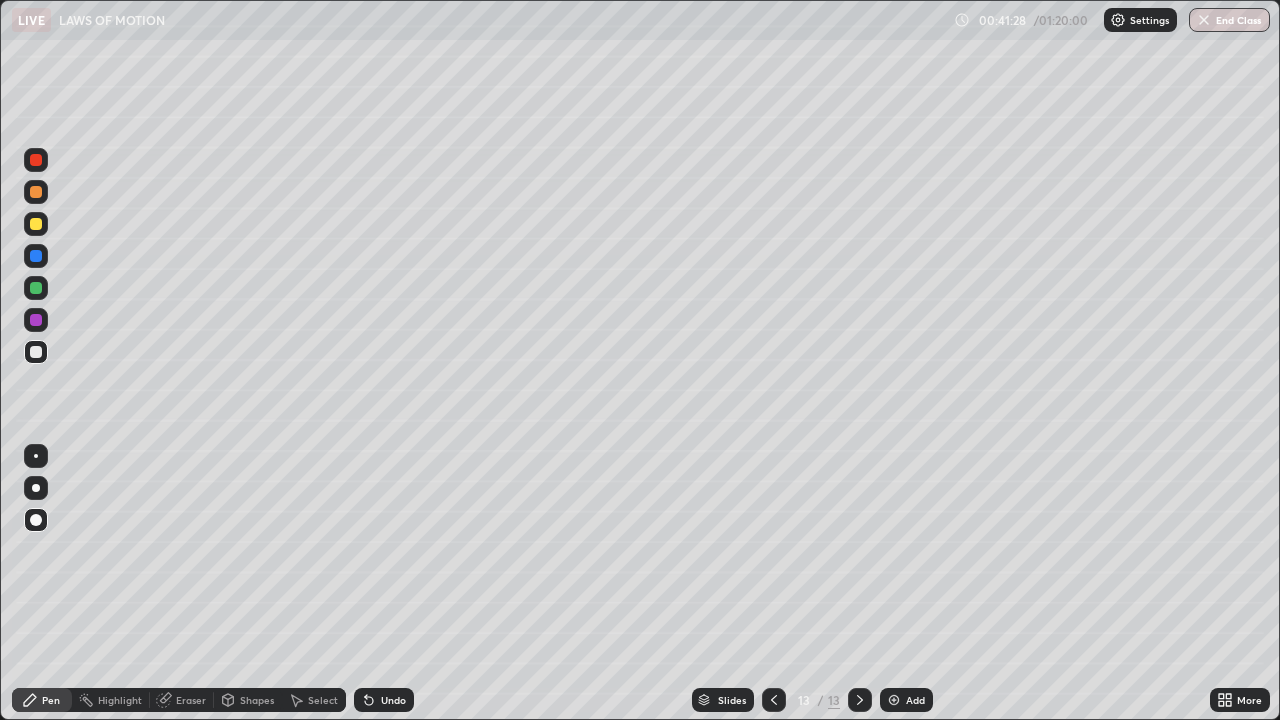 click on "Shapes" at bounding box center [257, 700] 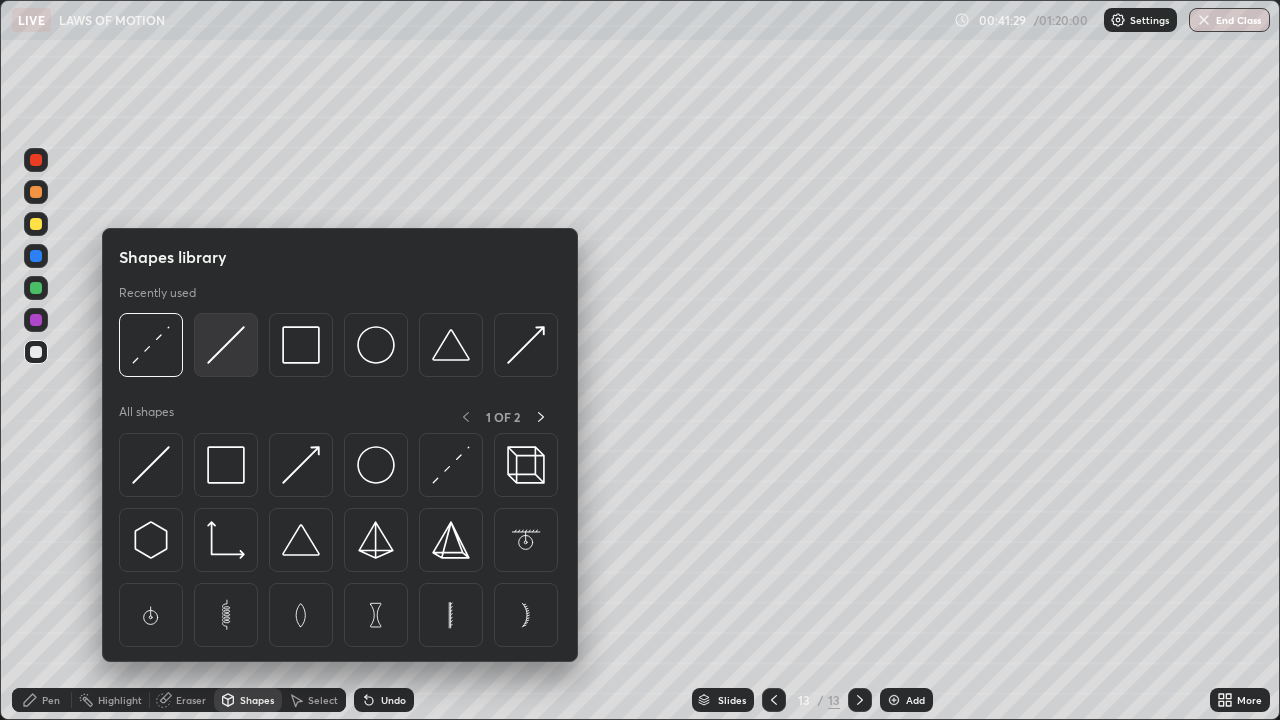 click at bounding box center (226, 345) 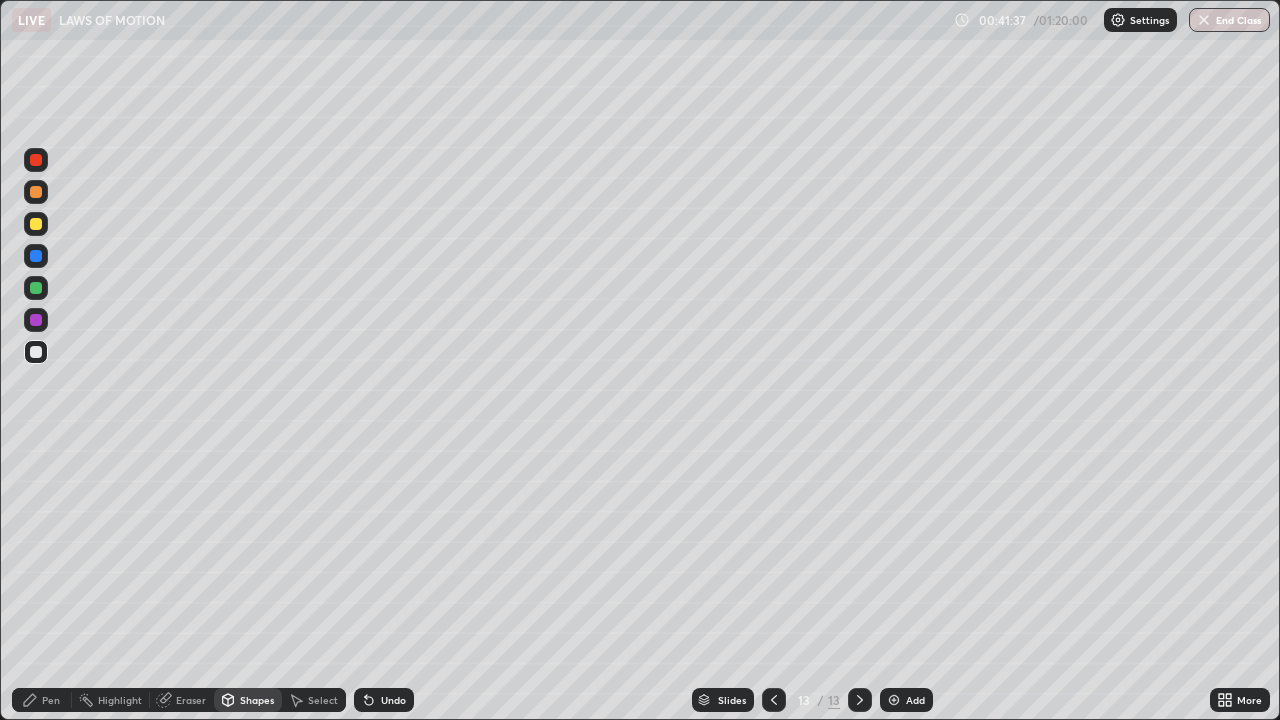 click on "Pen" at bounding box center (51, 700) 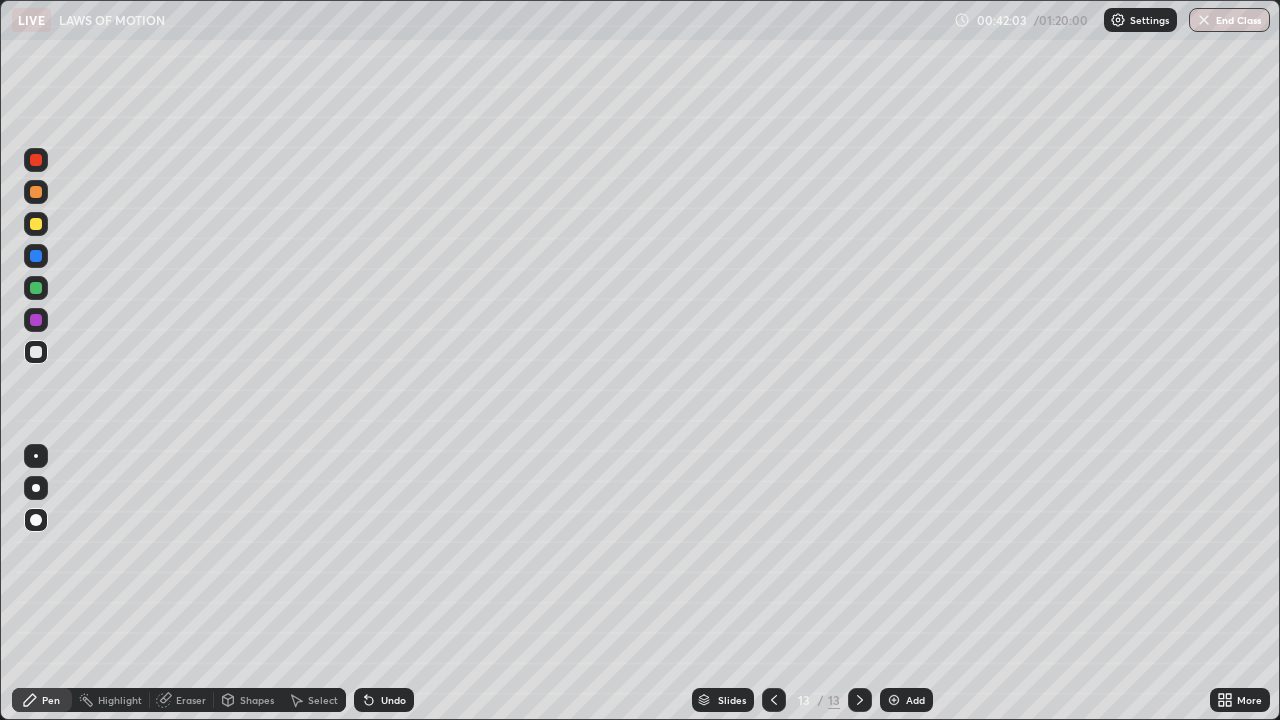 click at bounding box center [36, 456] 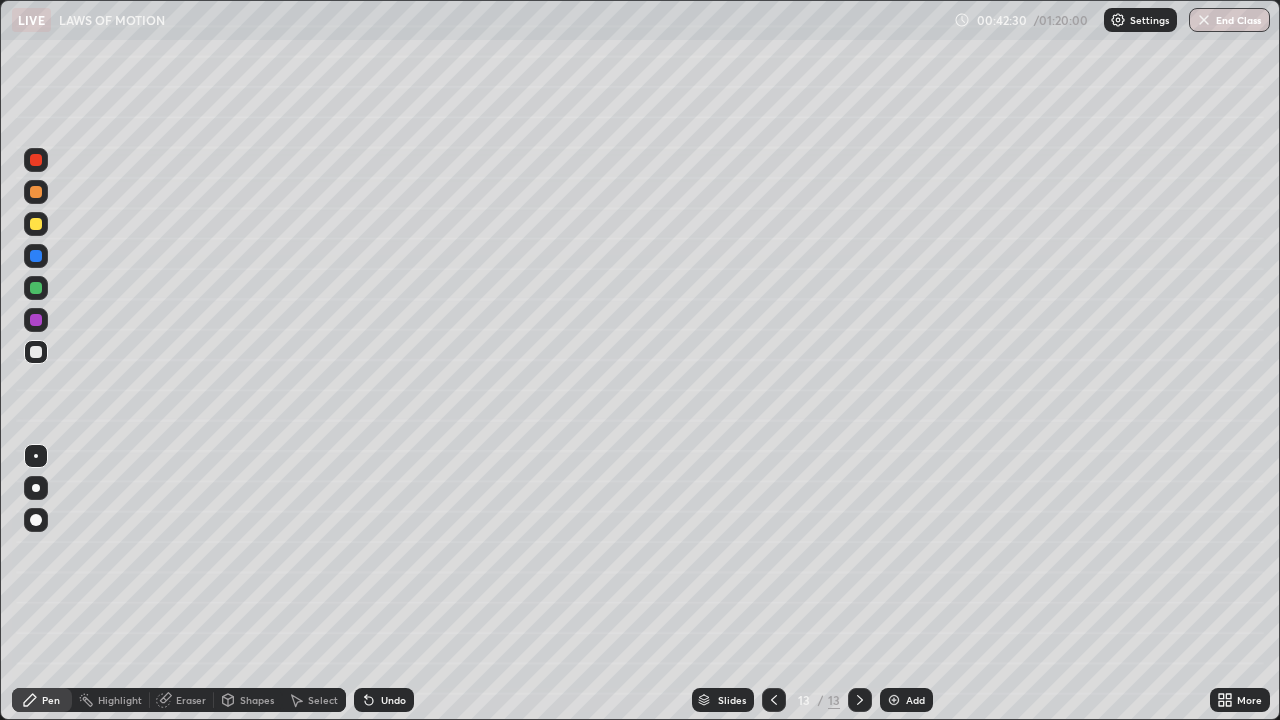 click at bounding box center (36, 224) 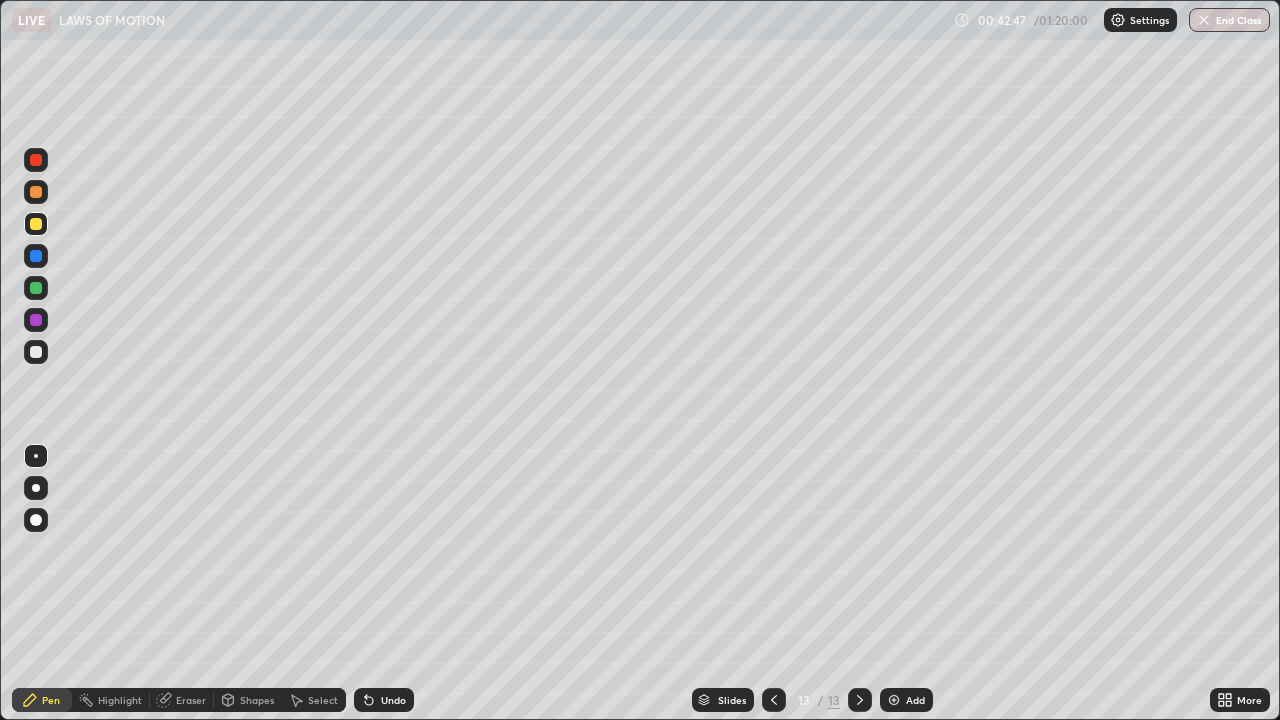 click at bounding box center [36, 352] 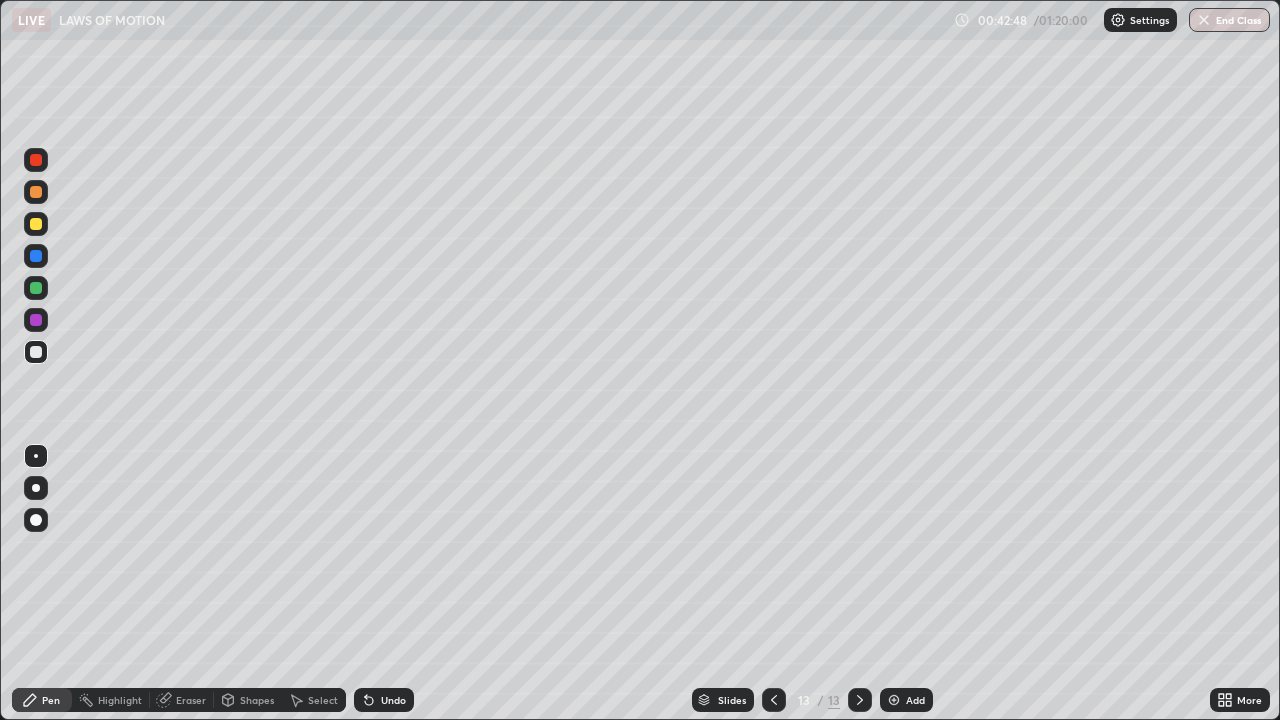 click at bounding box center (36, 224) 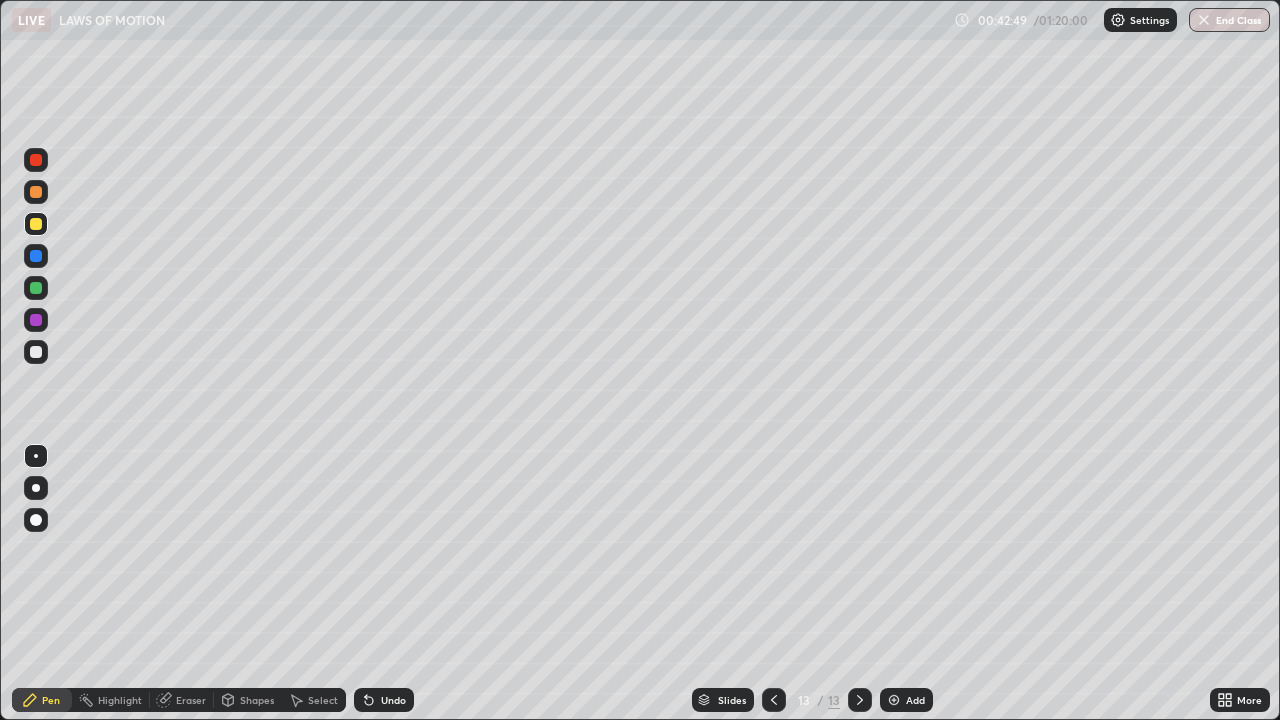 click at bounding box center (36, 488) 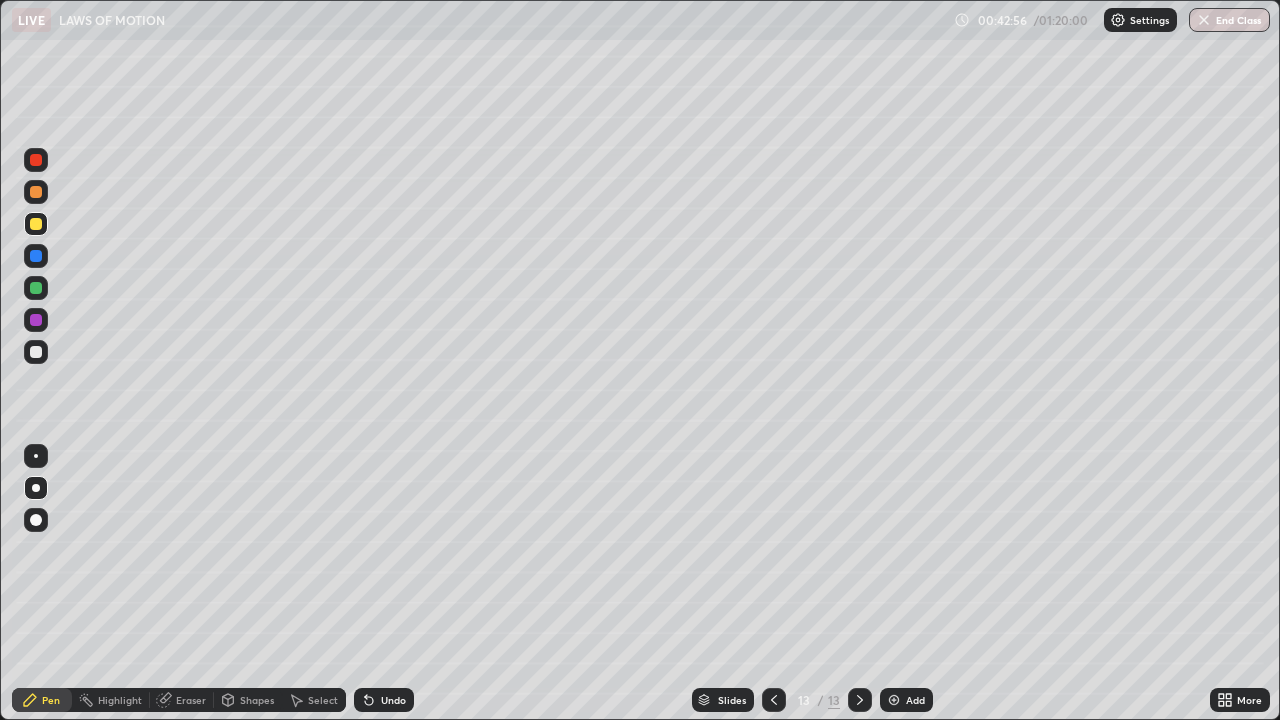 click at bounding box center (36, 288) 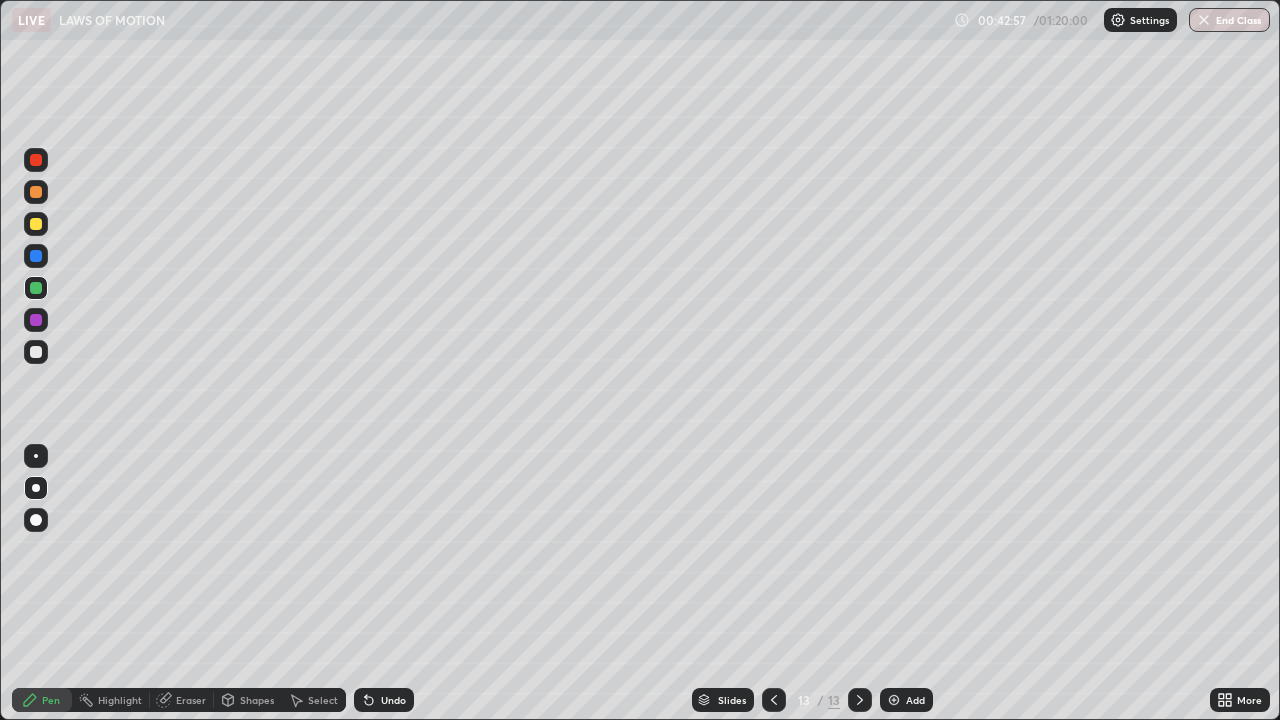 click on "Shapes" at bounding box center [257, 700] 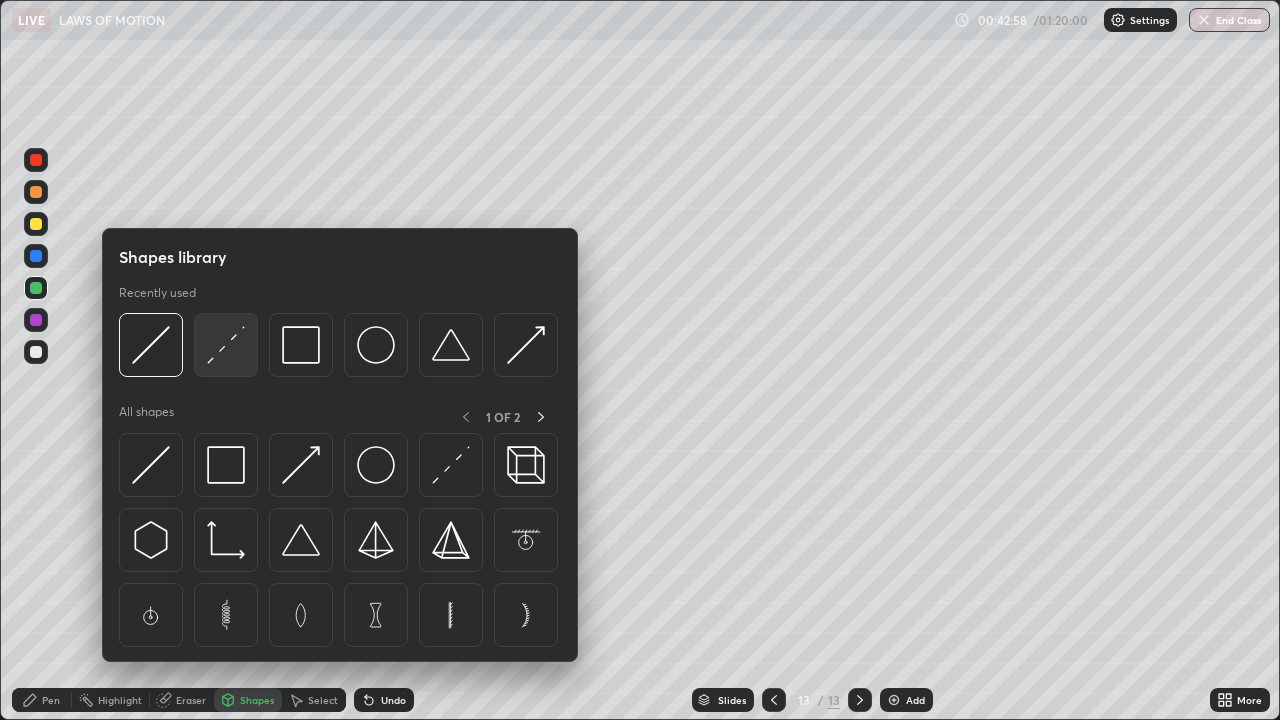 click at bounding box center (226, 345) 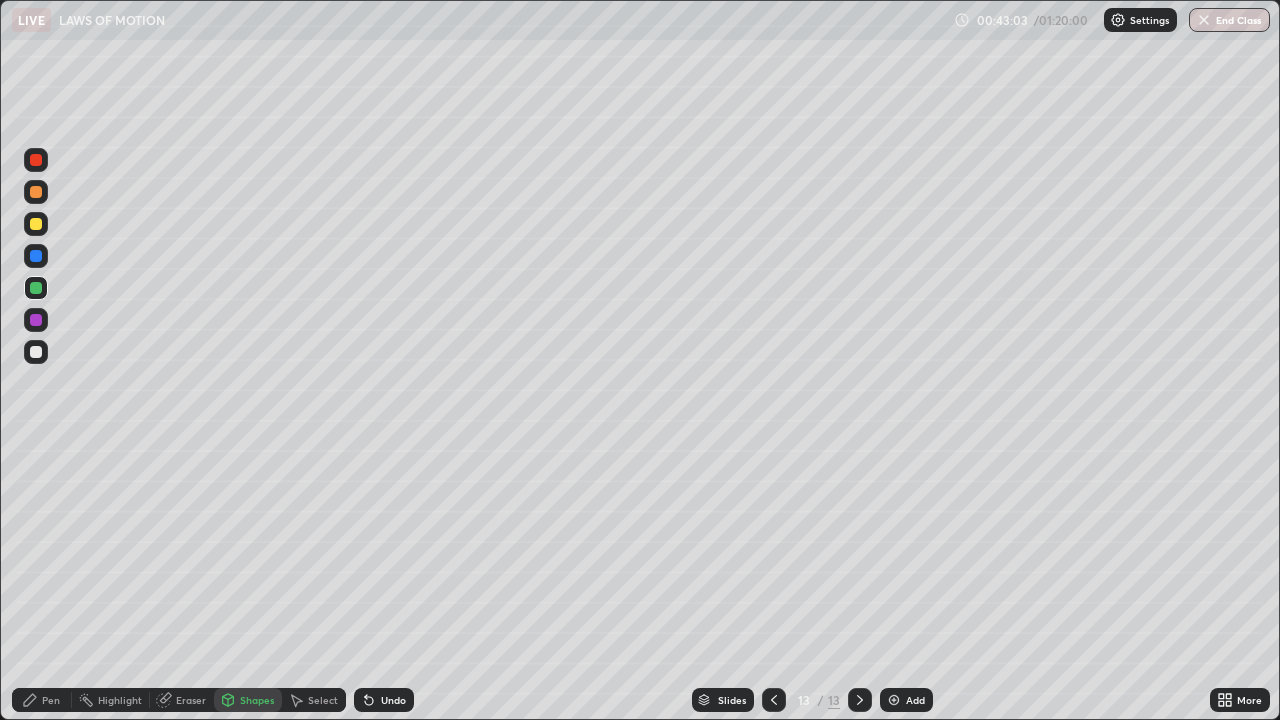 click on "Pen" at bounding box center [42, 700] 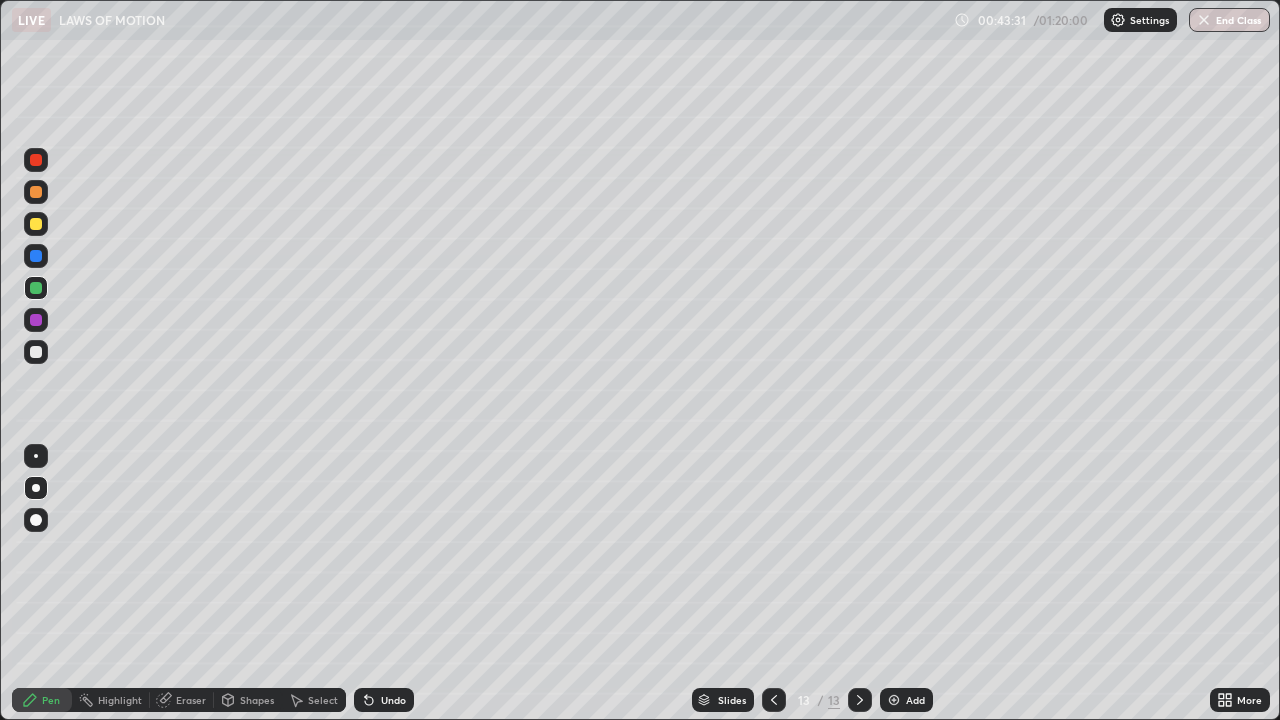 click at bounding box center [36, 320] 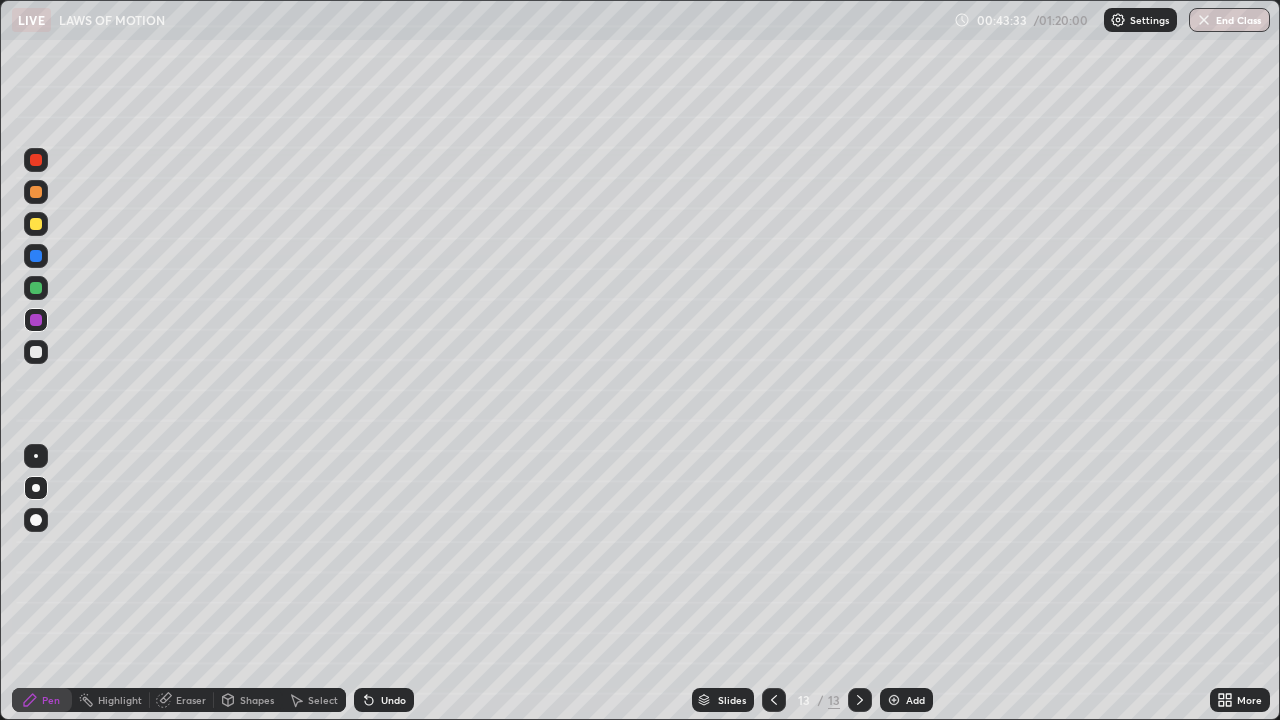 click at bounding box center (36, 288) 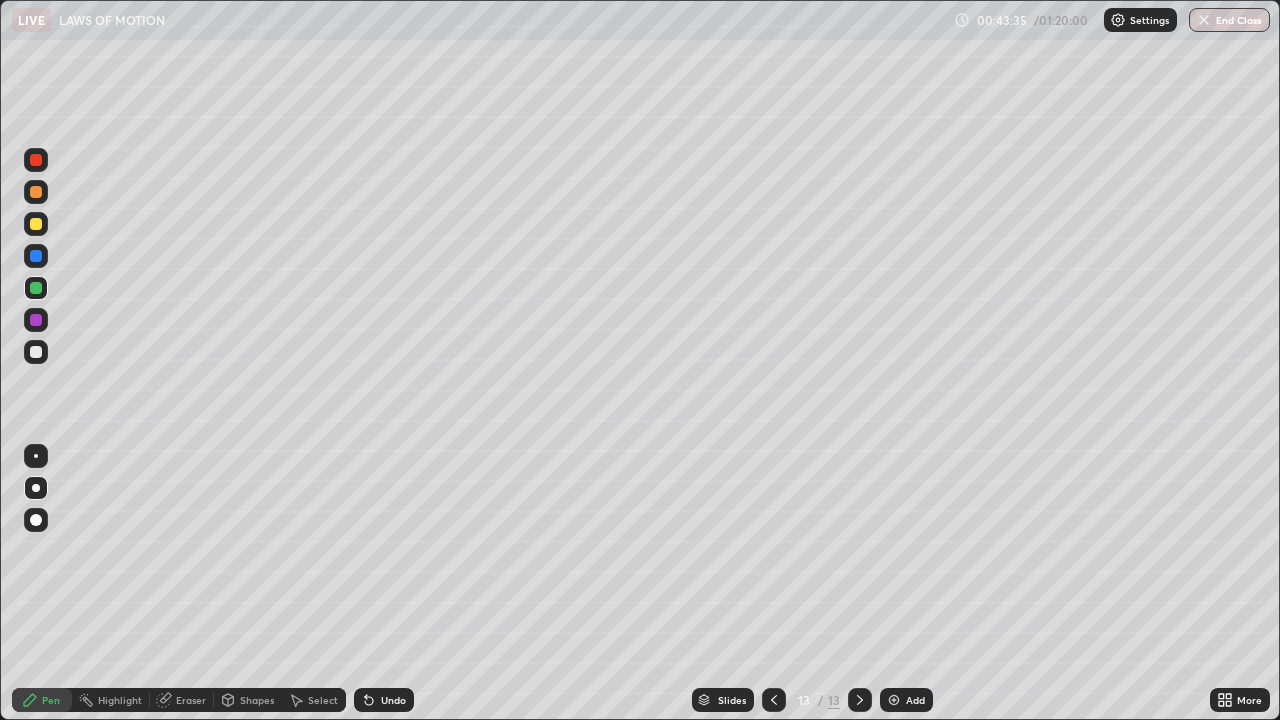 click at bounding box center [36, 320] 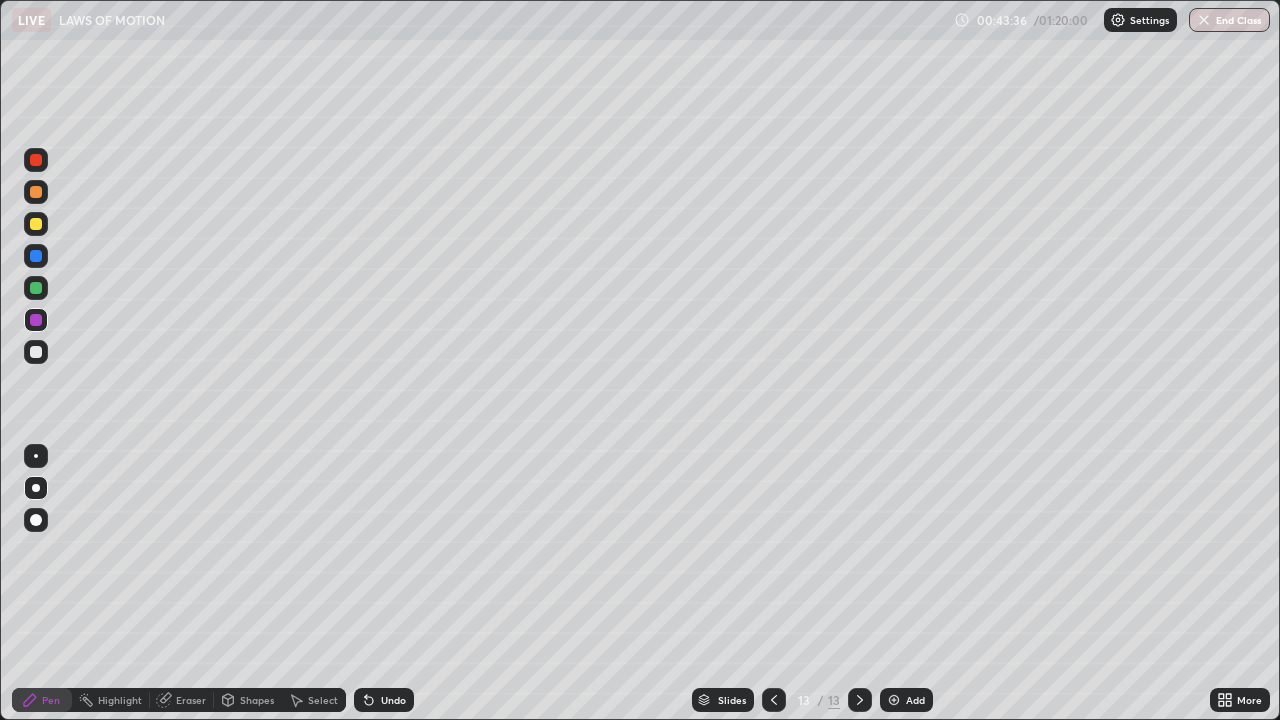 click at bounding box center [36, 520] 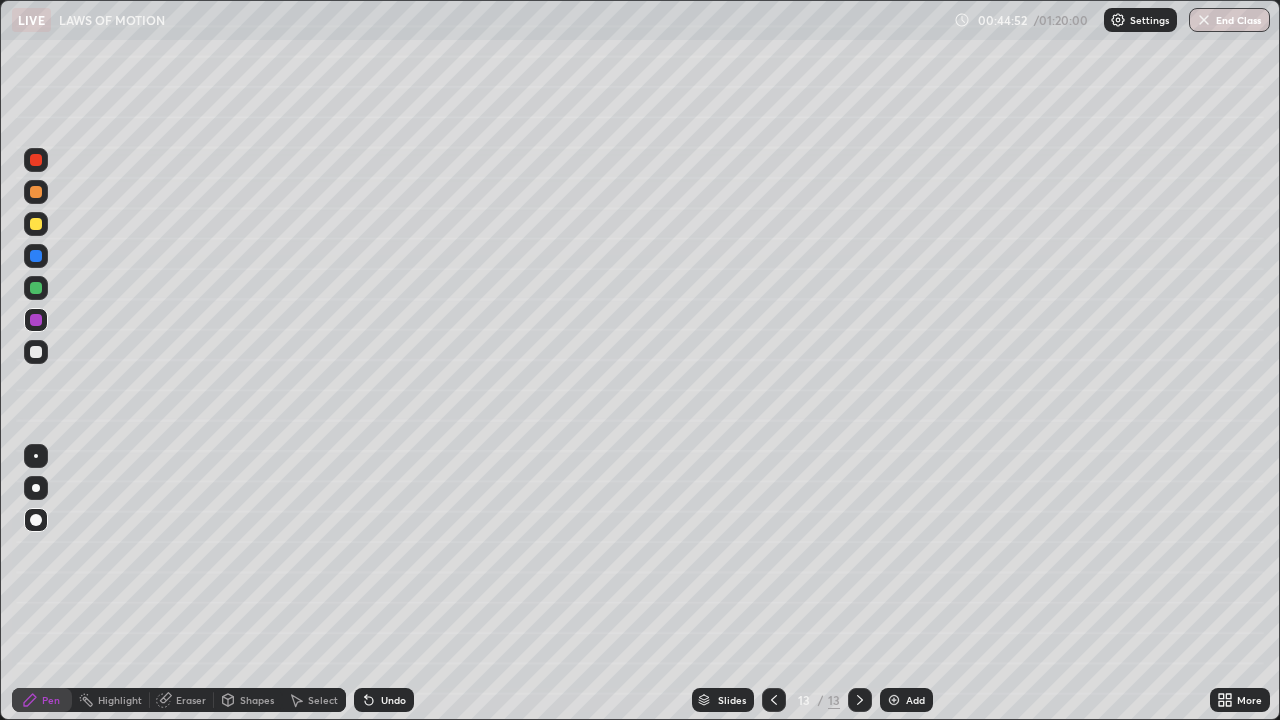 click on "Undo" at bounding box center (393, 700) 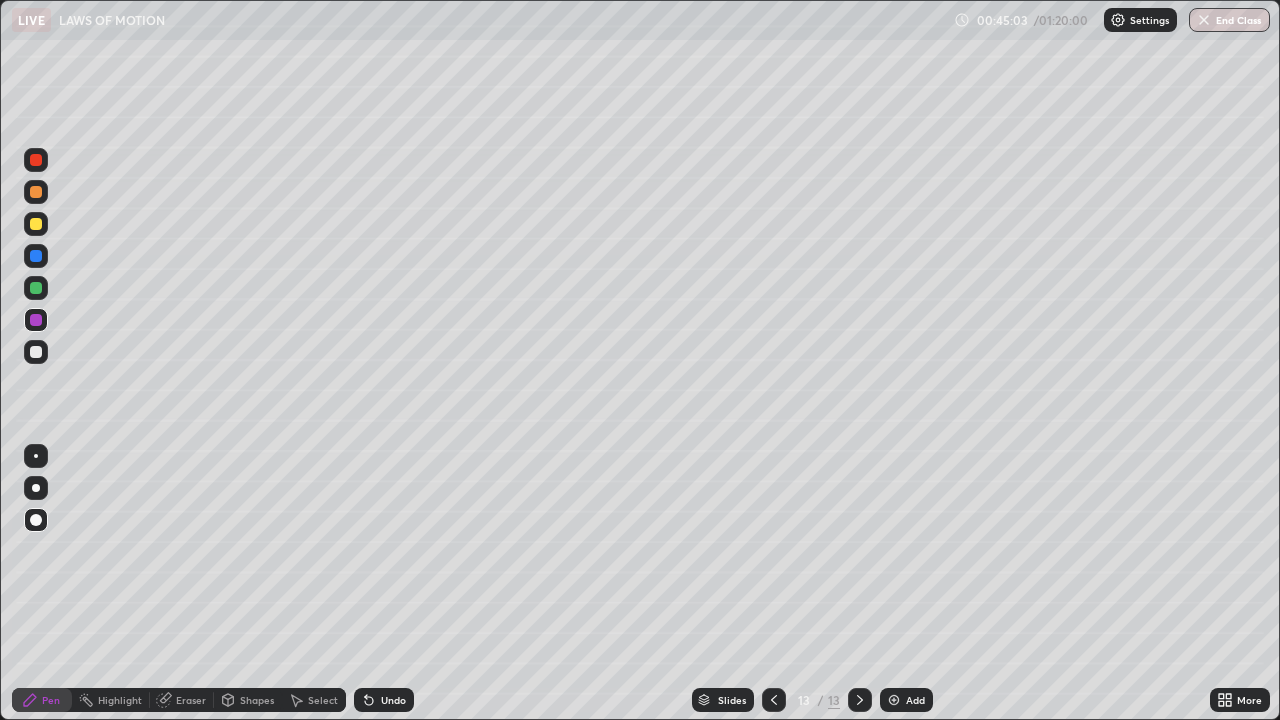click at bounding box center (36, 352) 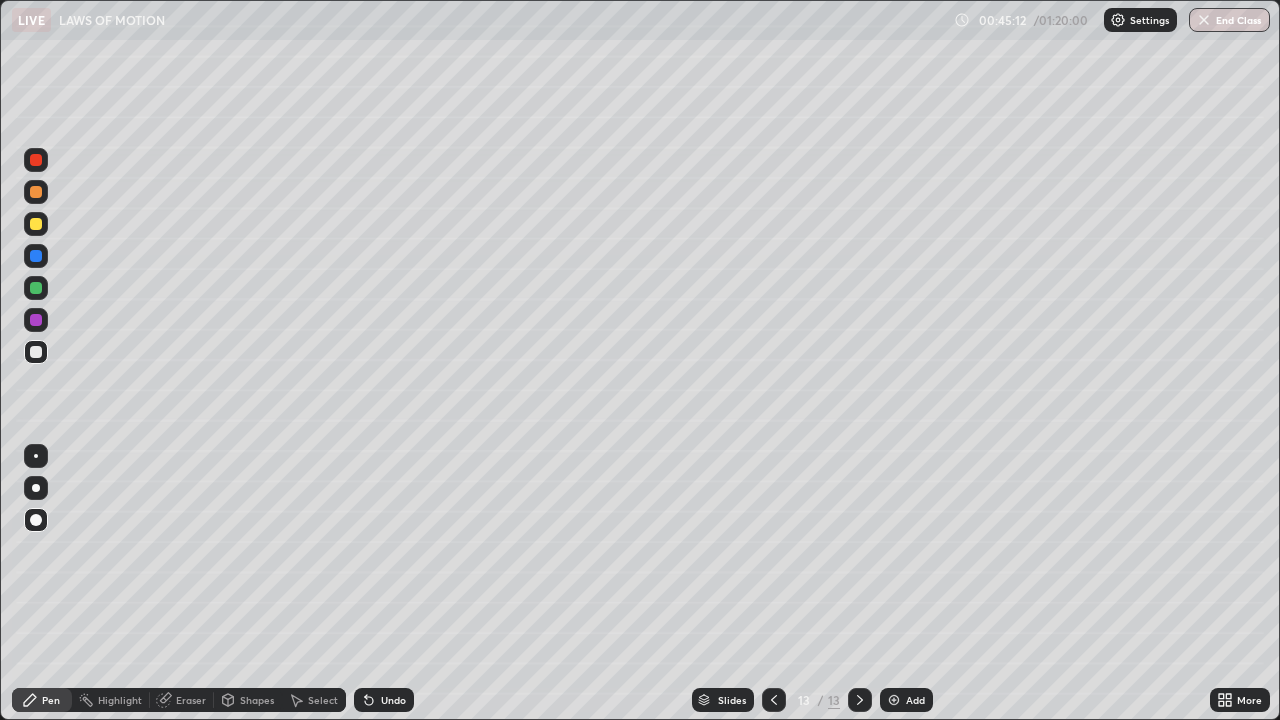 click at bounding box center (36, 488) 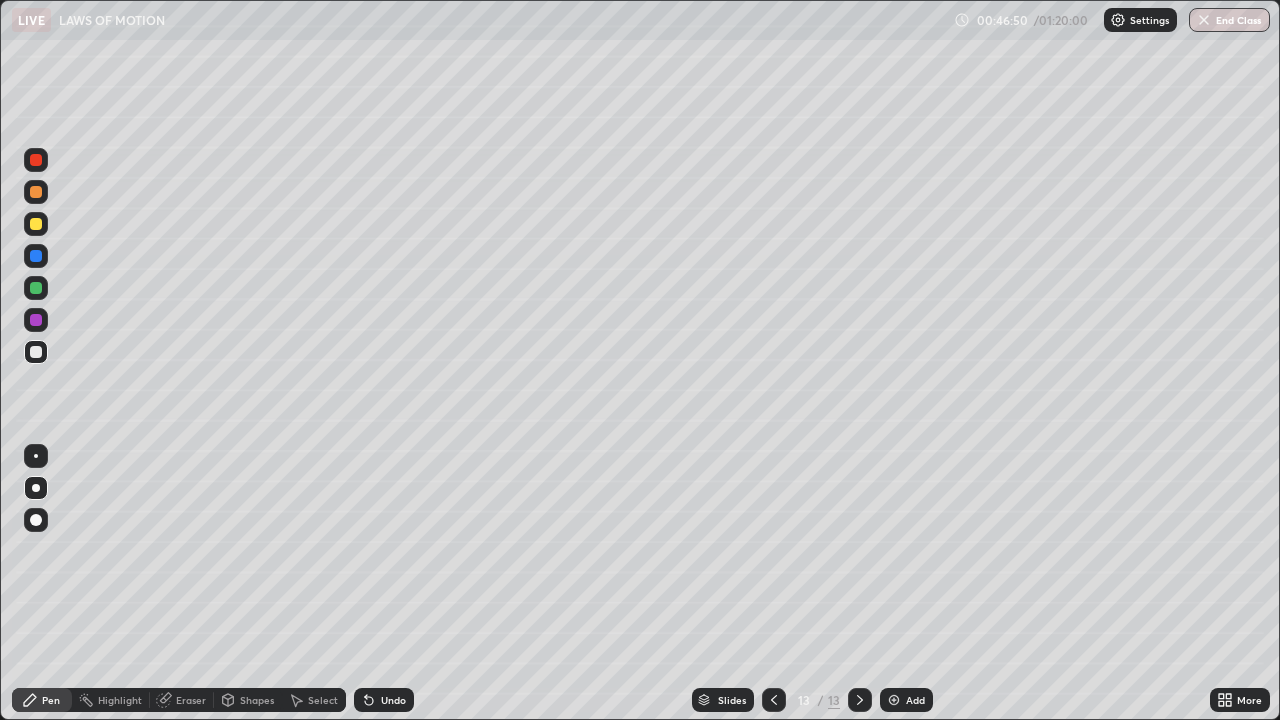 click on "Eraser" at bounding box center [182, 700] 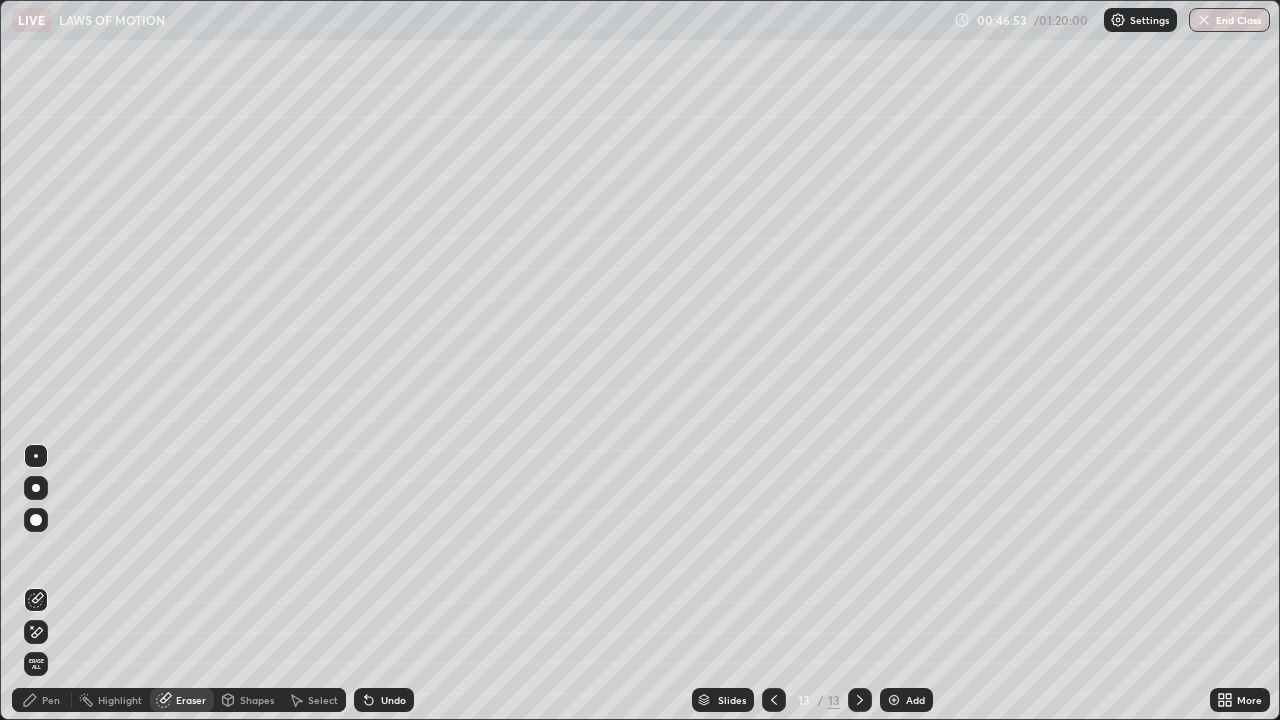 click 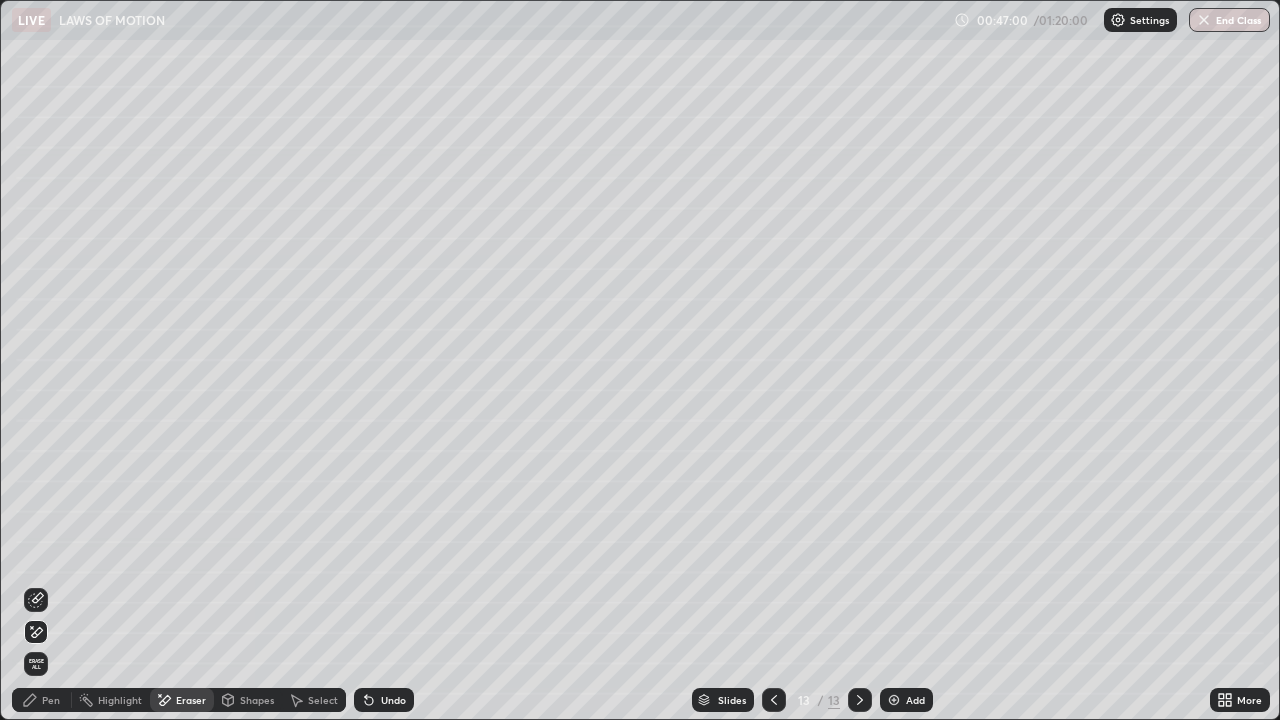 click 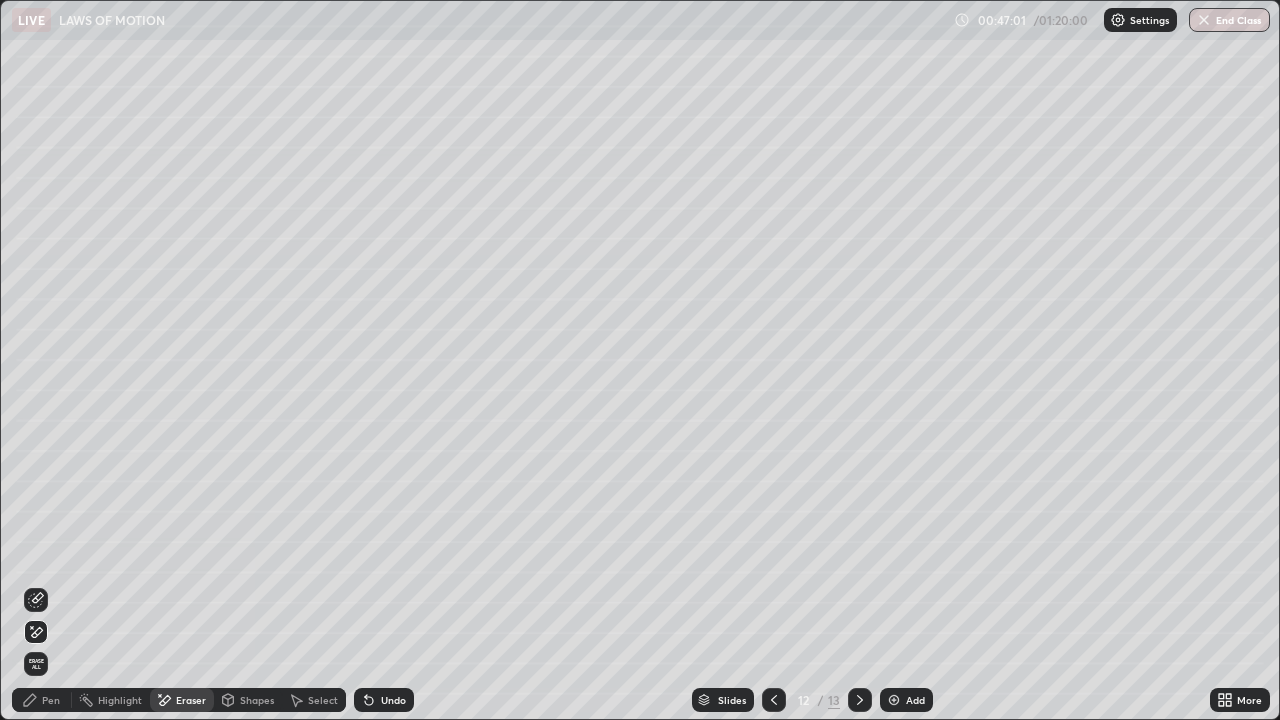 click on "Add" at bounding box center [906, 700] 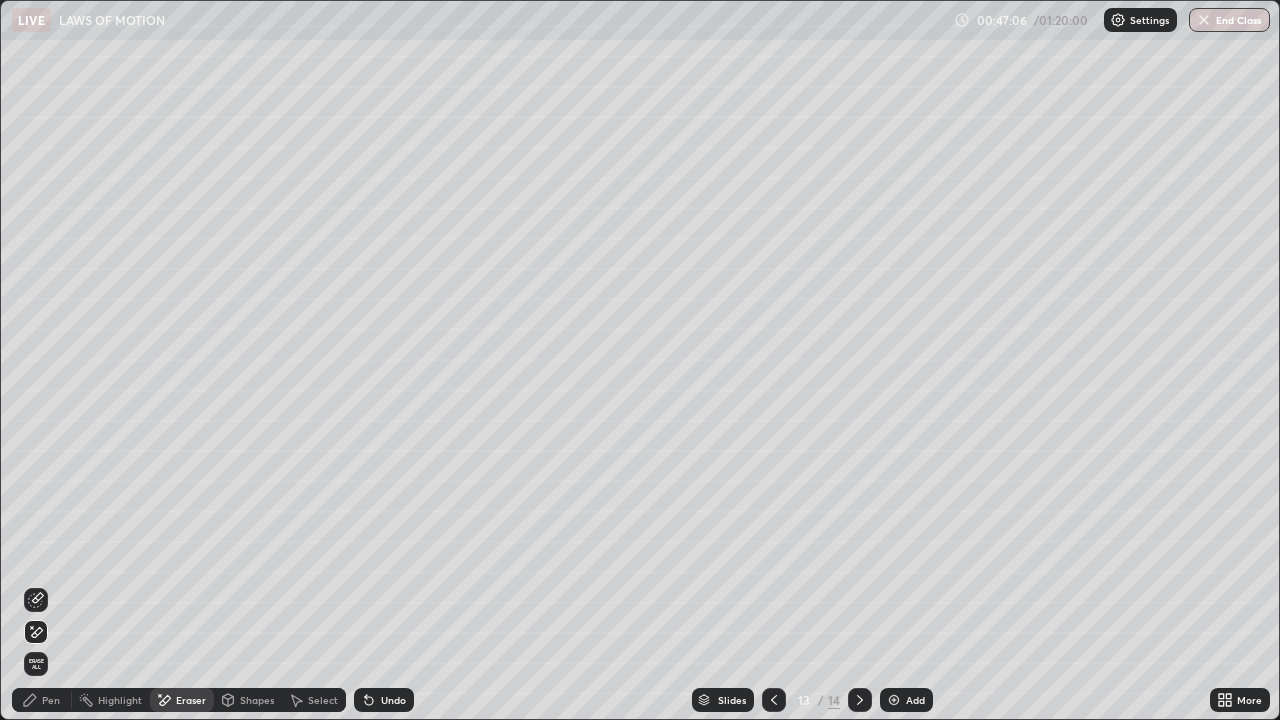 click on "Pen" at bounding box center [51, 700] 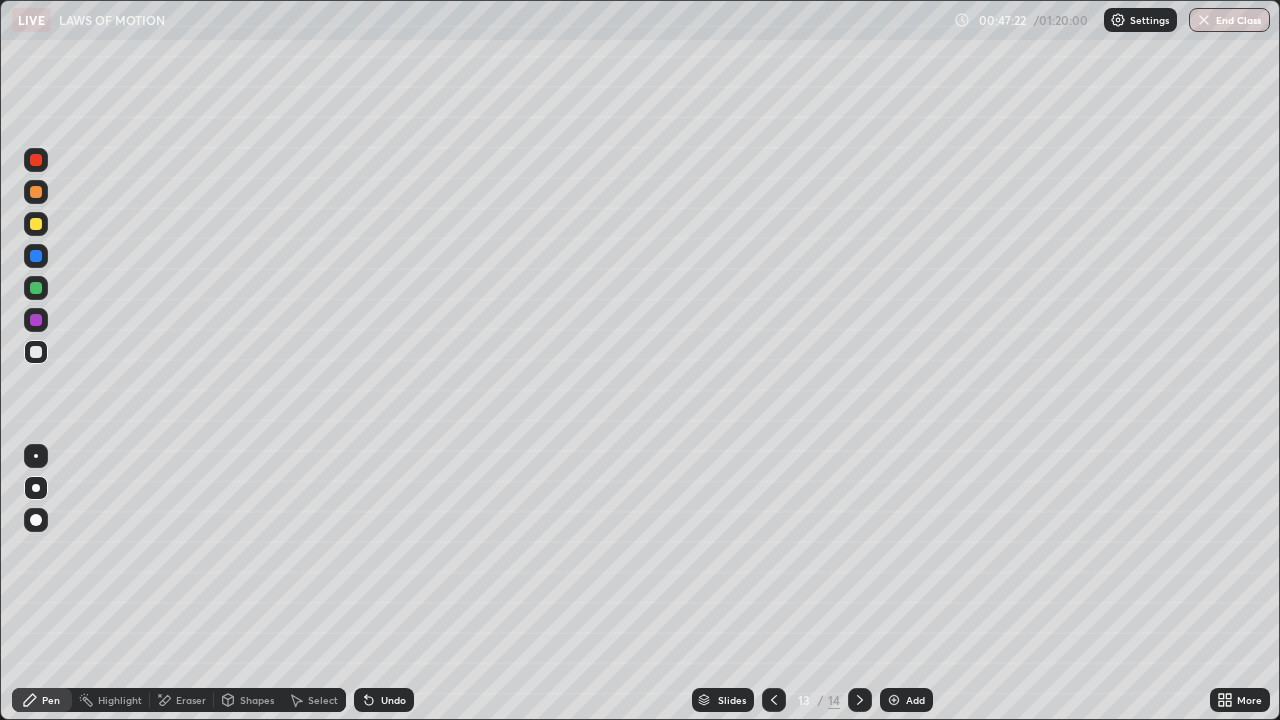 click 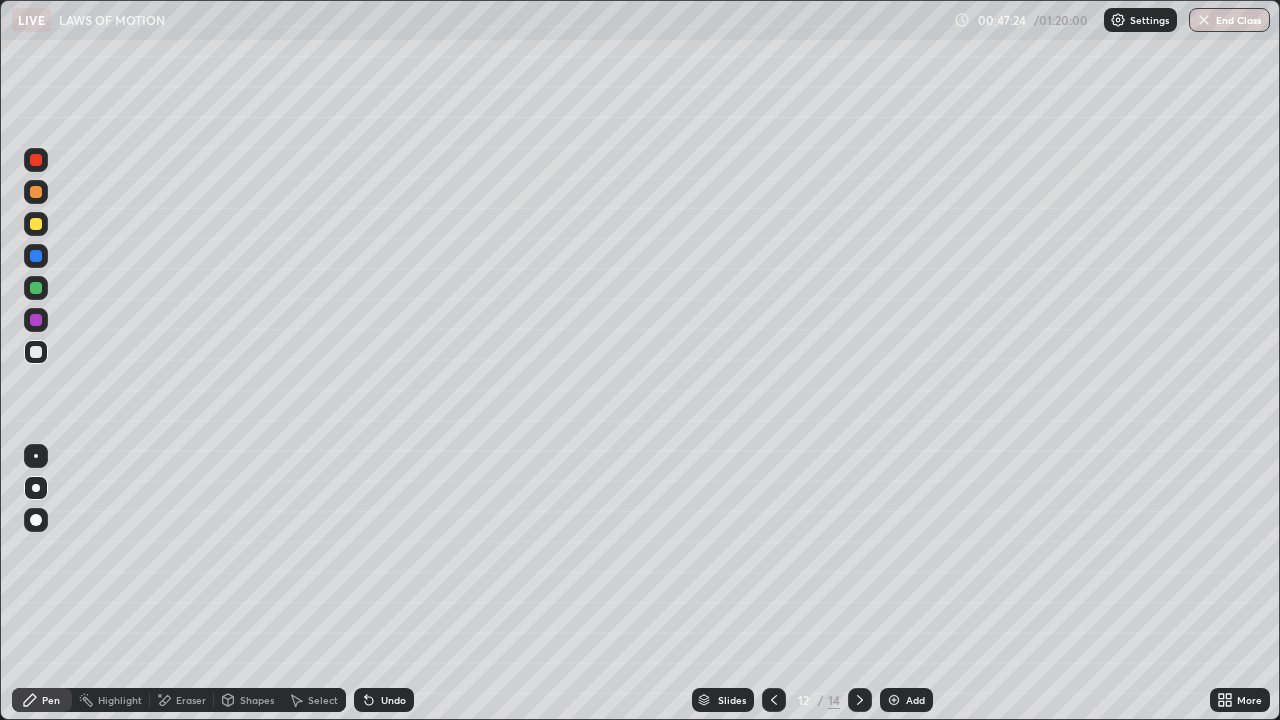 click at bounding box center (860, 700) 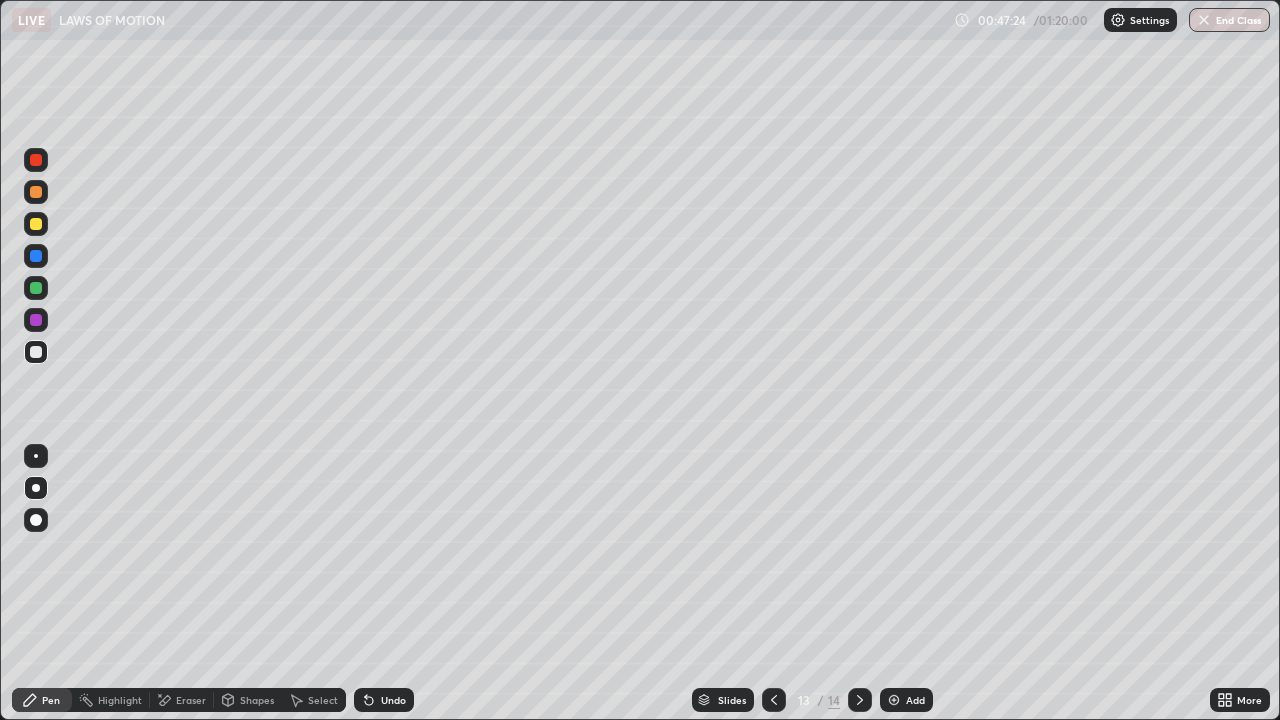 click 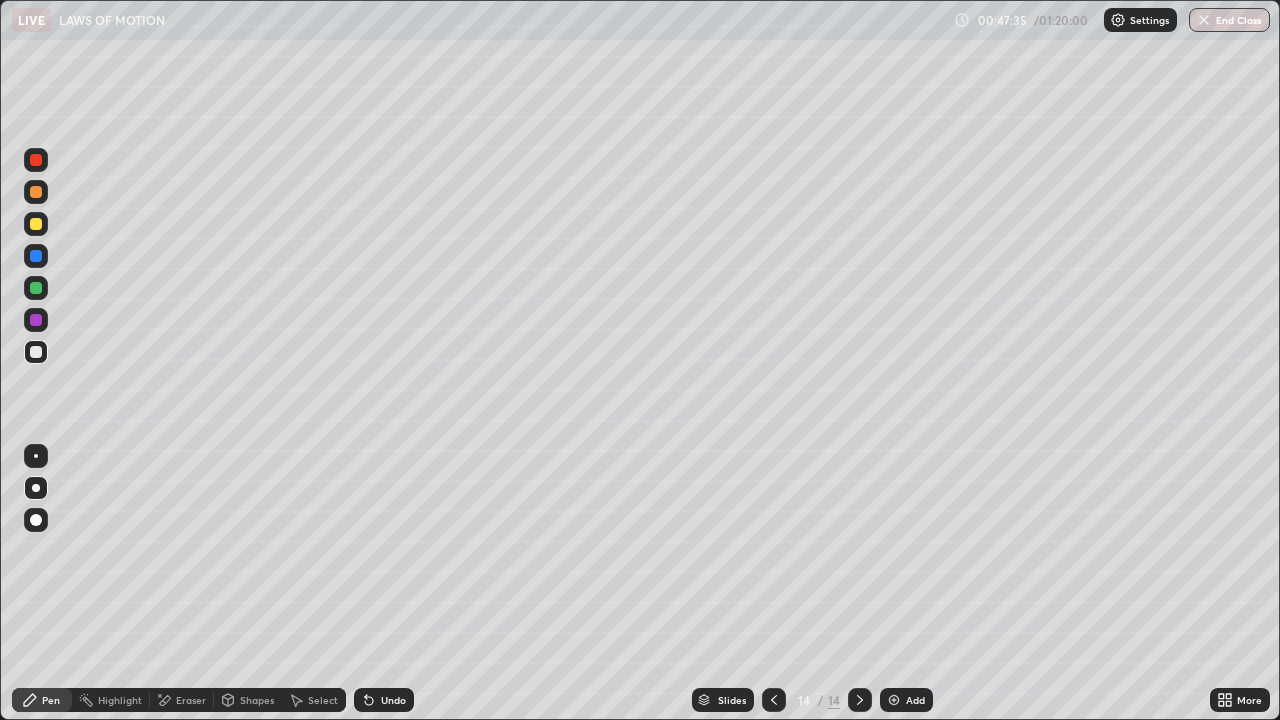 click 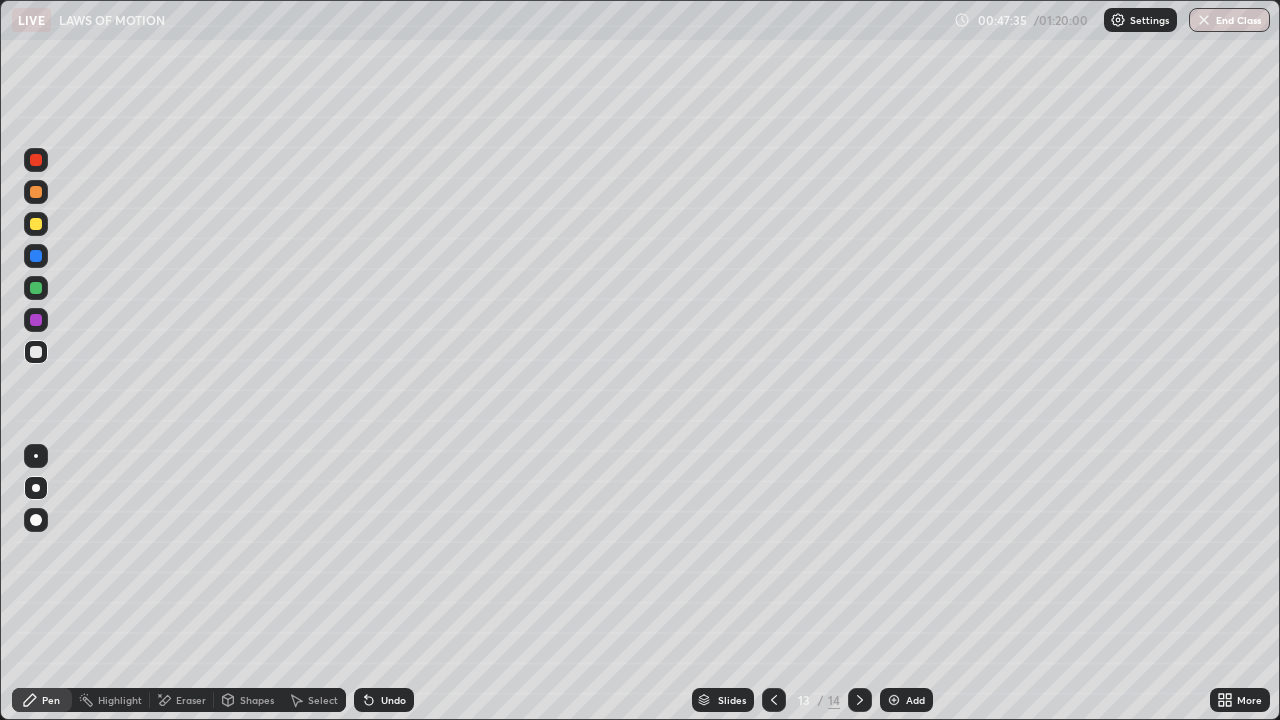 click 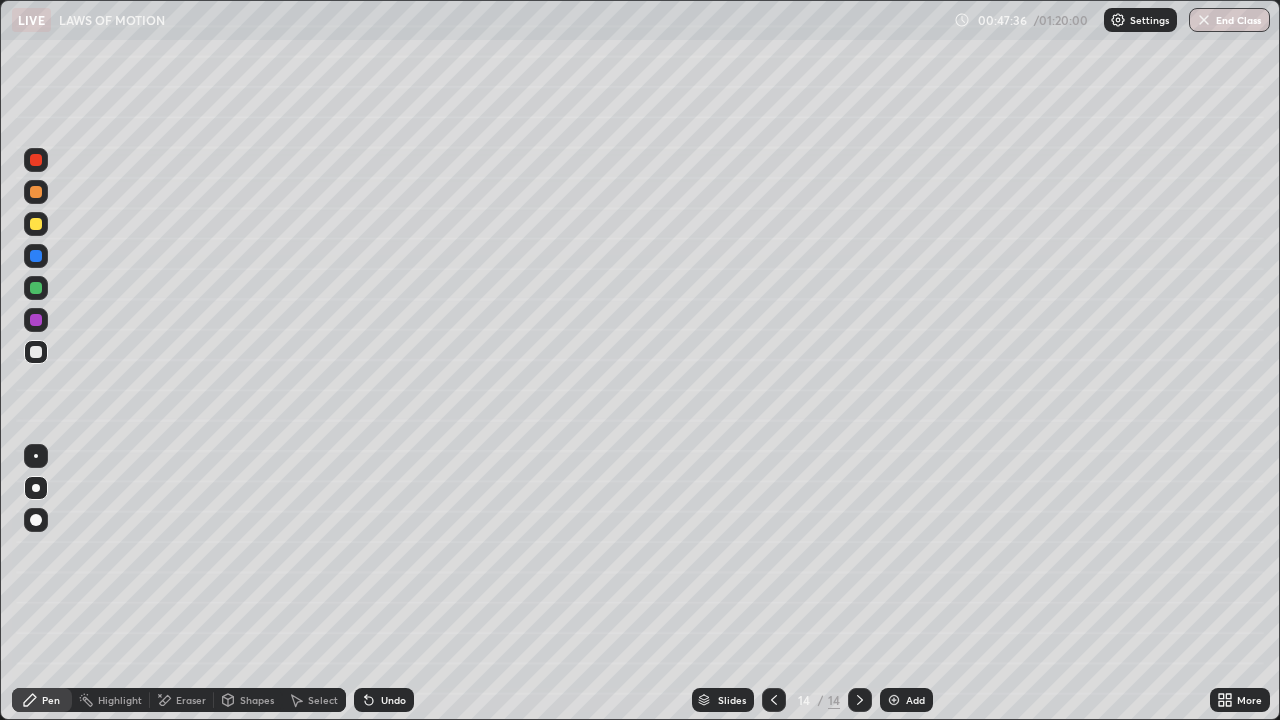 click at bounding box center [894, 700] 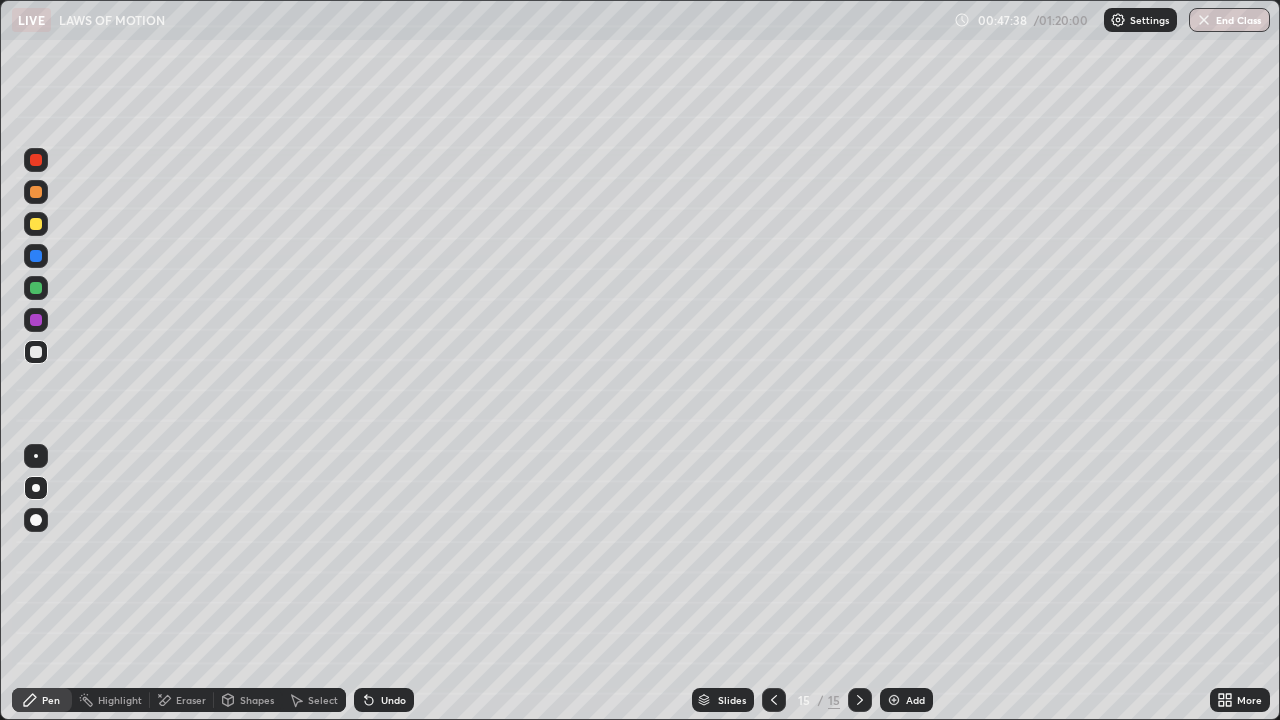click on "Eraser" at bounding box center (191, 700) 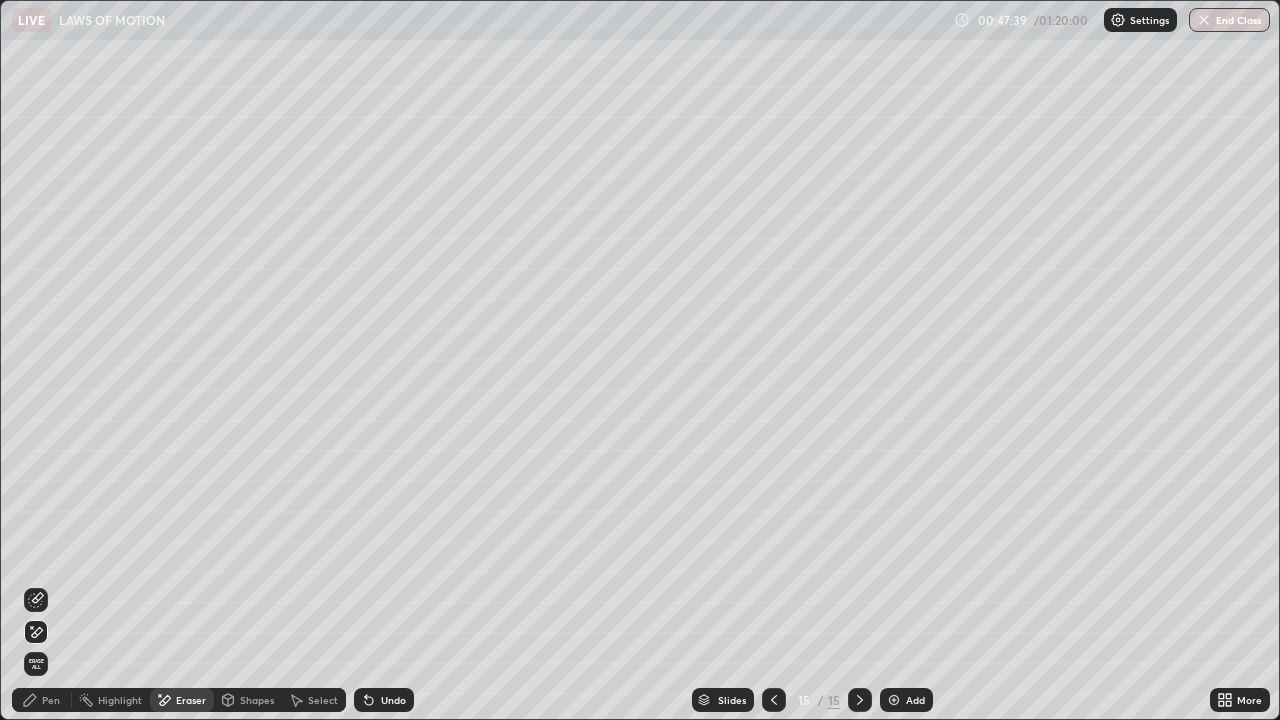 click on "Shapes" at bounding box center [248, 700] 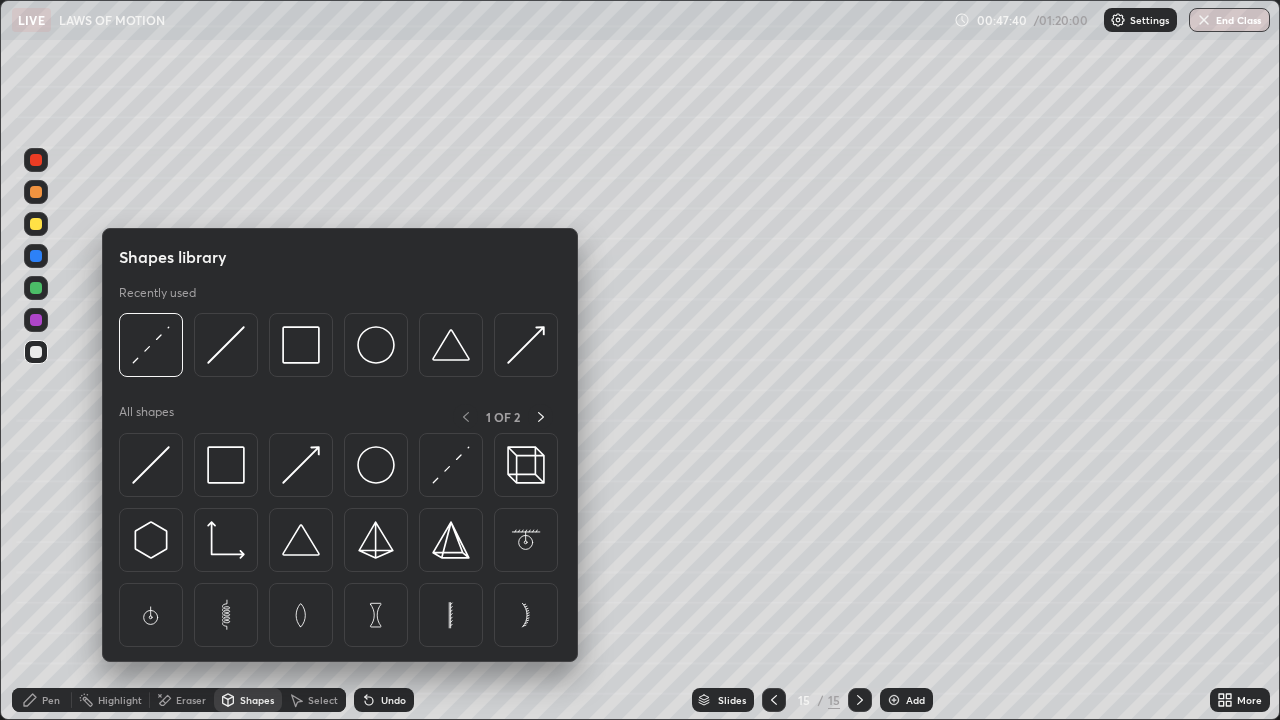 click on "Pen" at bounding box center (51, 700) 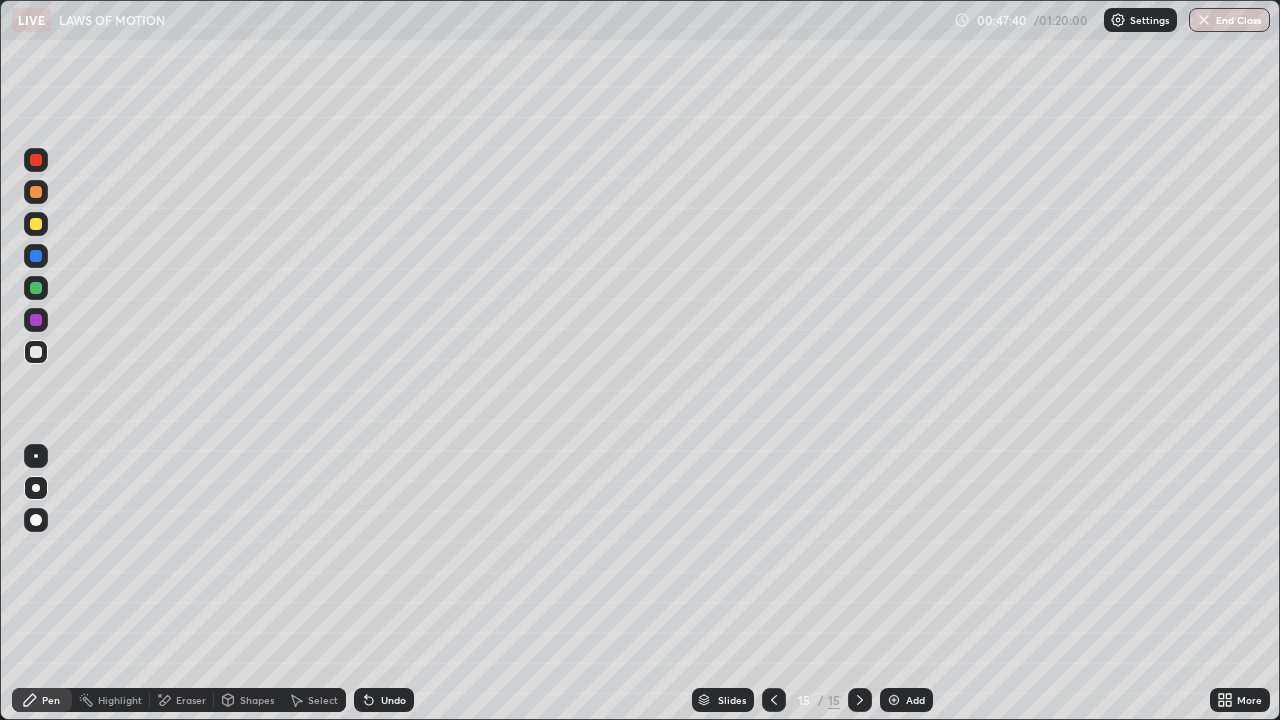 click on "Shapes" at bounding box center [257, 700] 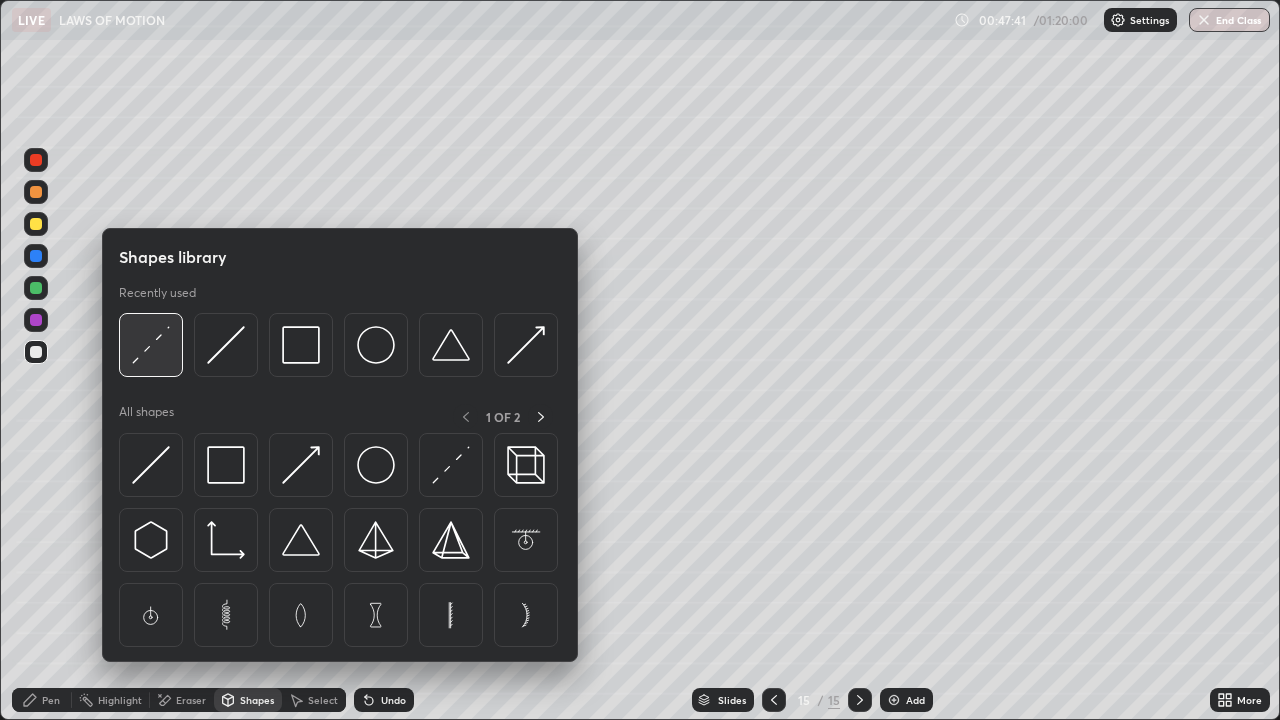click at bounding box center (151, 345) 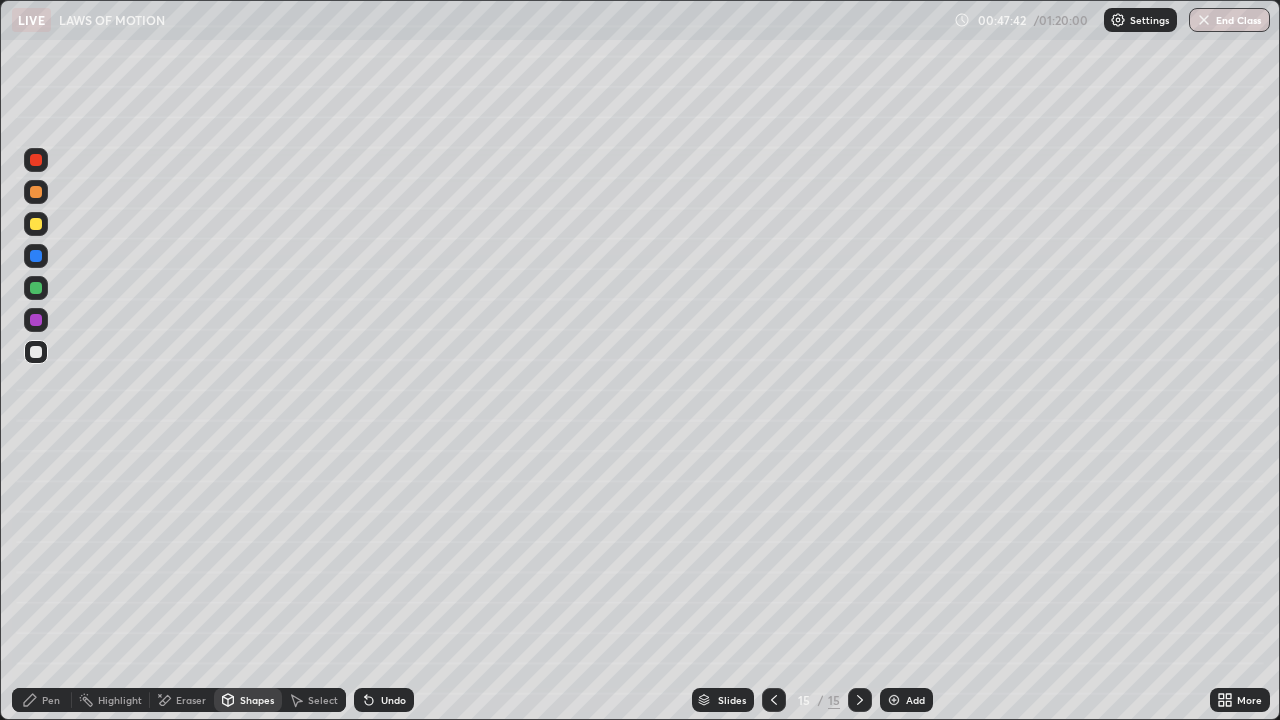 click at bounding box center (36, 288) 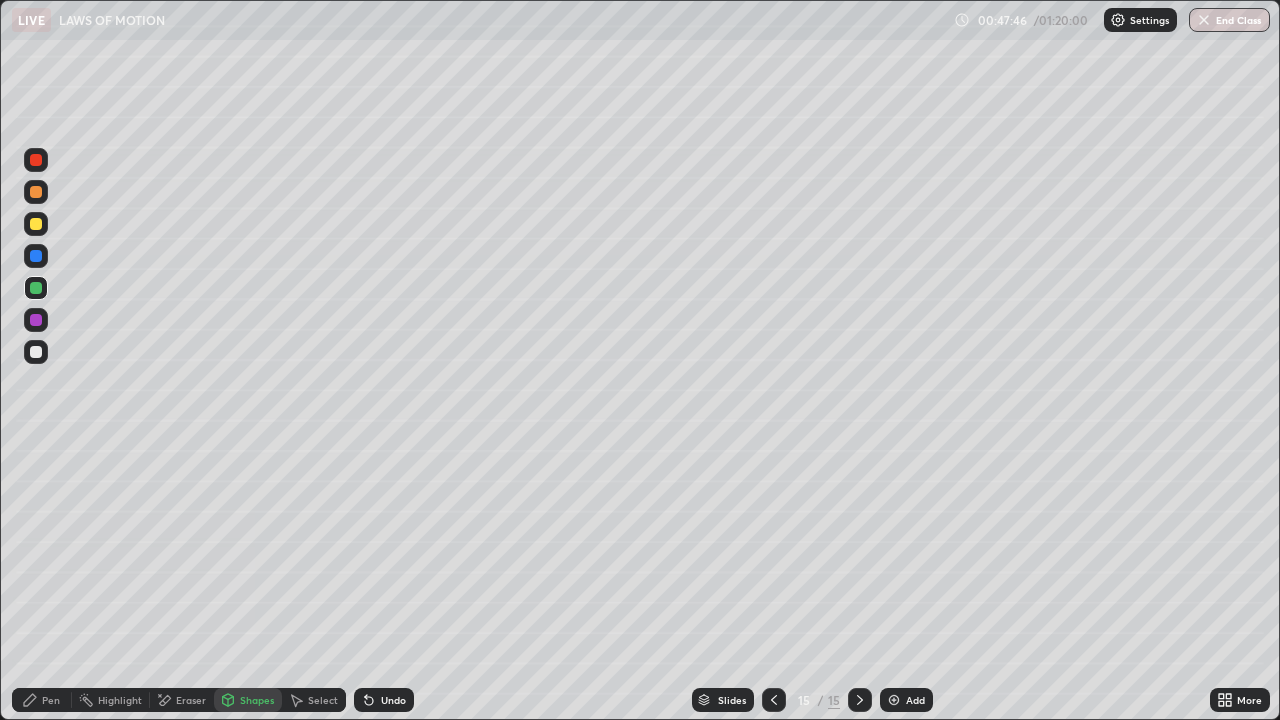 click on "Pen" at bounding box center [51, 700] 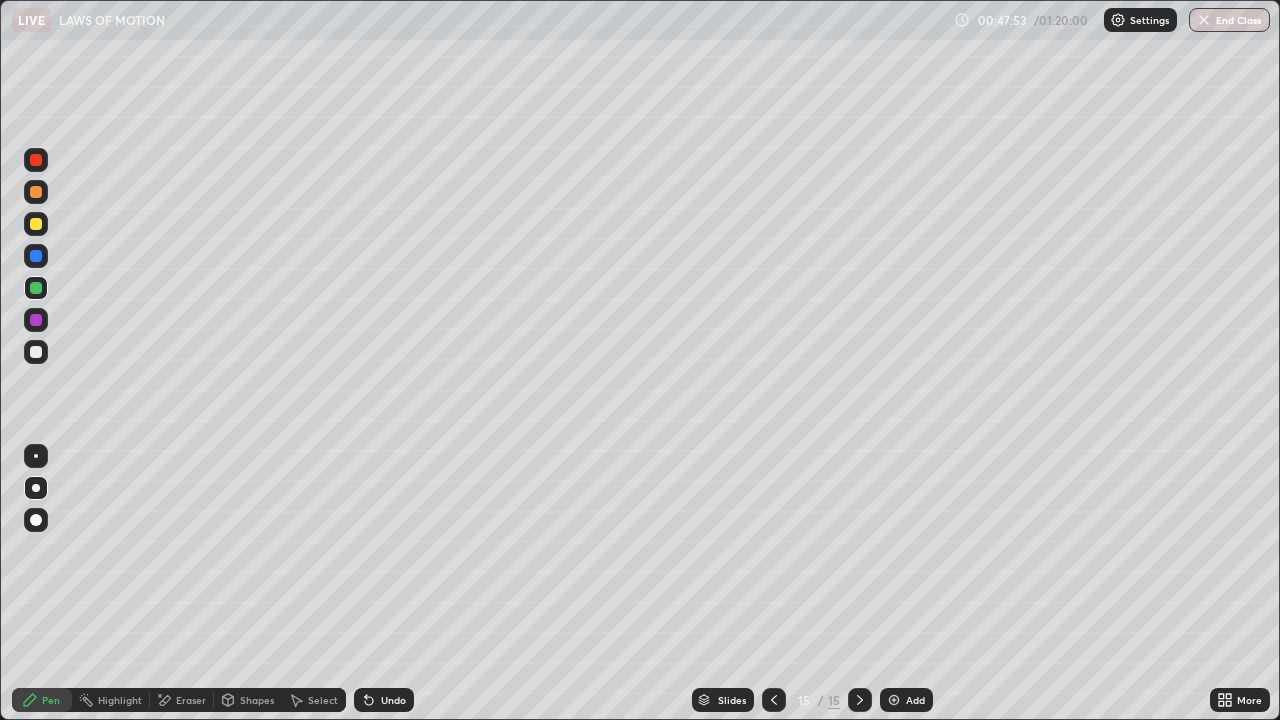click at bounding box center [36, 320] 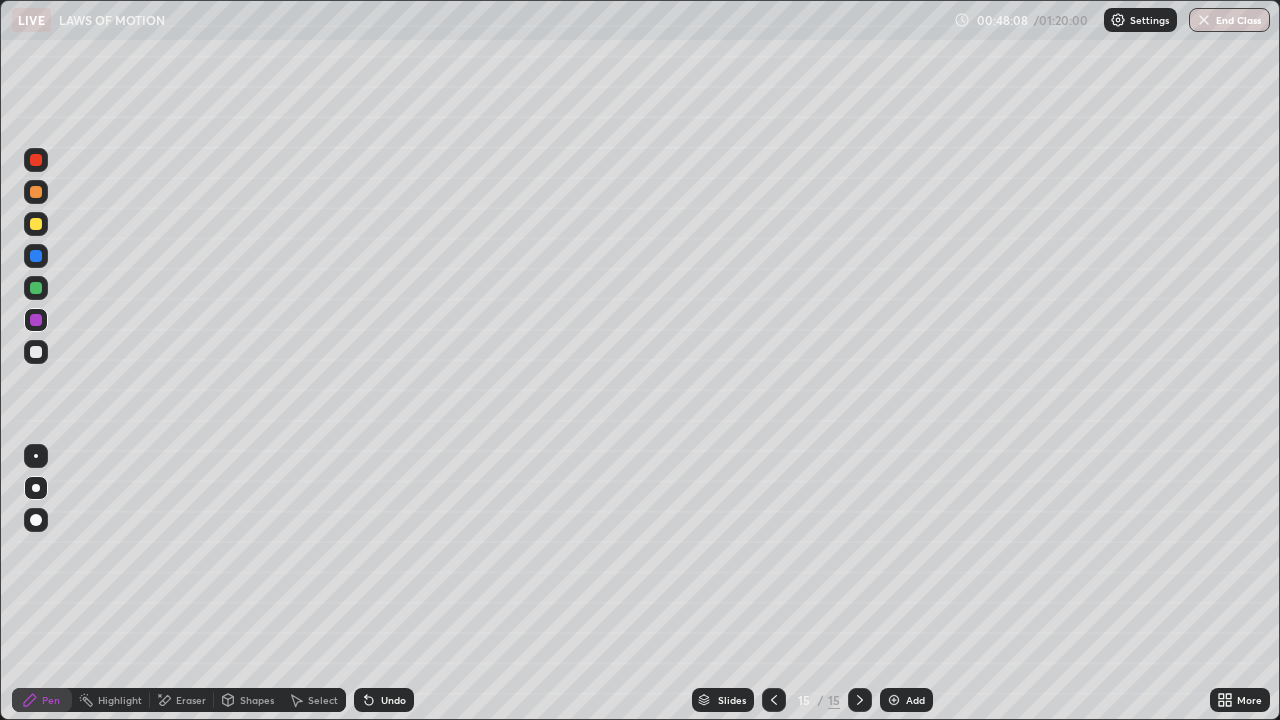click at bounding box center (36, 352) 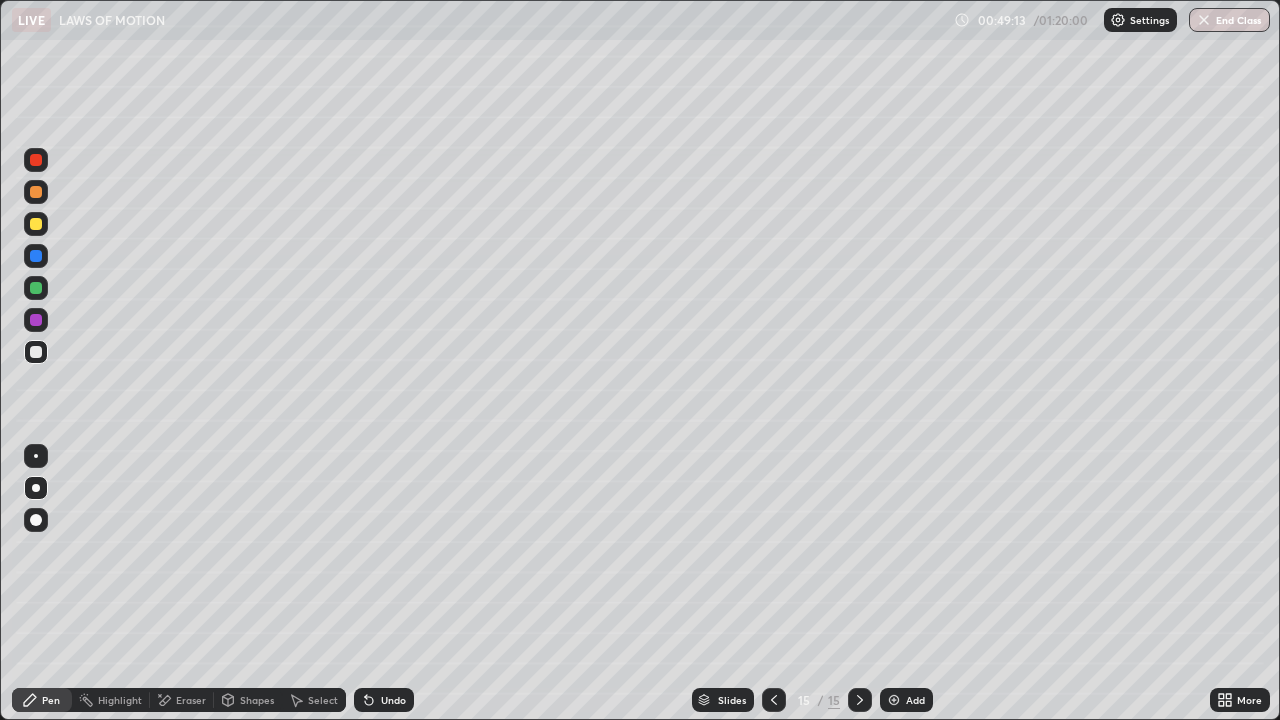click 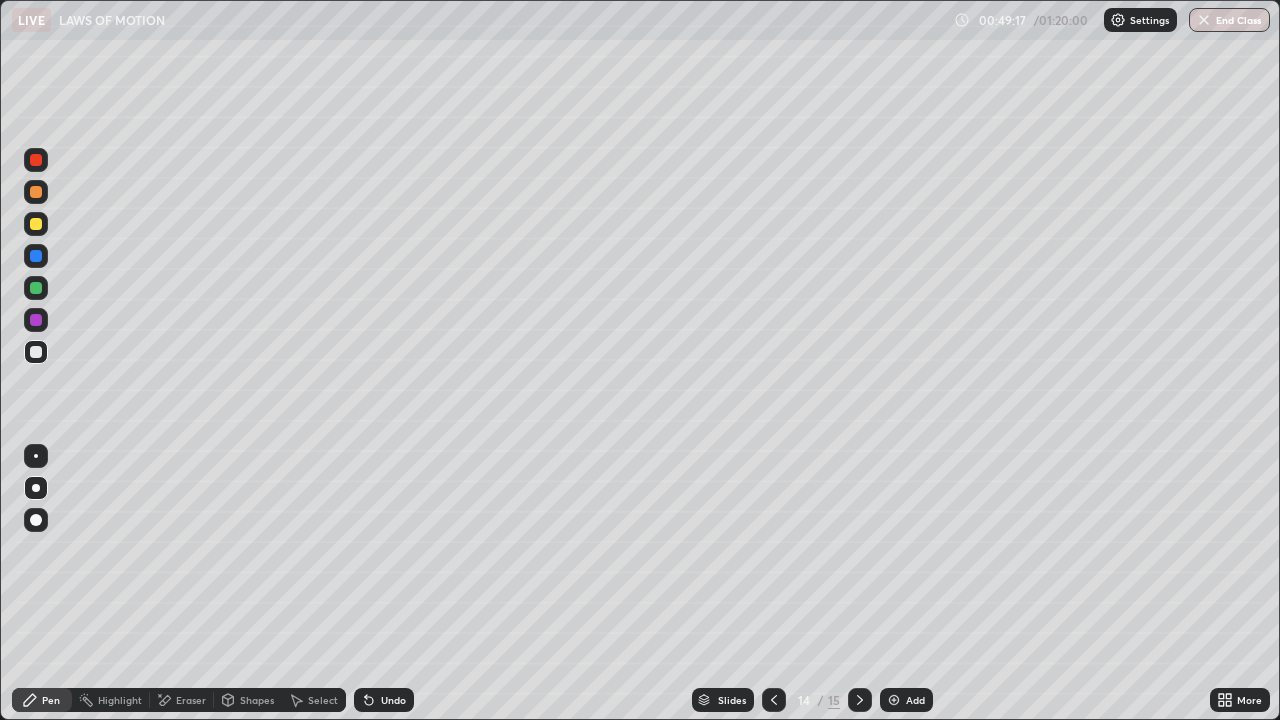 click on "Eraser" at bounding box center [191, 700] 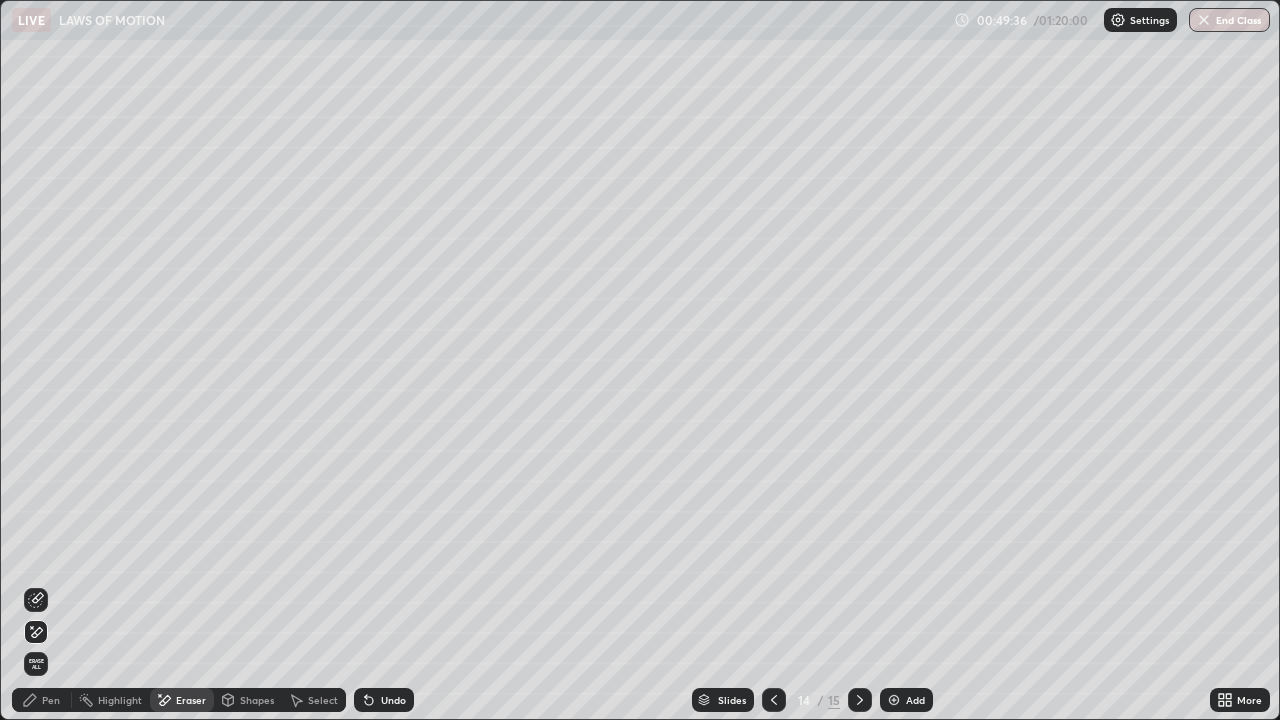 click at bounding box center (36, 600) 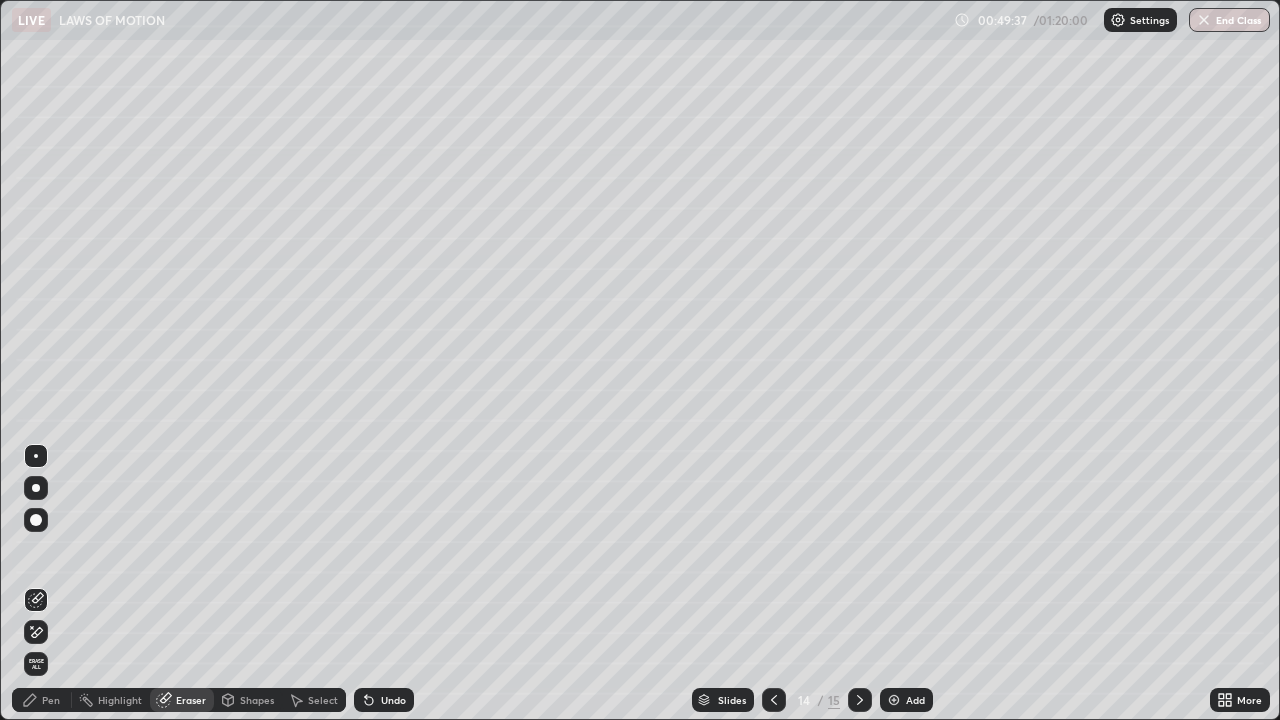 click on "Pen" at bounding box center (51, 700) 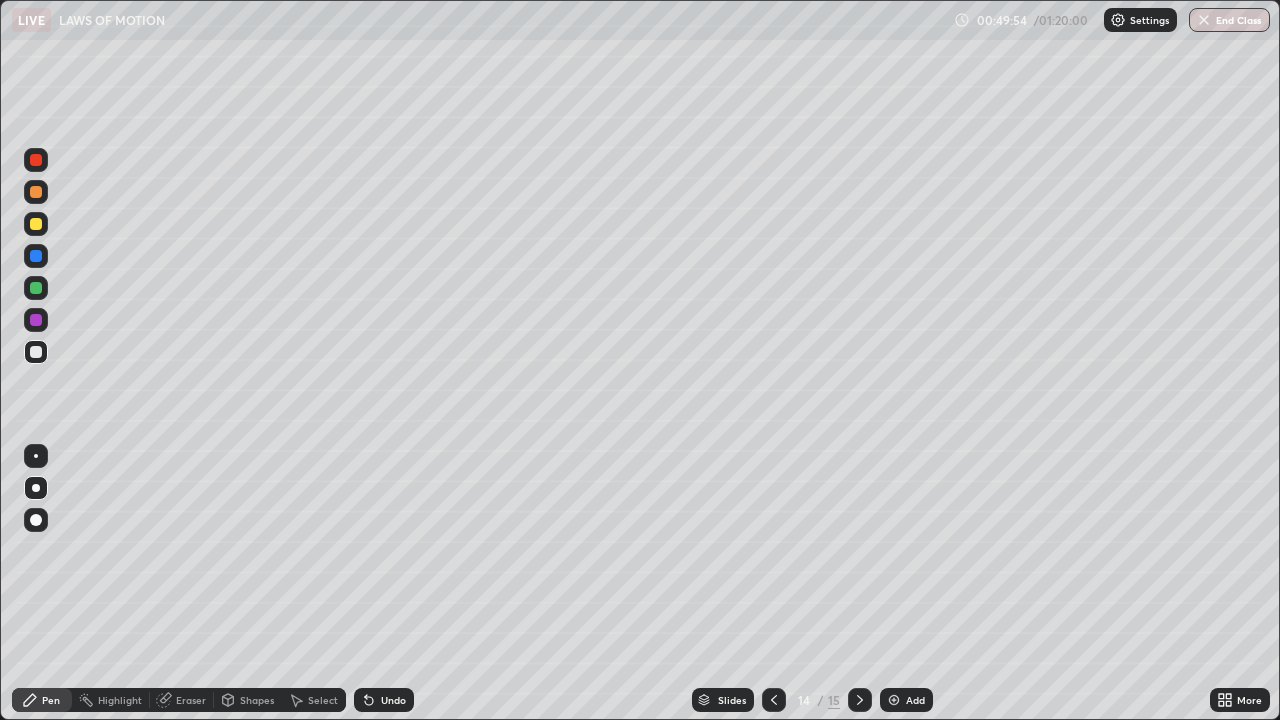 click 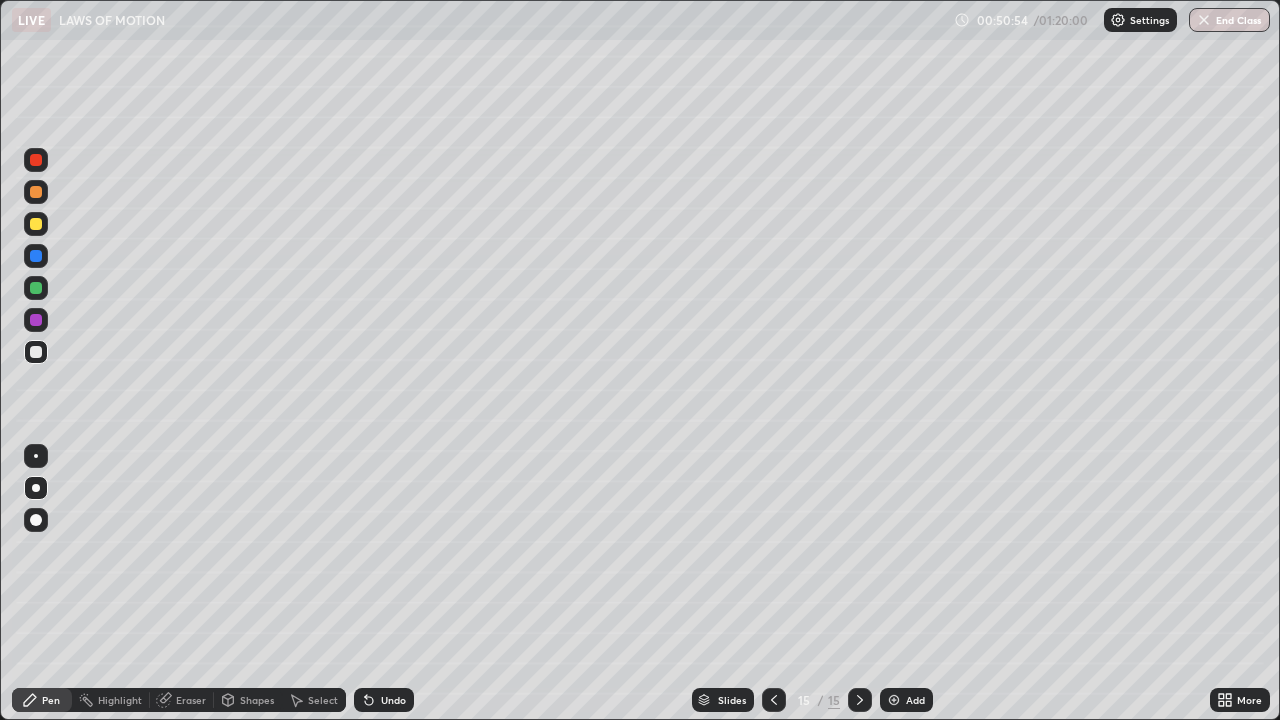 click 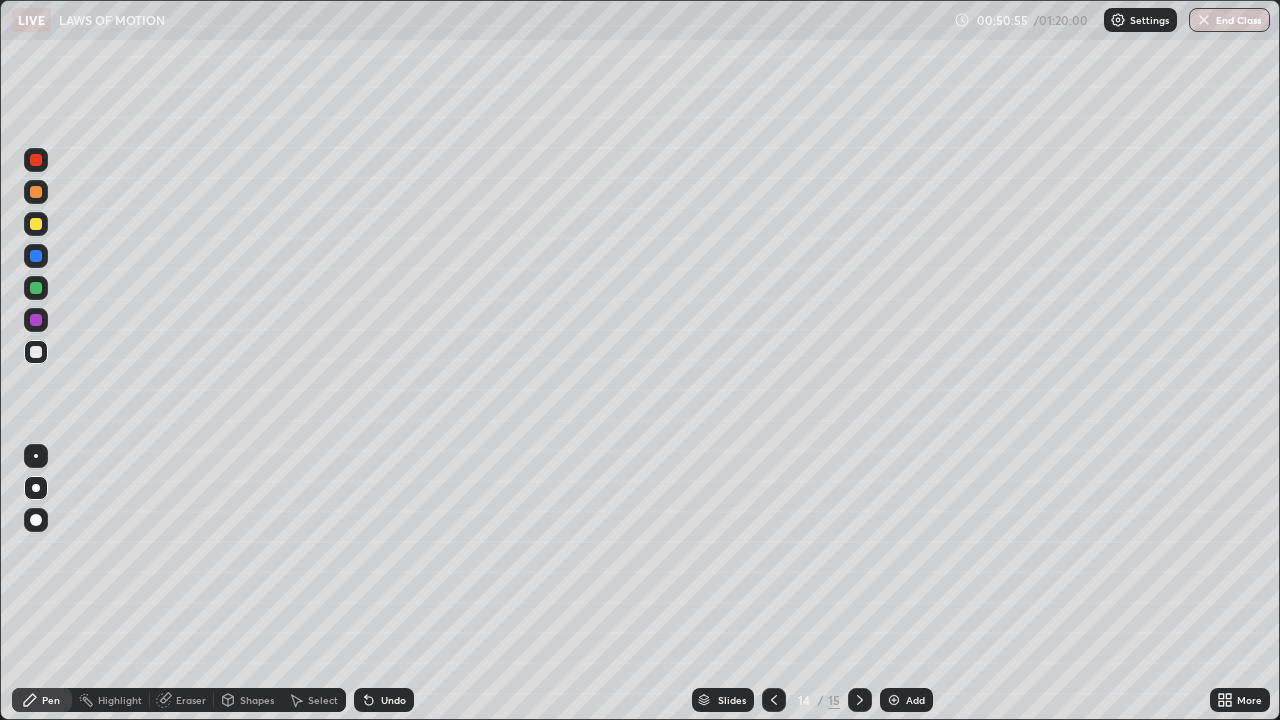 click 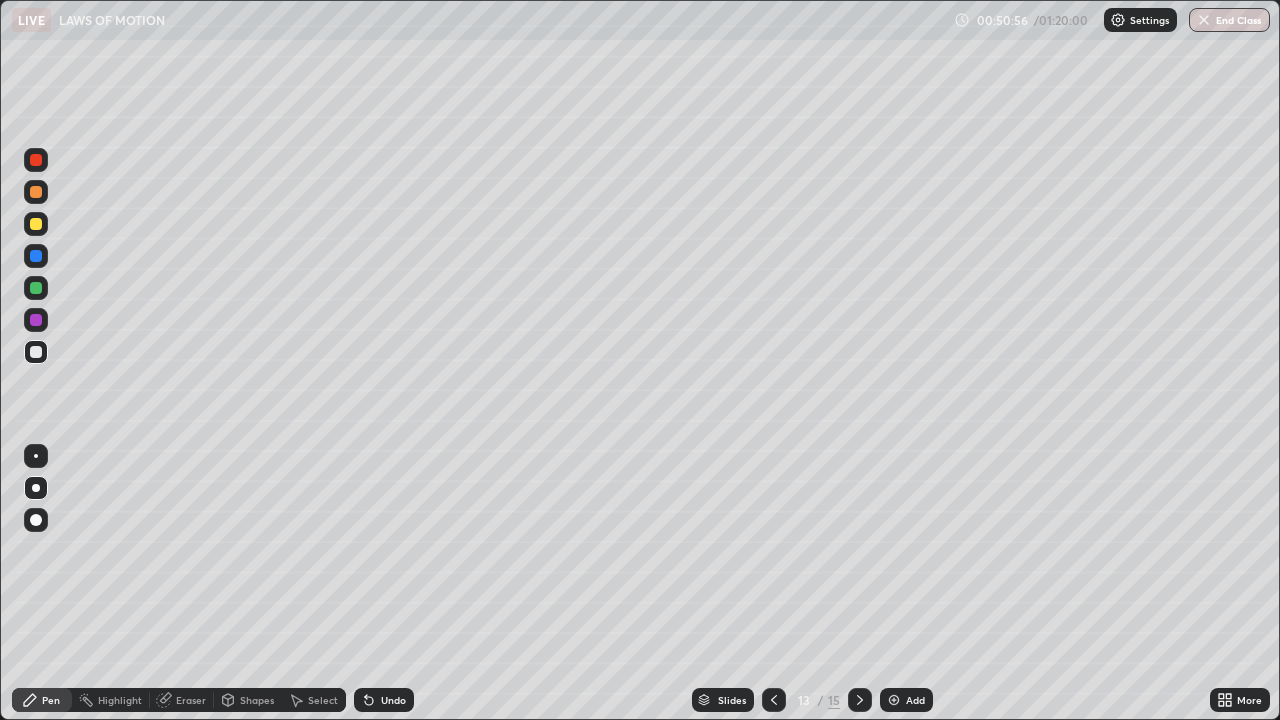 click 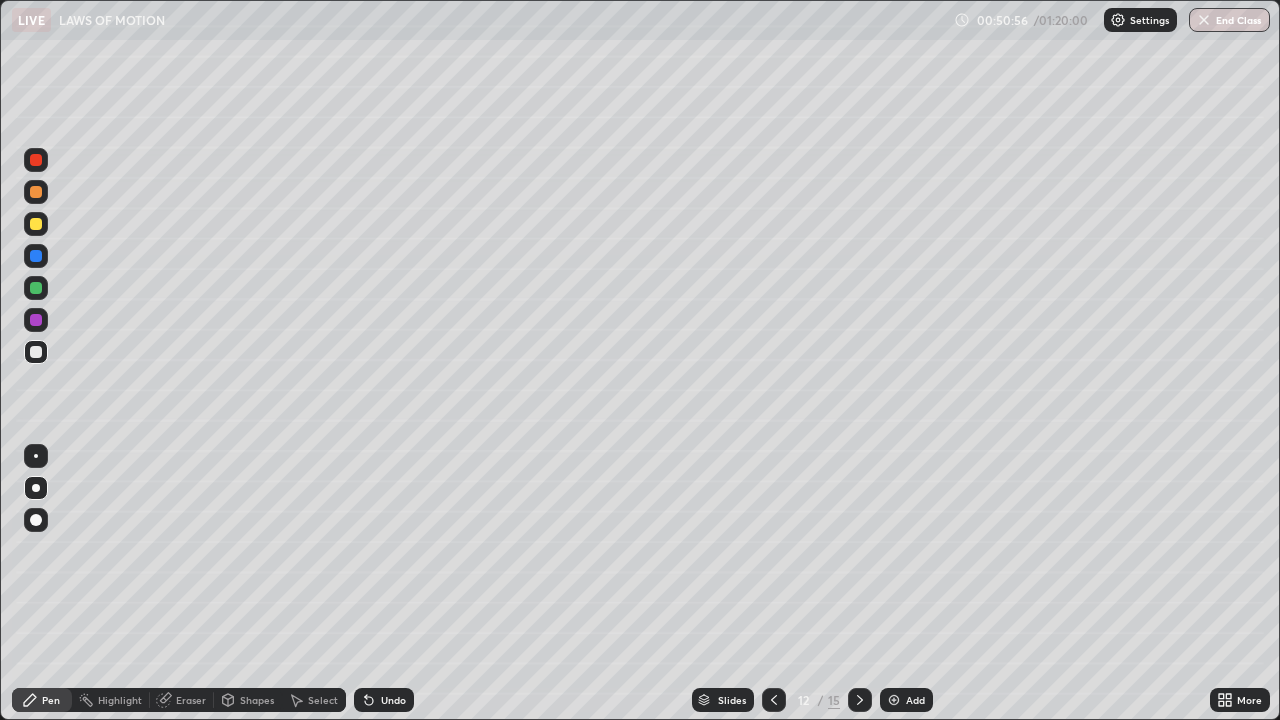 click 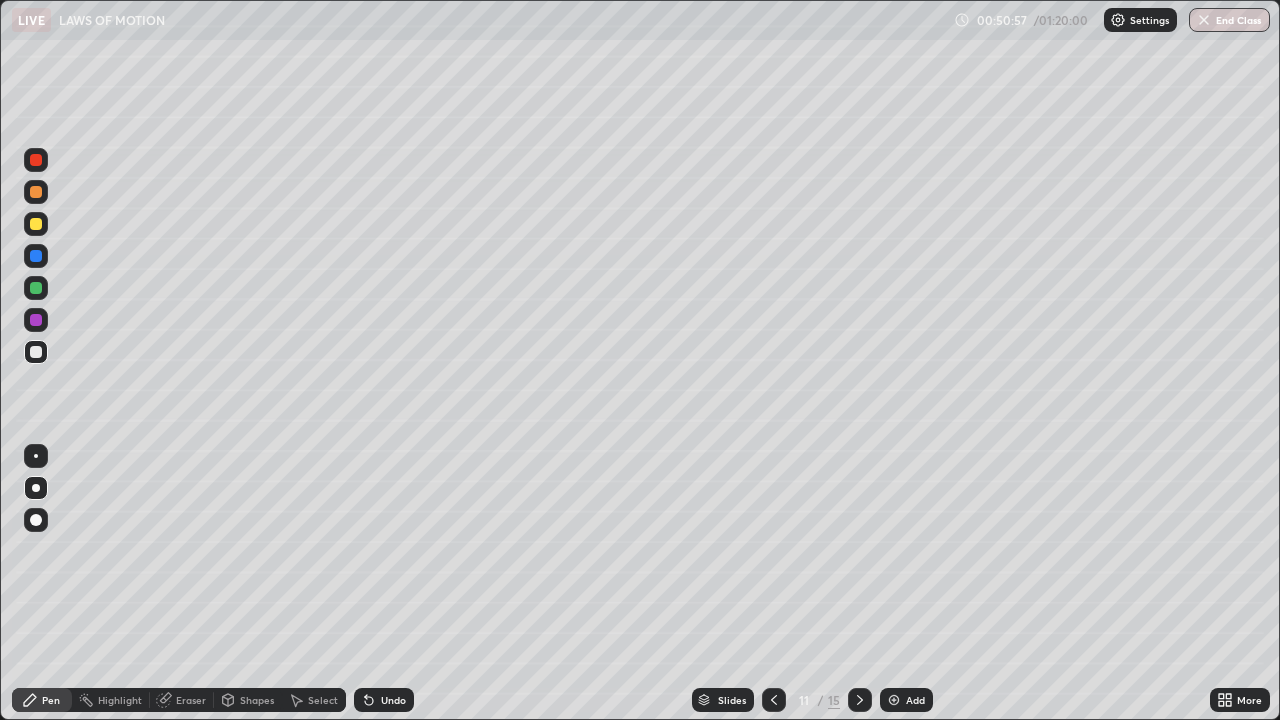 click 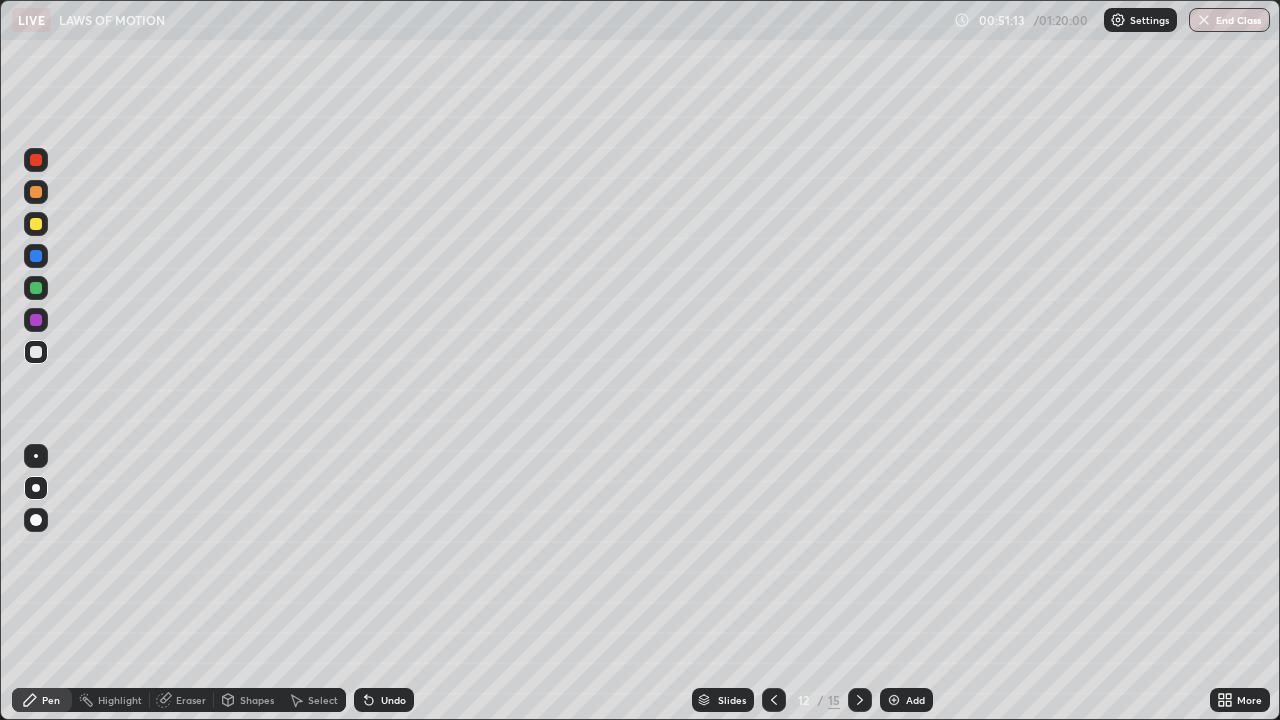 click 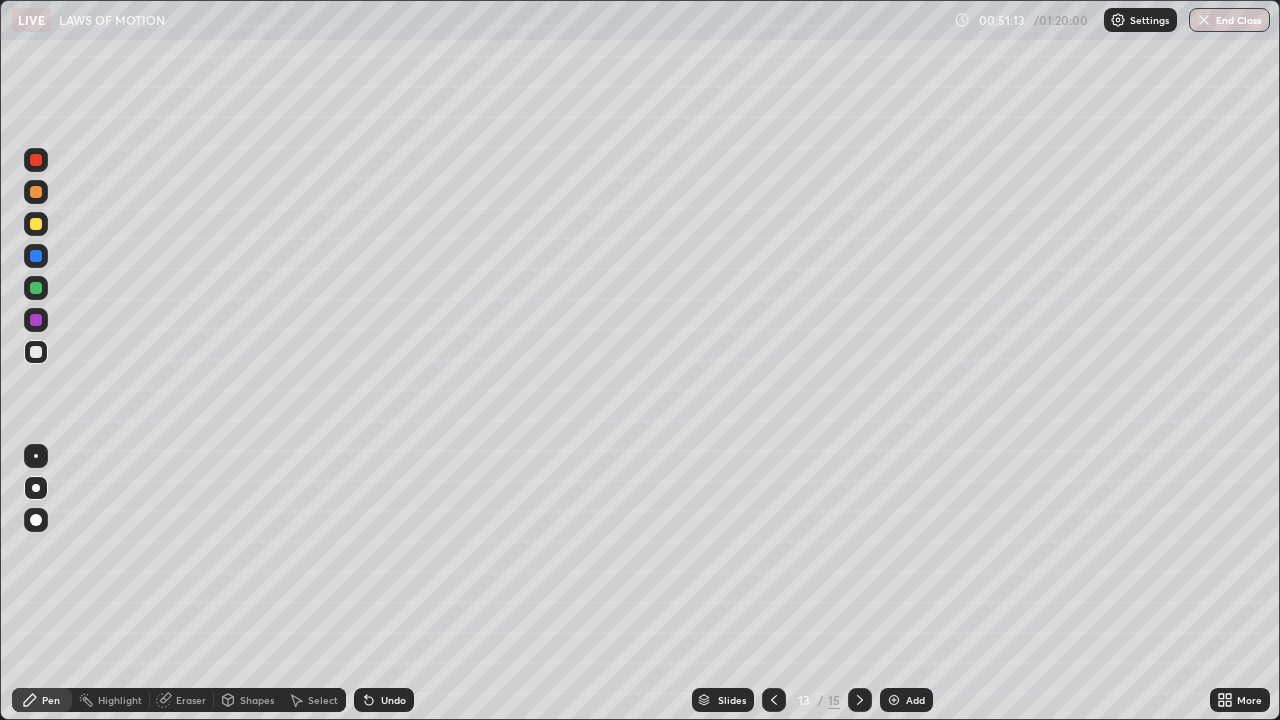 click at bounding box center (860, 700) 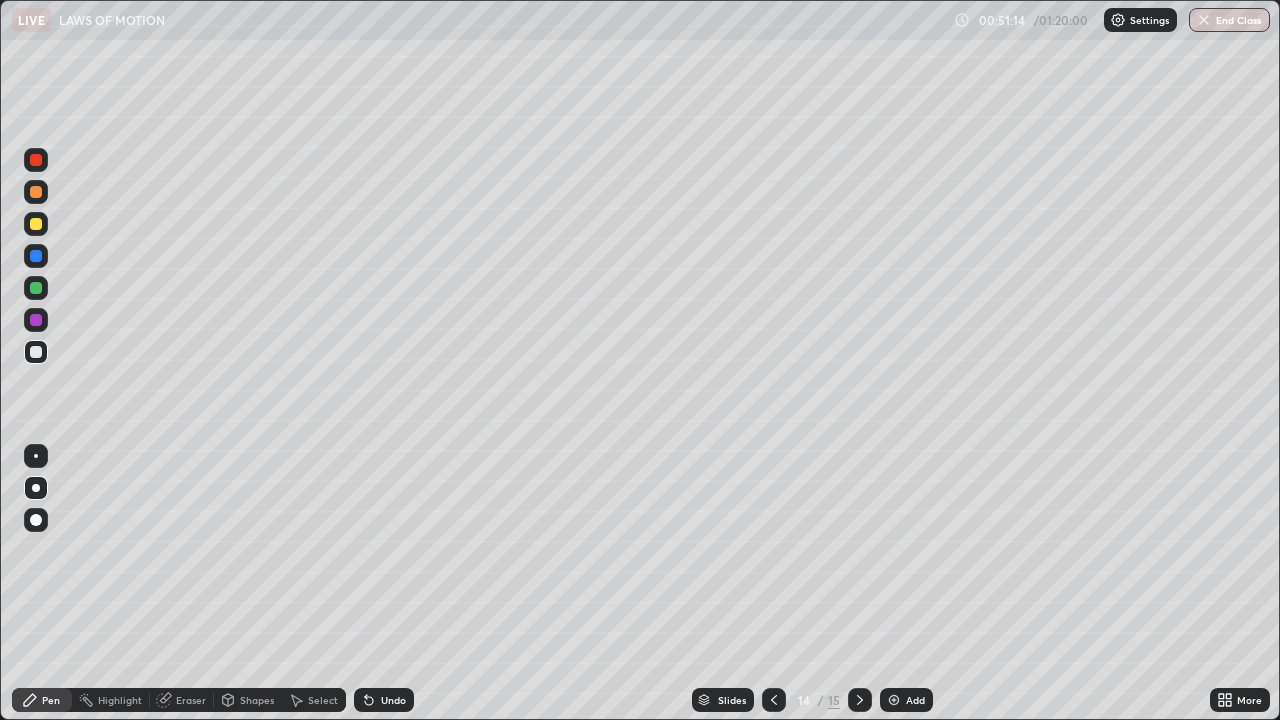 click at bounding box center [860, 700] 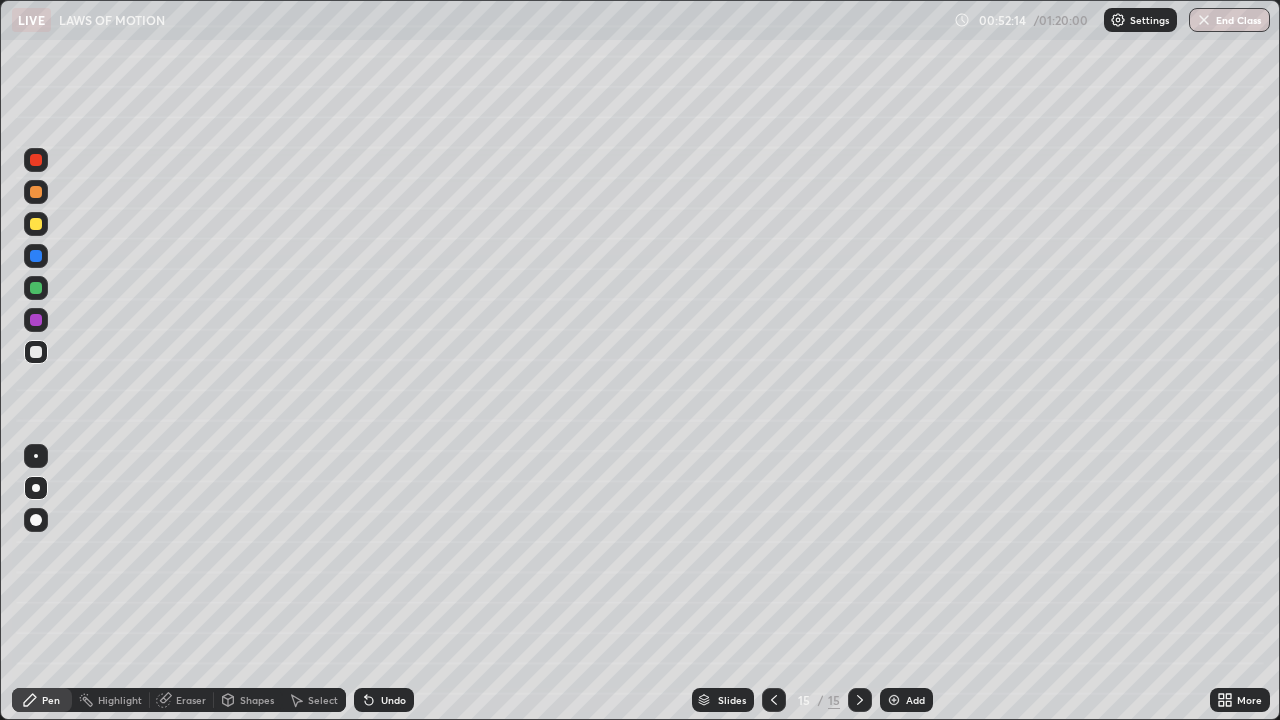 click on "Add" at bounding box center [915, 700] 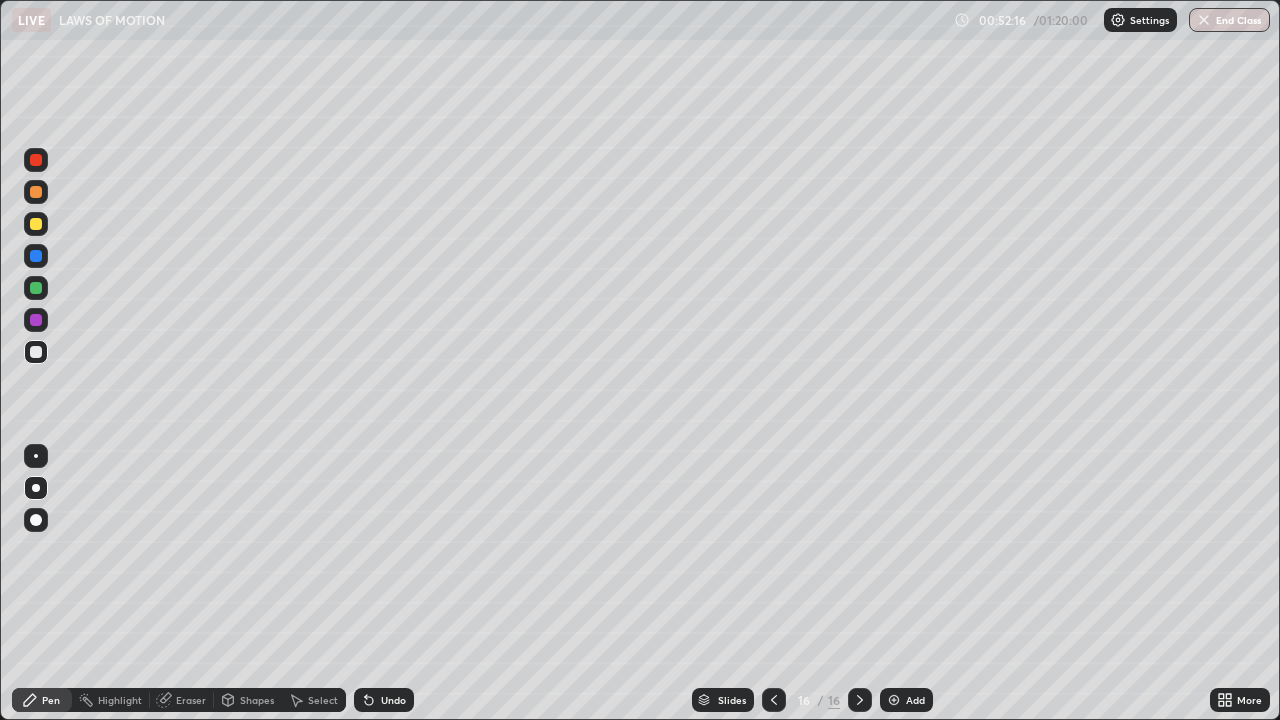 click at bounding box center (36, 352) 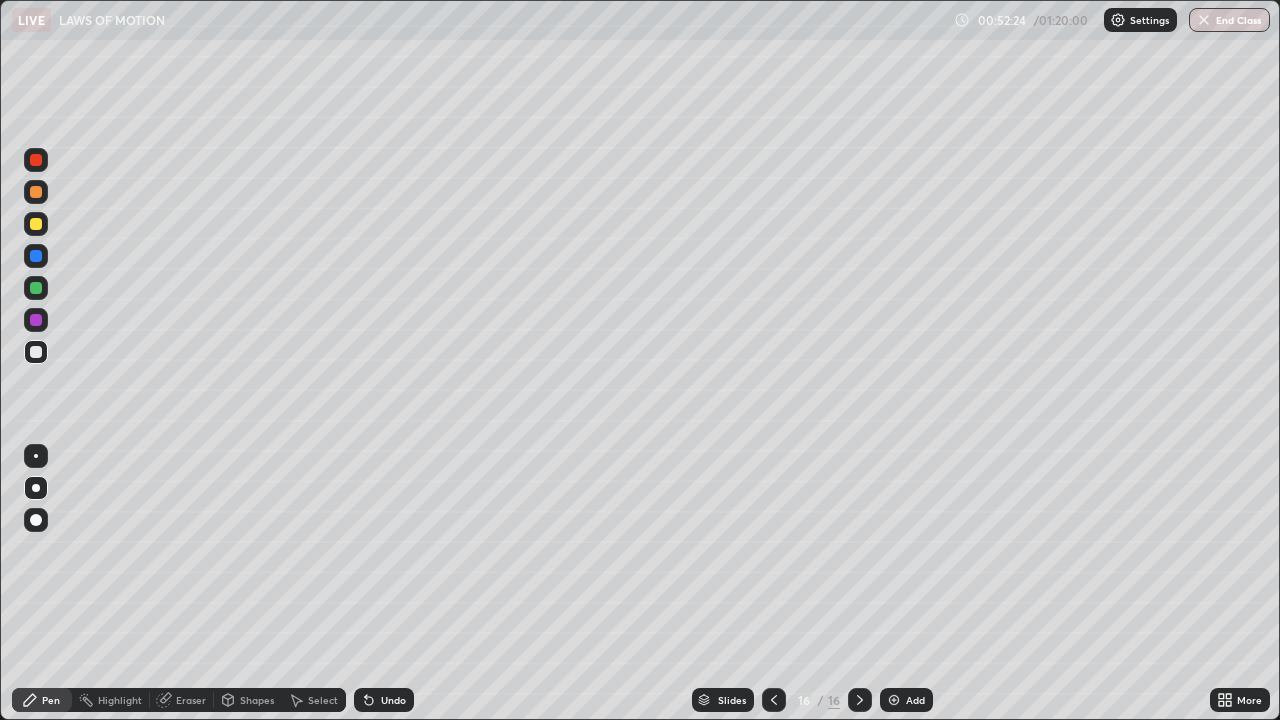 click on "Eraser" at bounding box center (191, 700) 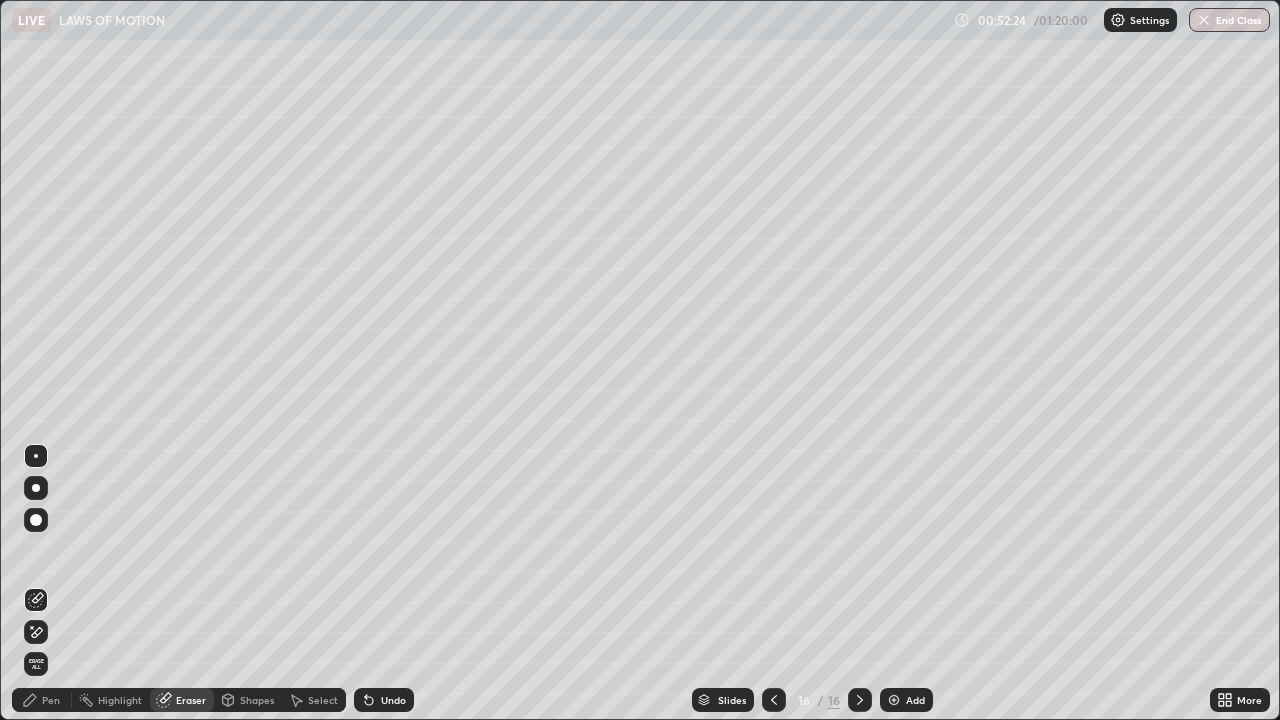 click on "Shapes" at bounding box center [257, 700] 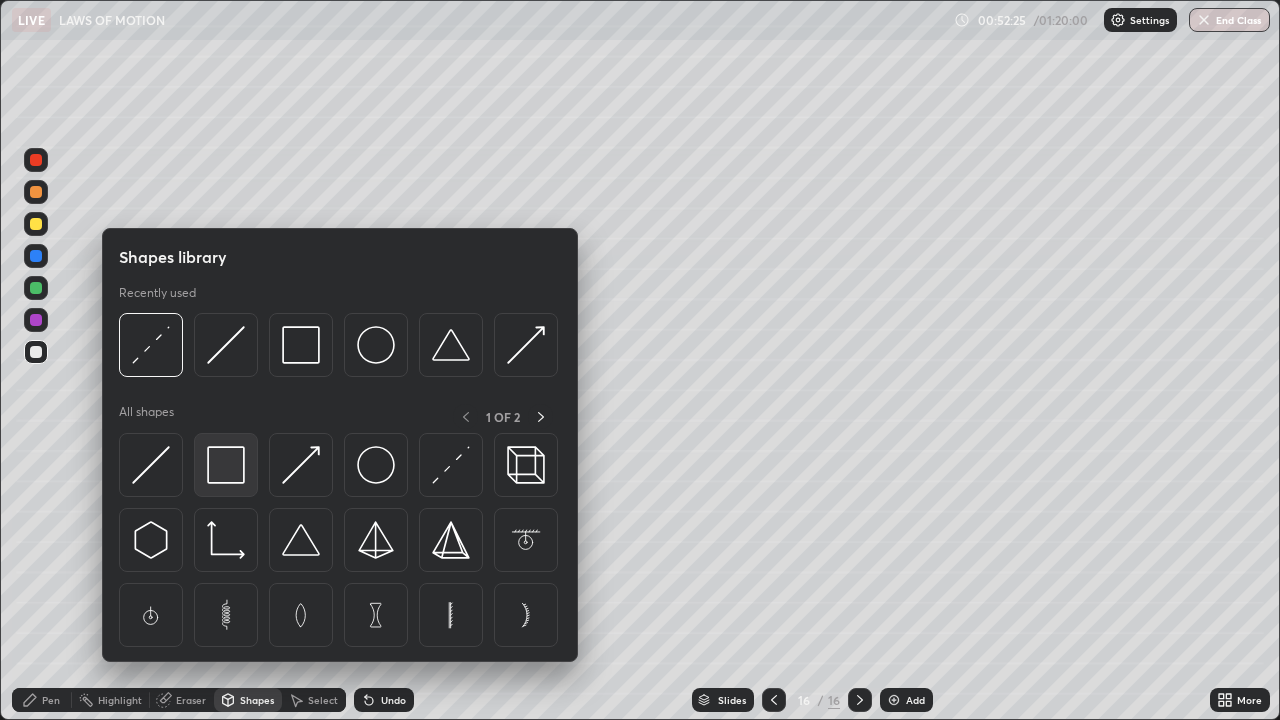click at bounding box center (226, 465) 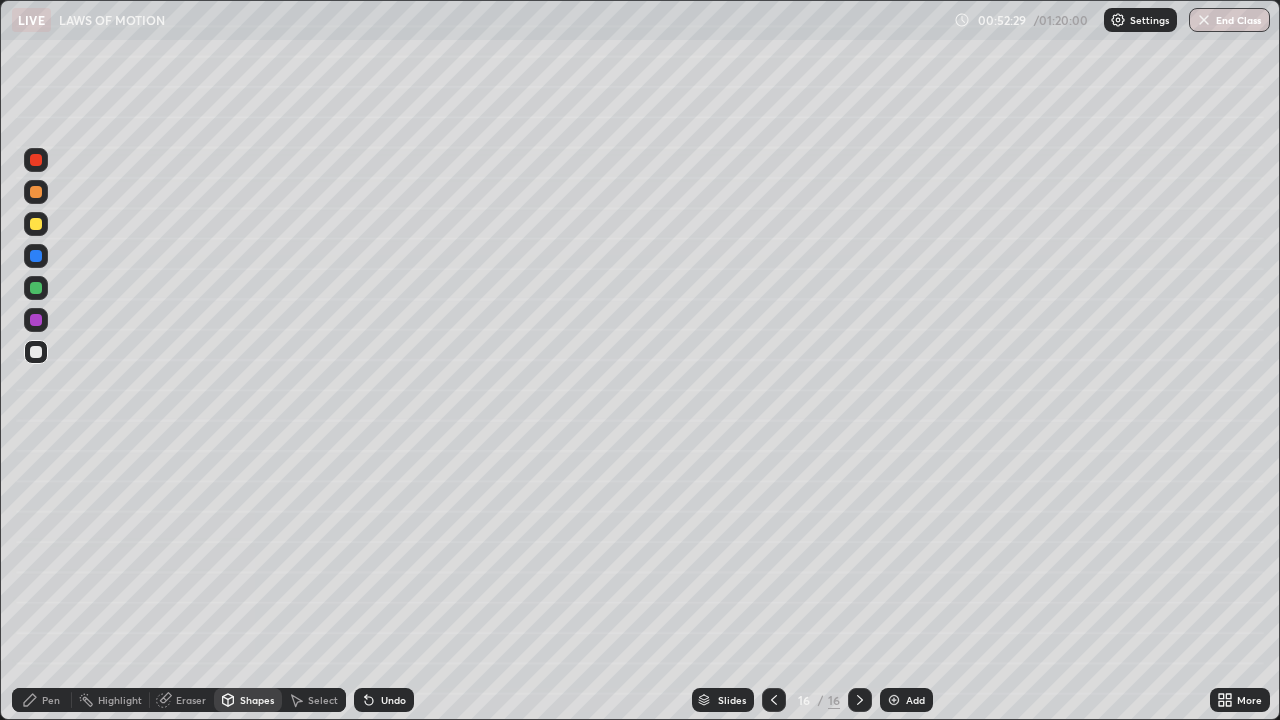 click on "Pen" at bounding box center (51, 700) 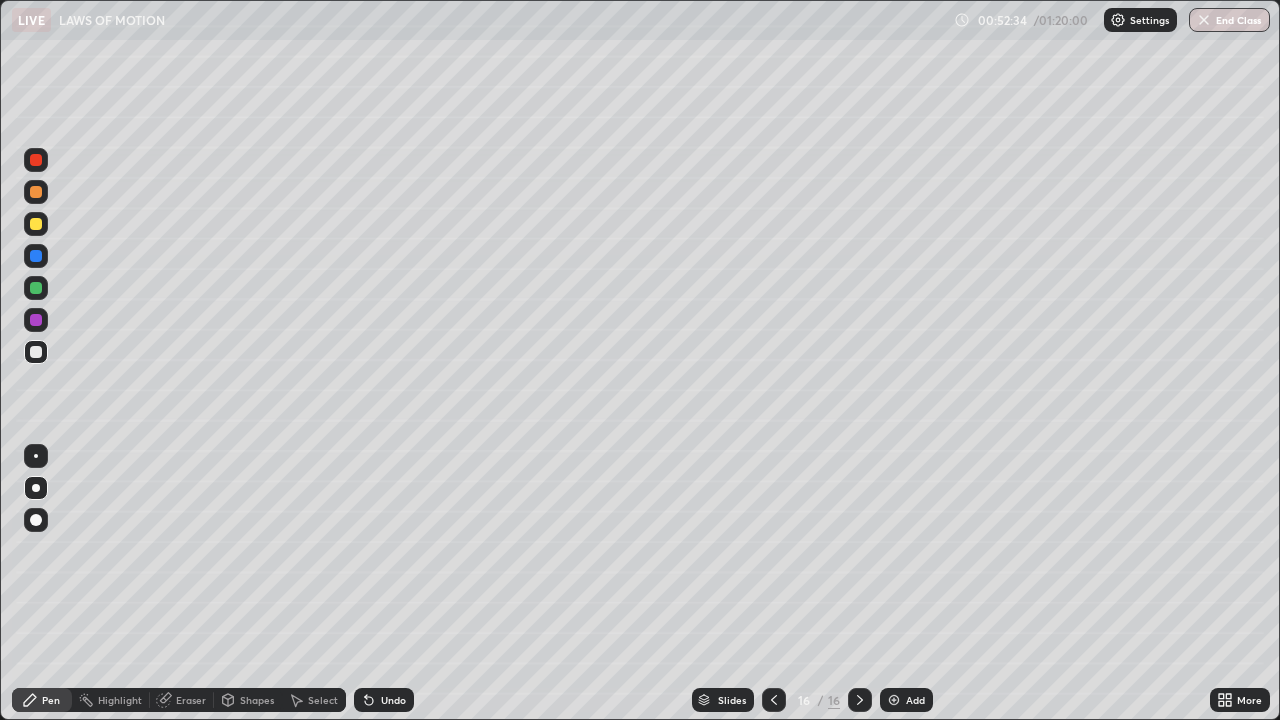 click on "Shapes" at bounding box center [257, 700] 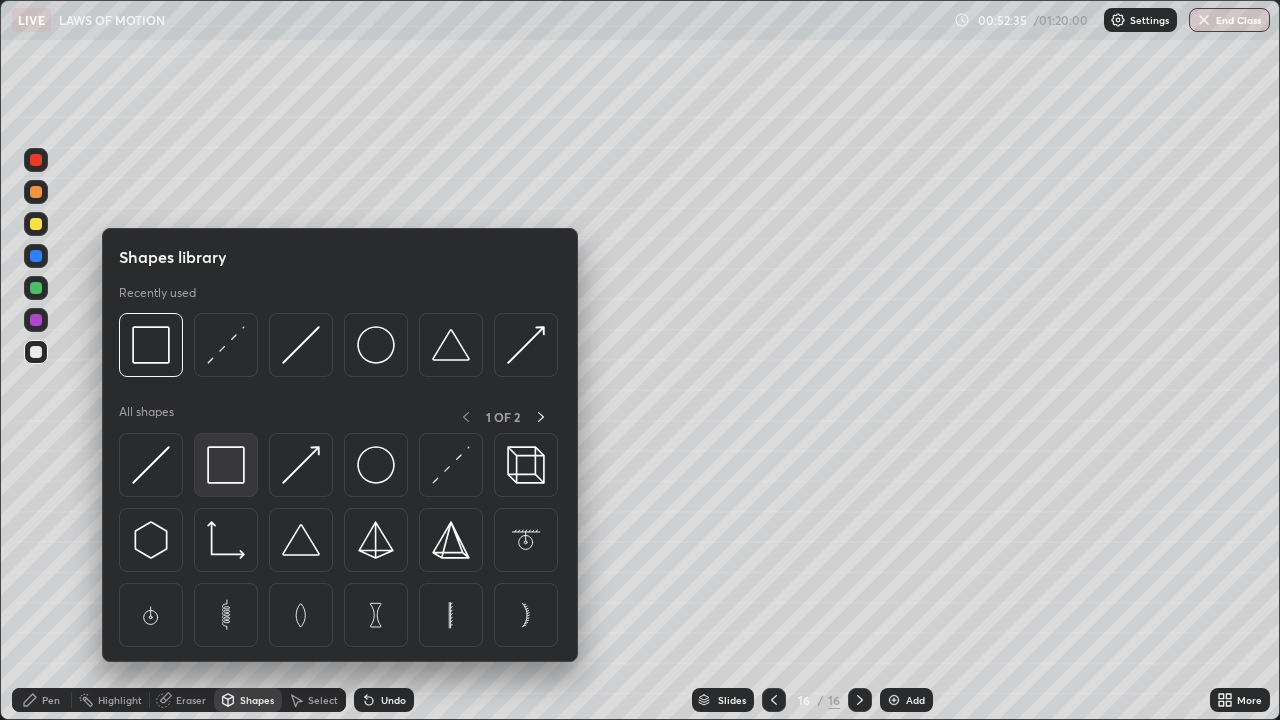 click at bounding box center [226, 465] 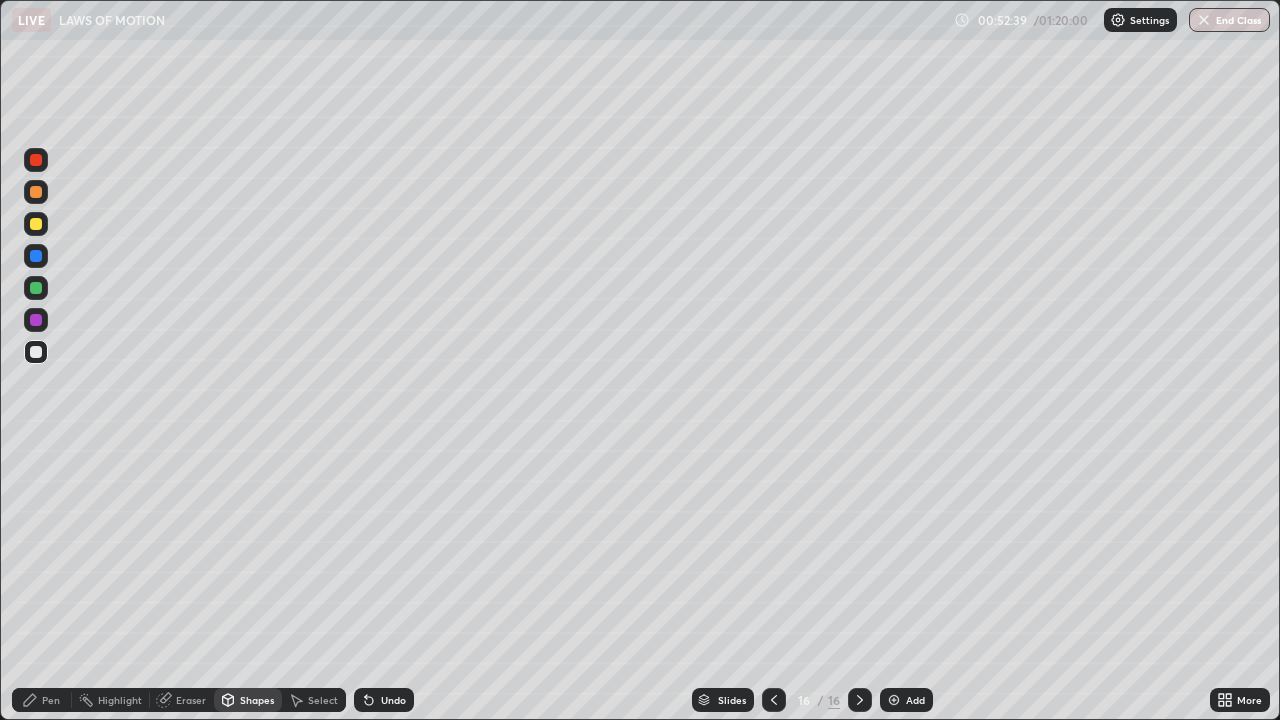 click on "Pen" at bounding box center (42, 700) 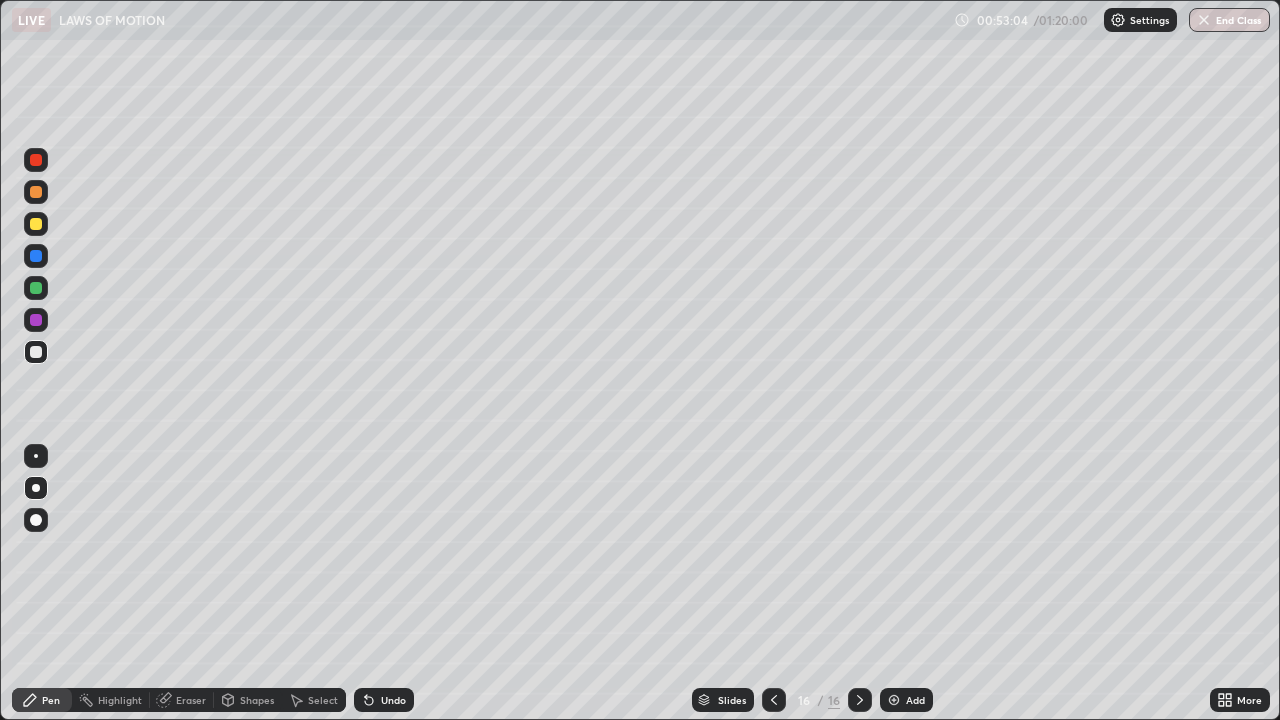 click on "Eraser" at bounding box center [191, 700] 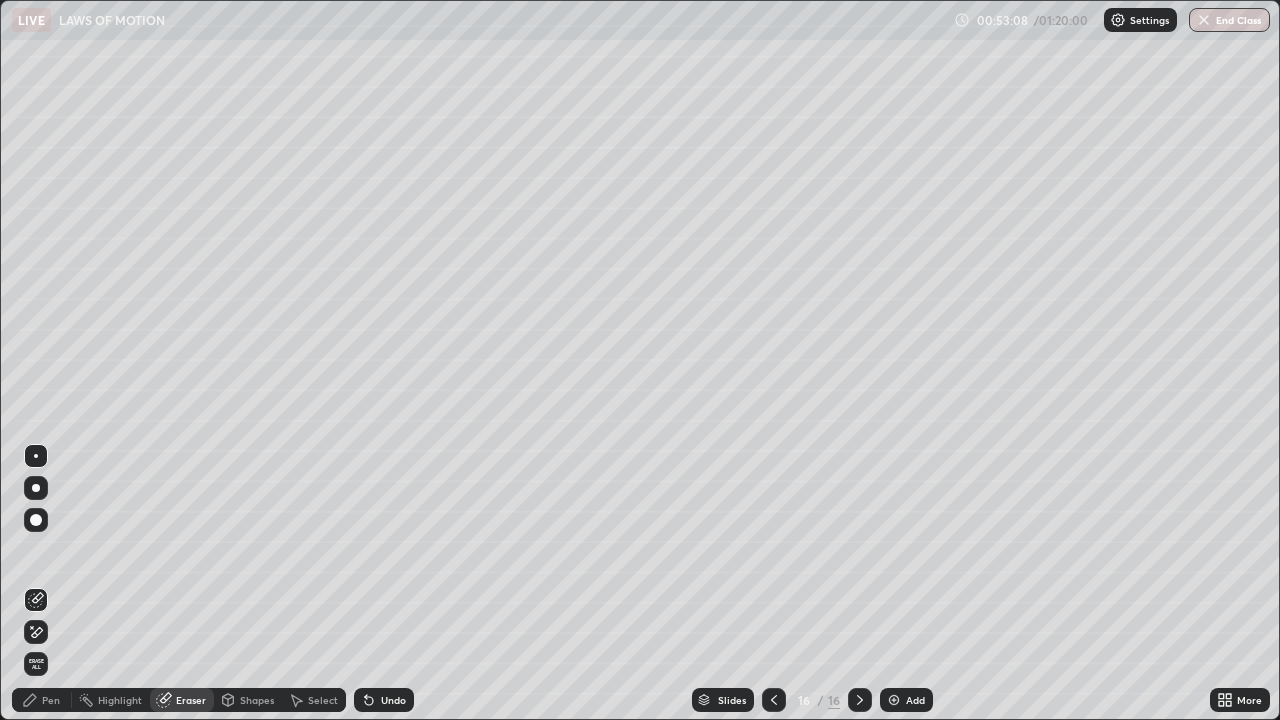 click on "Pen" at bounding box center [51, 700] 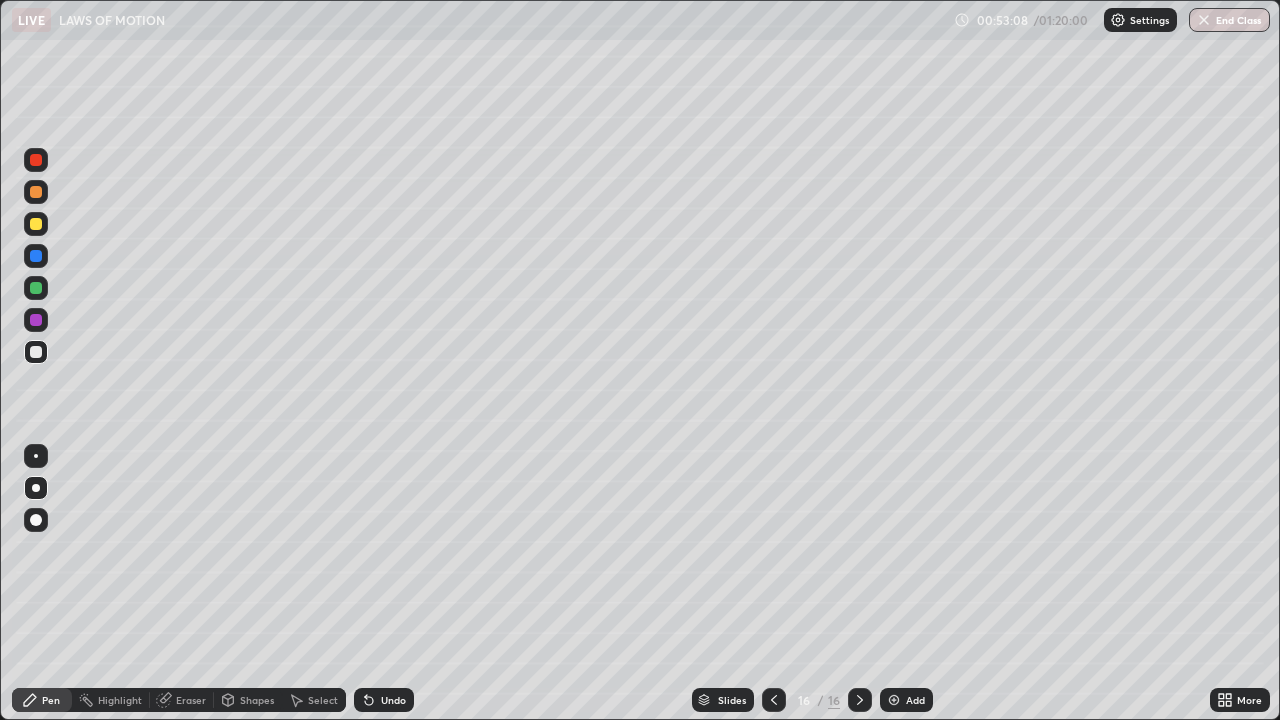 click at bounding box center (36, 456) 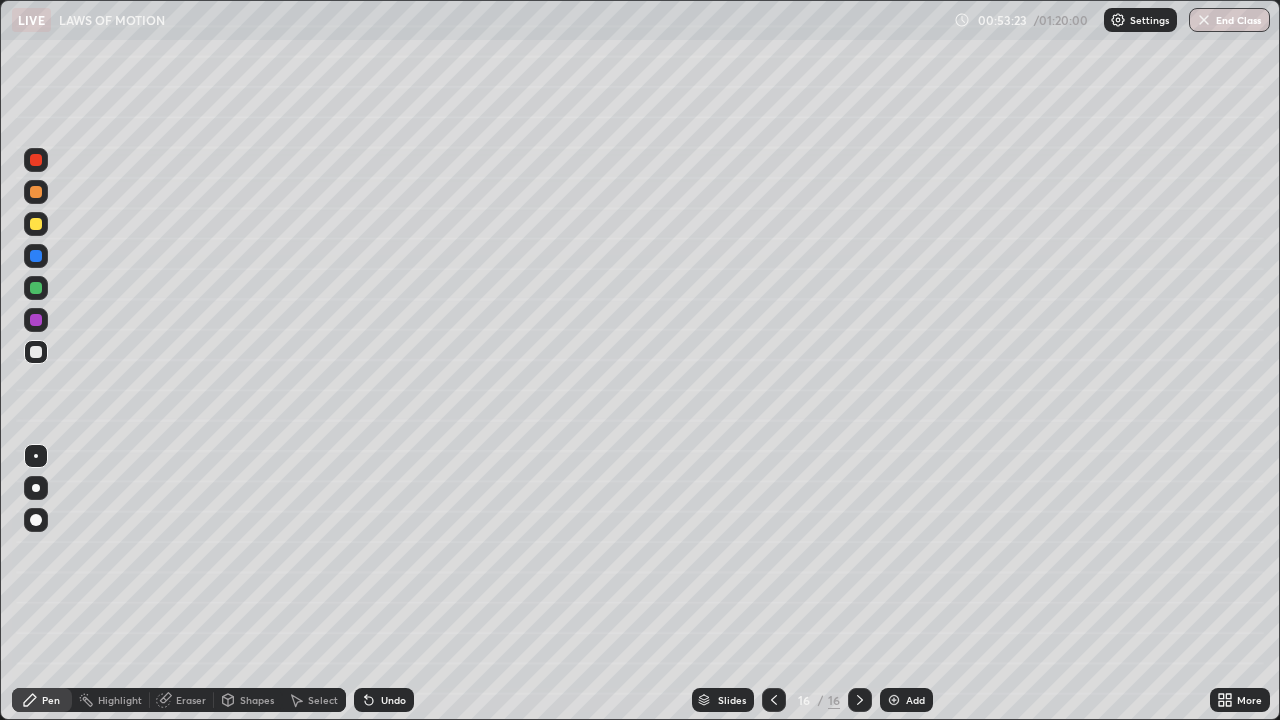 click on "Undo" at bounding box center [393, 700] 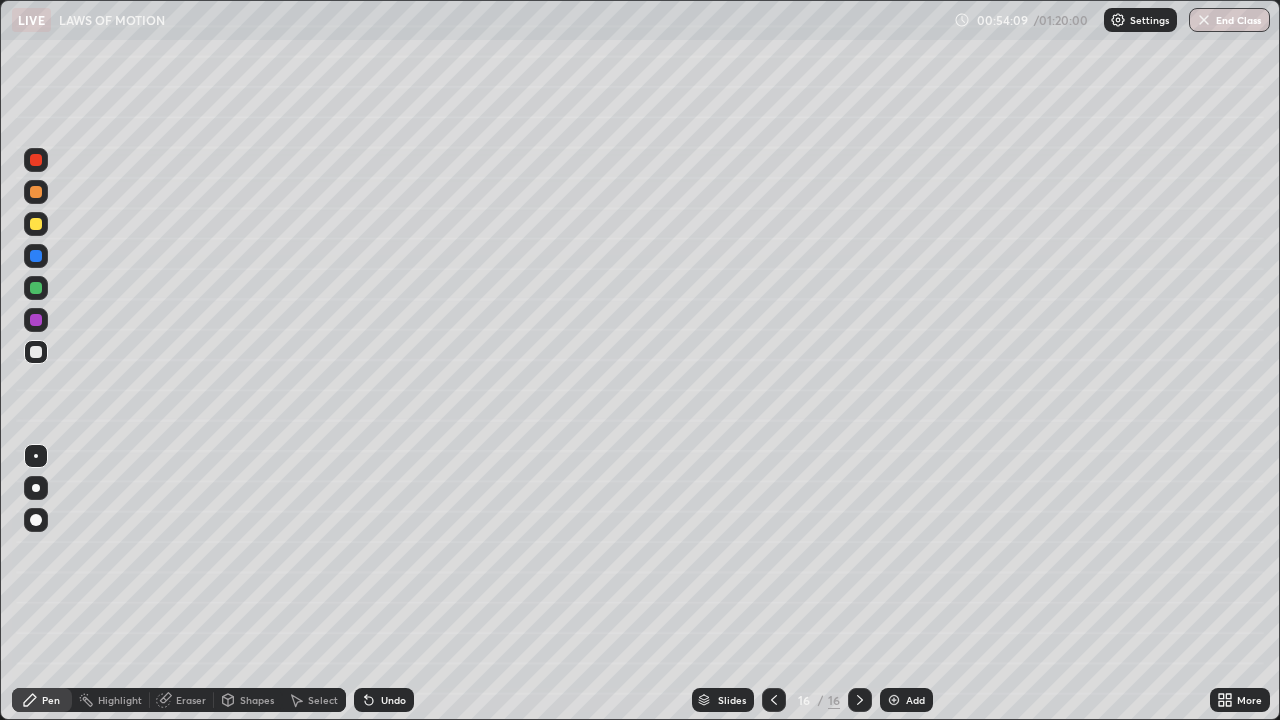 click at bounding box center [36, 224] 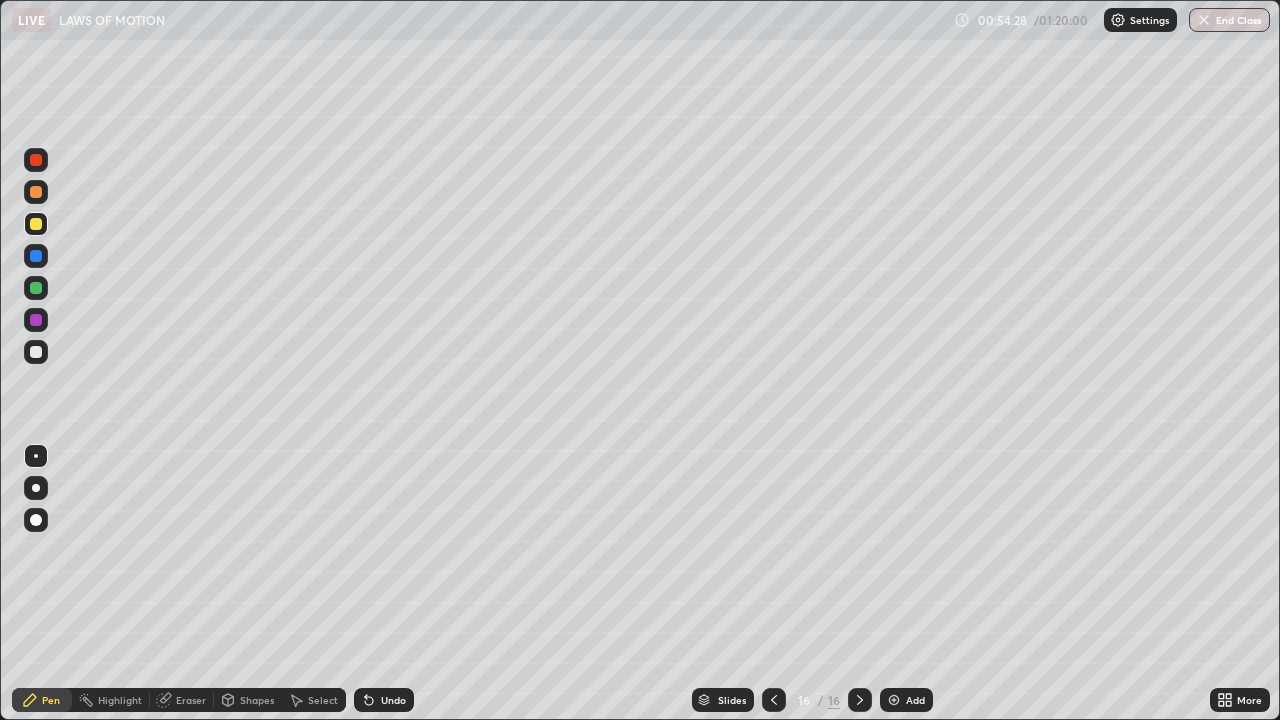 click at bounding box center [36, 352] 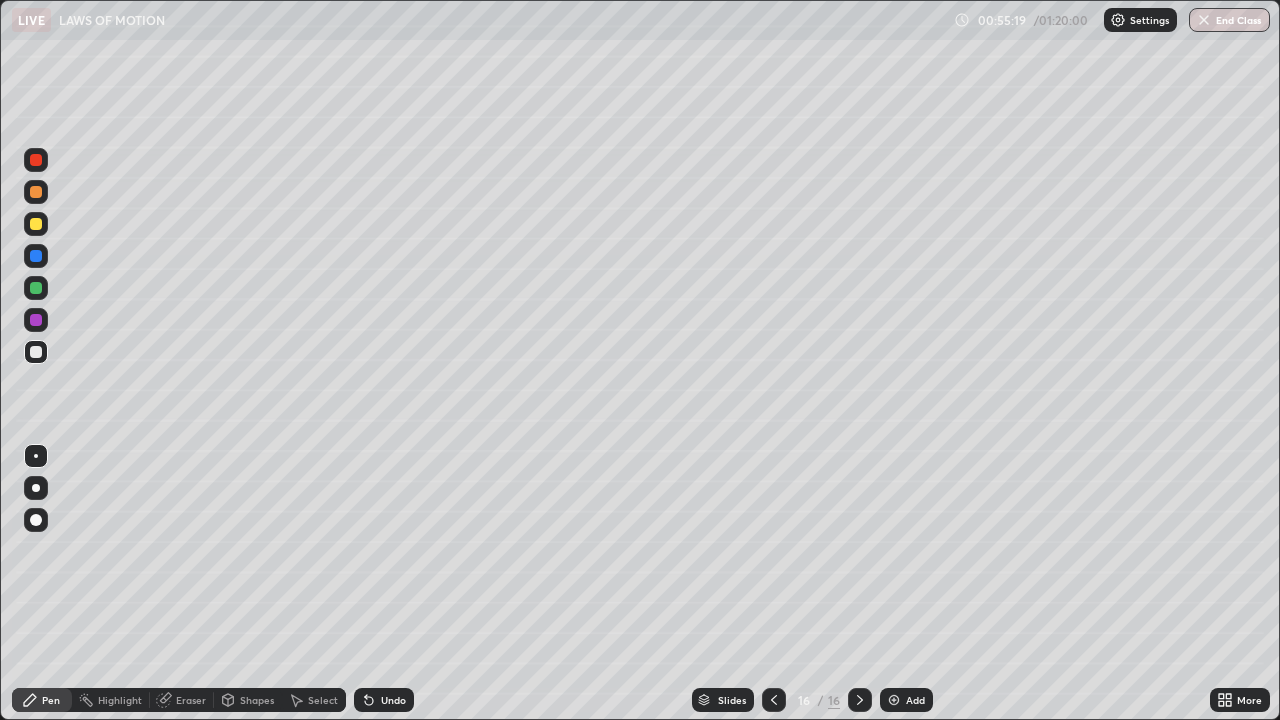 click at bounding box center [36, 224] 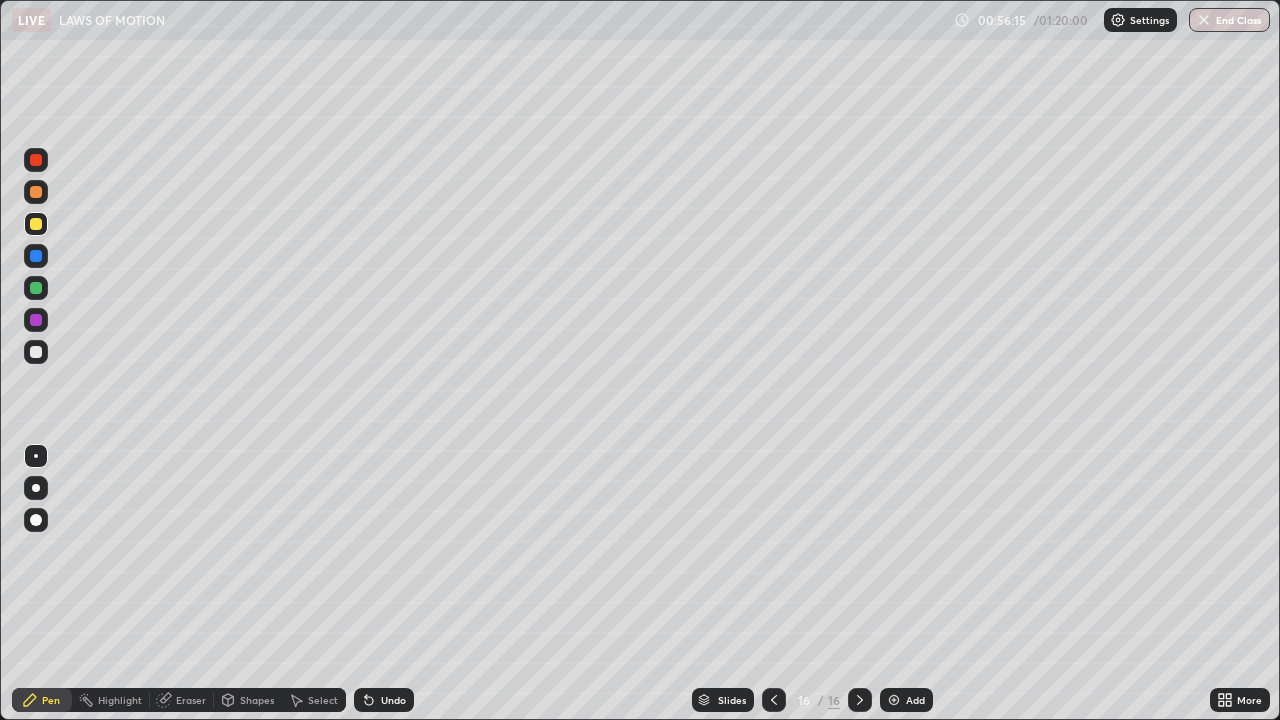 click 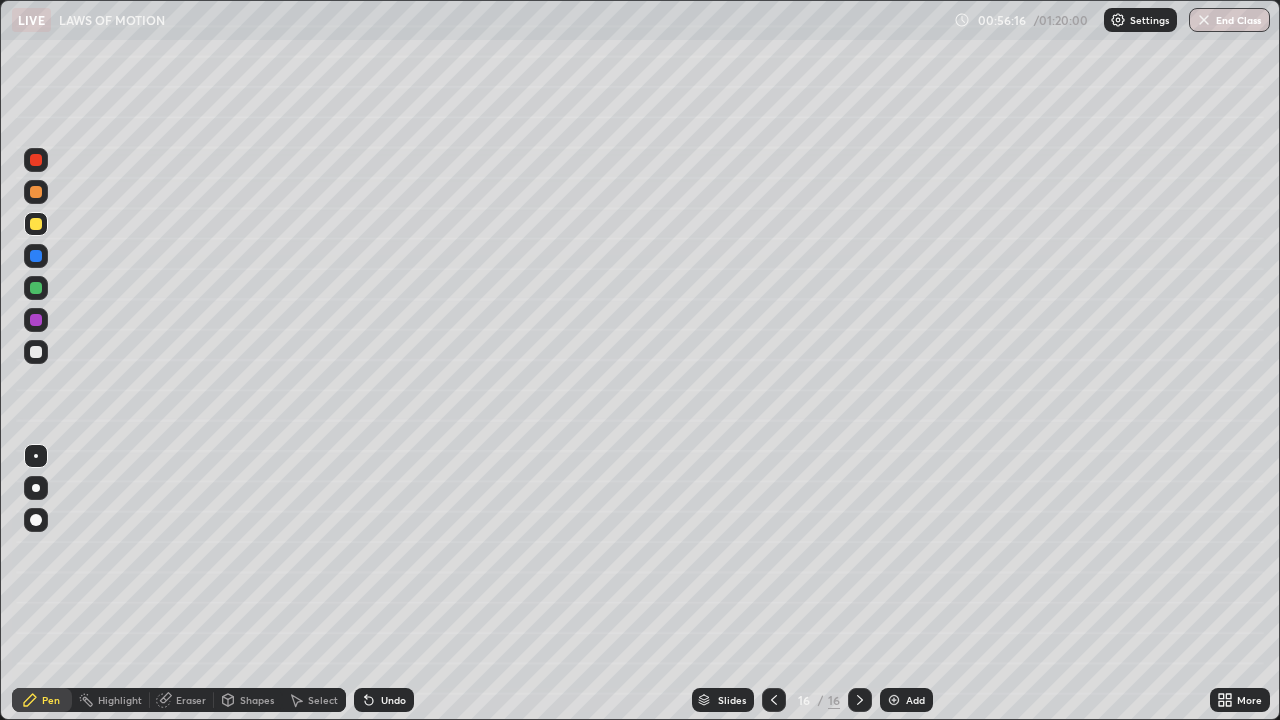 click on "Undo" at bounding box center [384, 700] 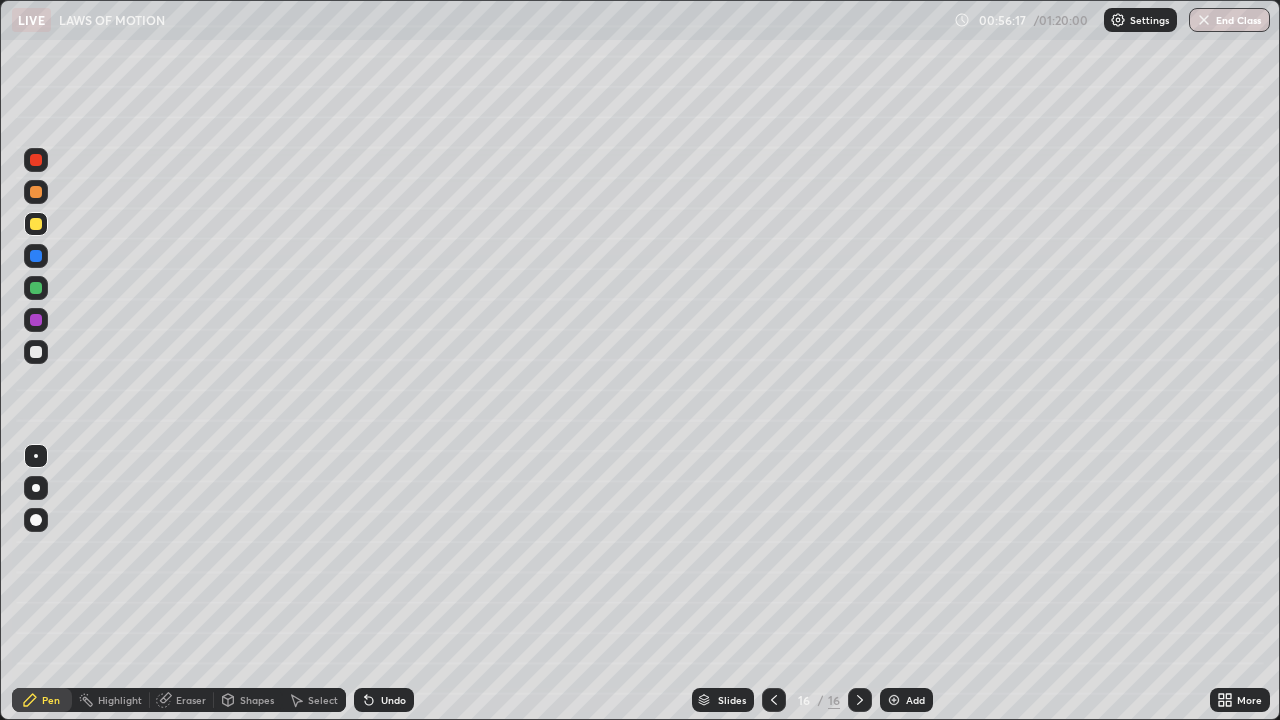 click at bounding box center (36, 320) 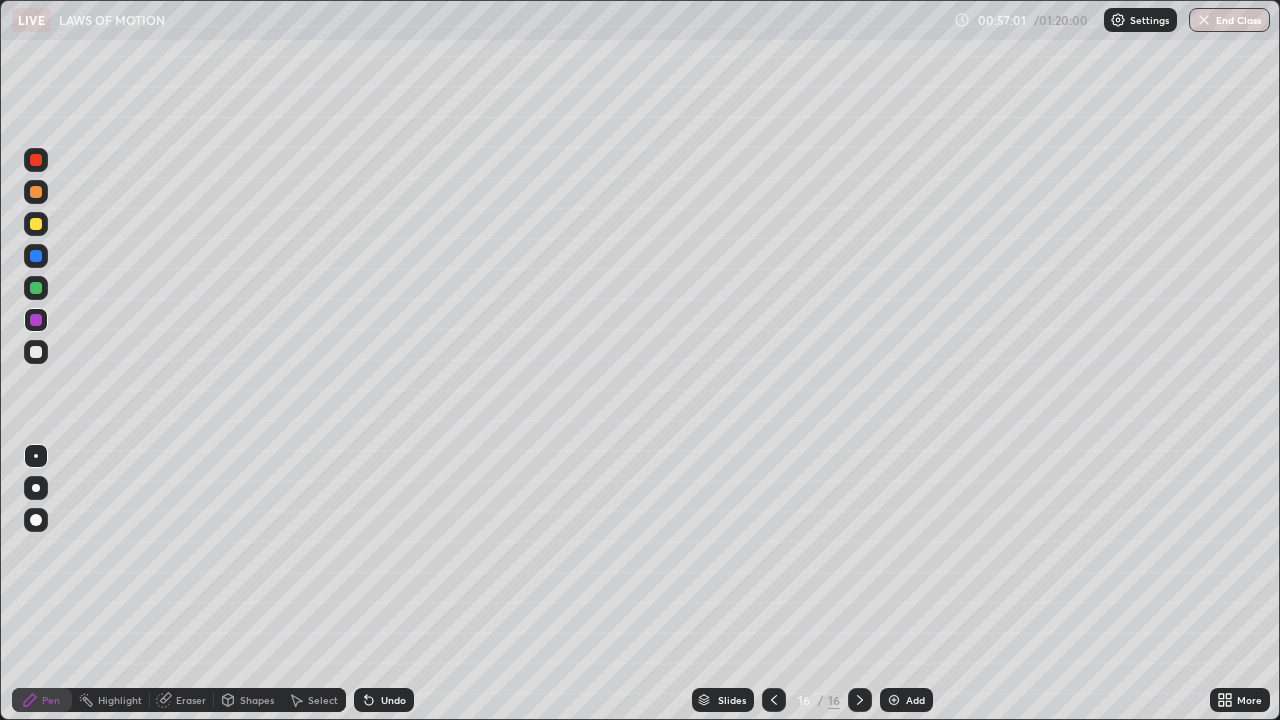 click at bounding box center (36, 288) 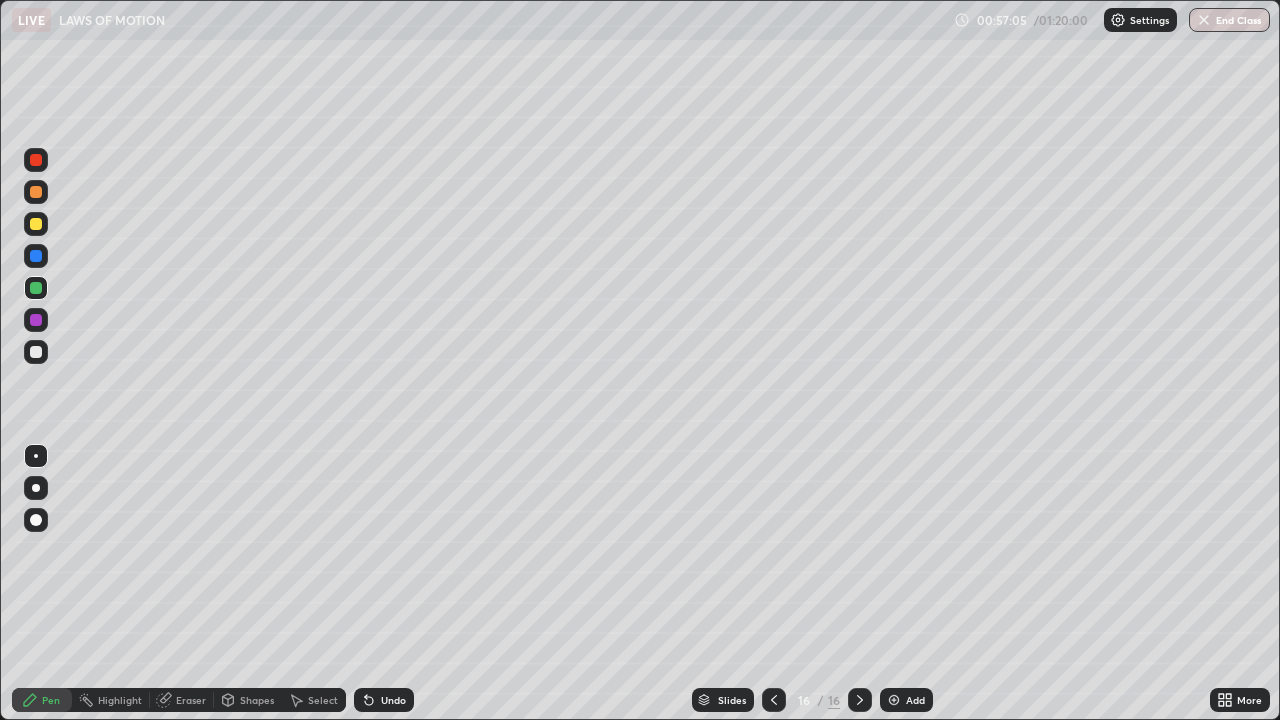 click at bounding box center (36, 320) 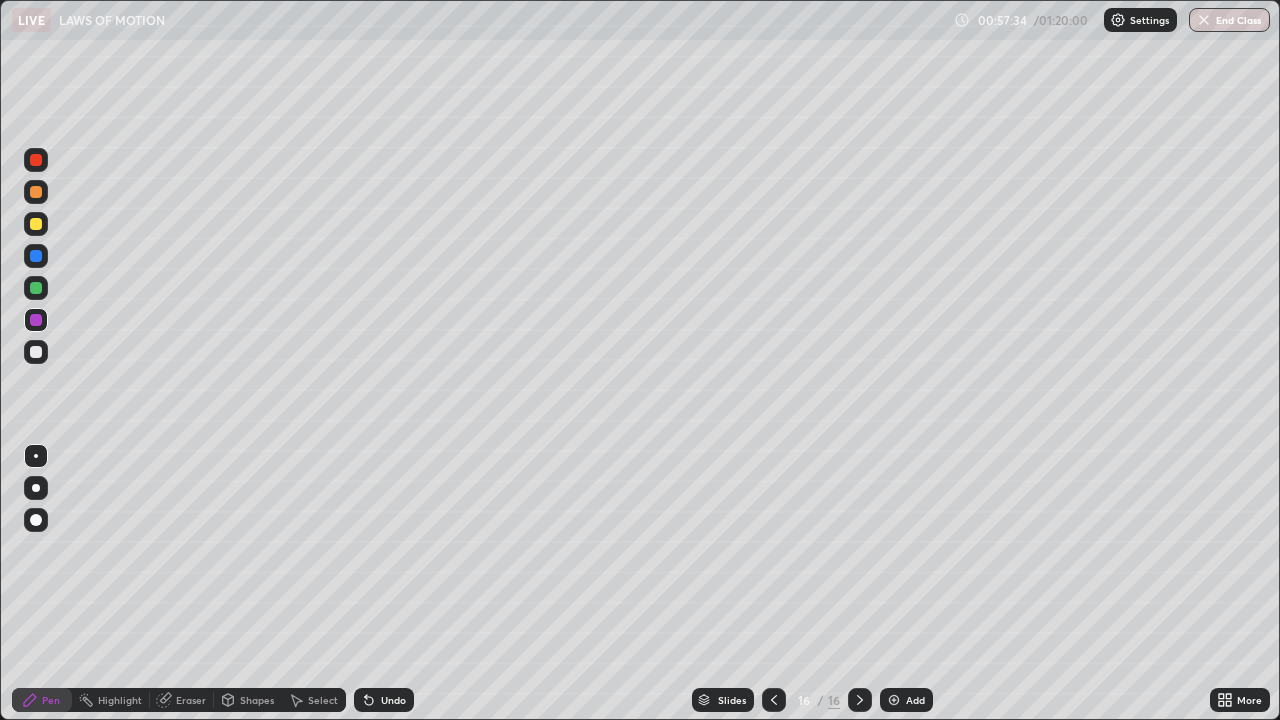 click at bounding box center [36, 224] 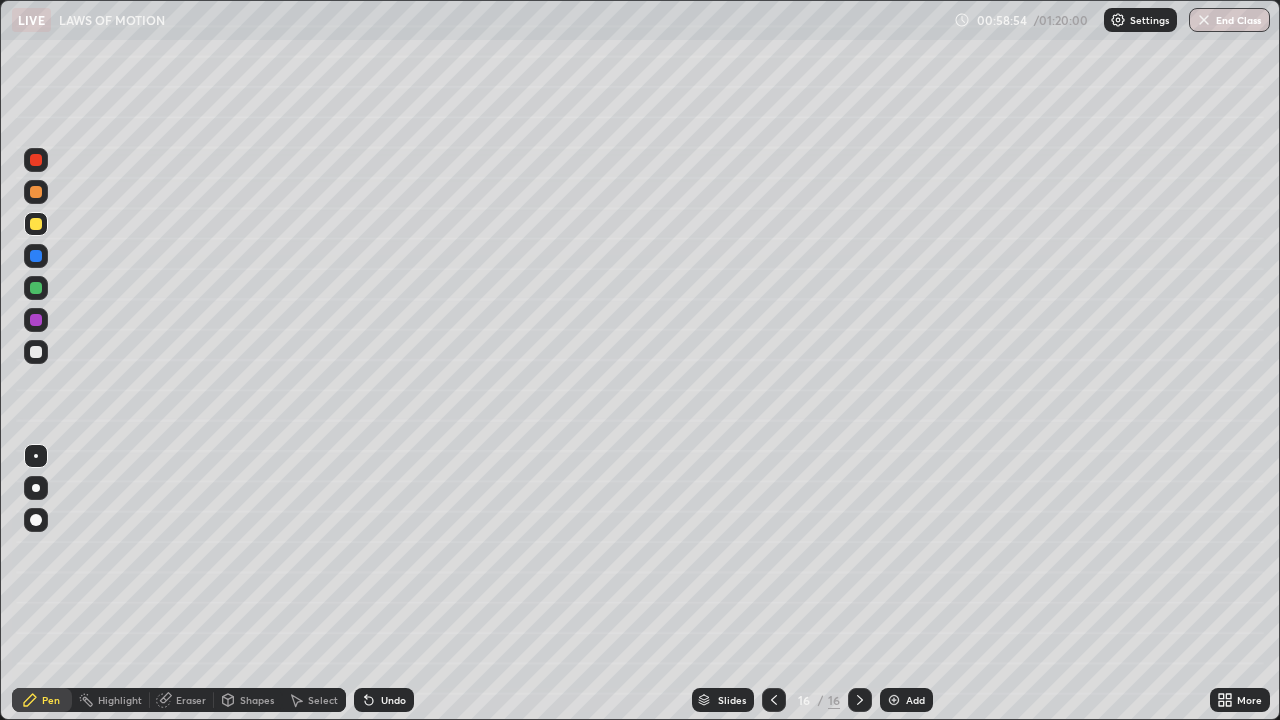 click at bounding box center [894, 700] 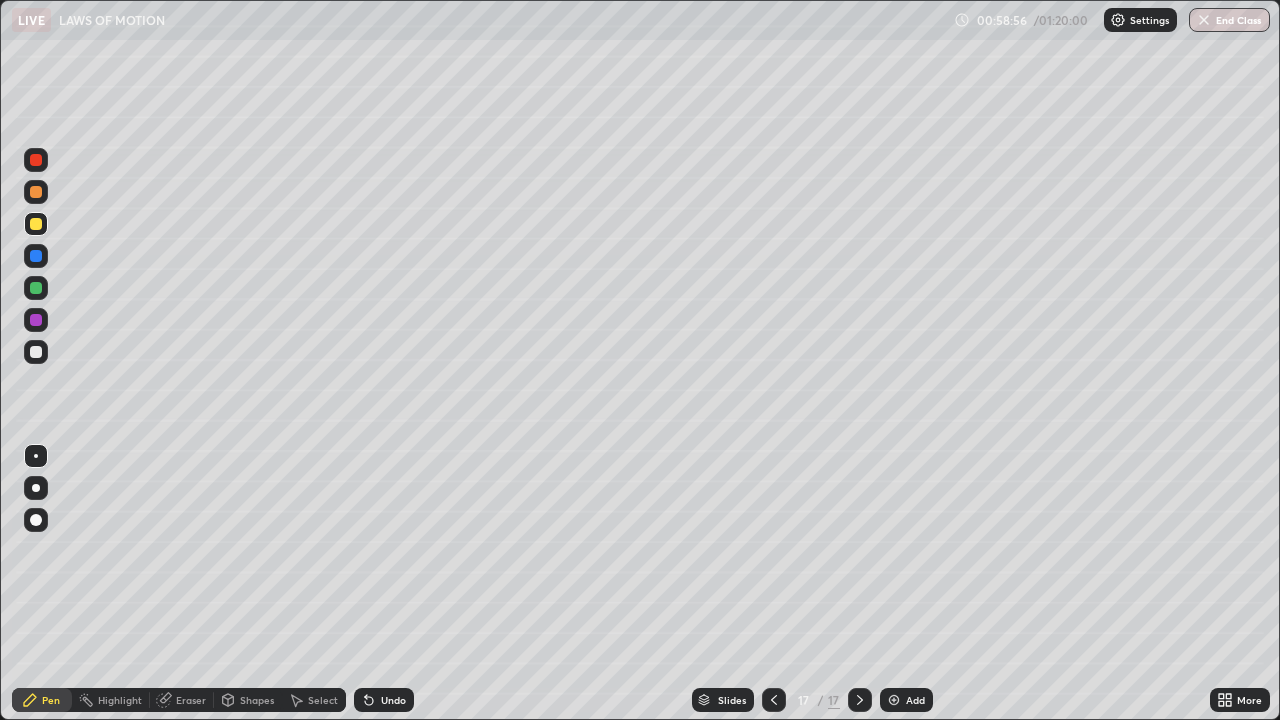 click at bounding box center (36, 352) 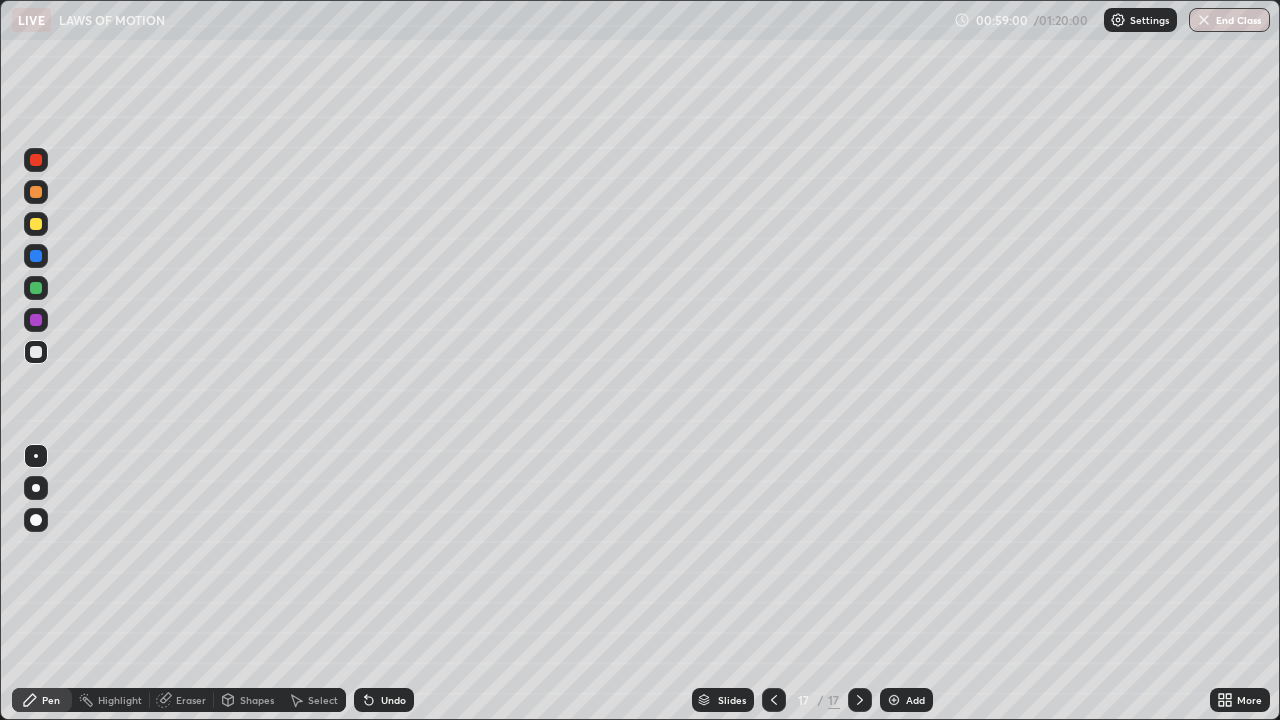 click on "Shapes" at bounding box center (257, 700) 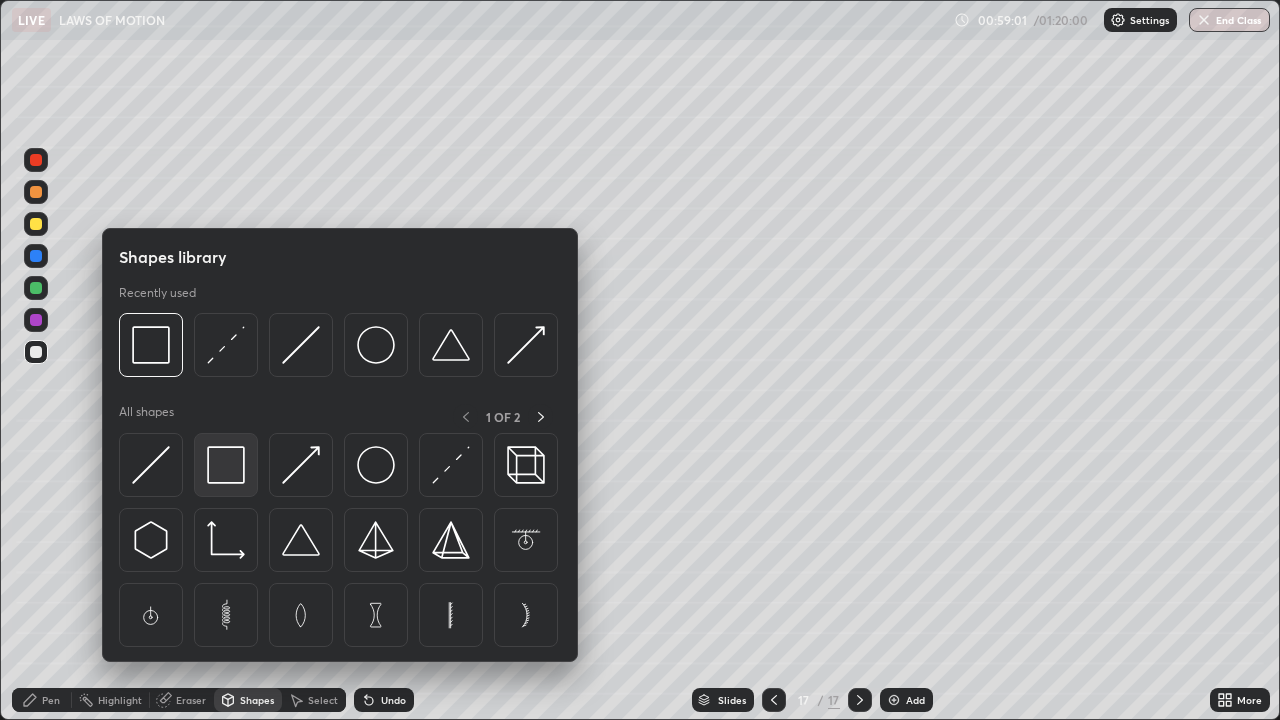 click at bounding box center [226, 465] 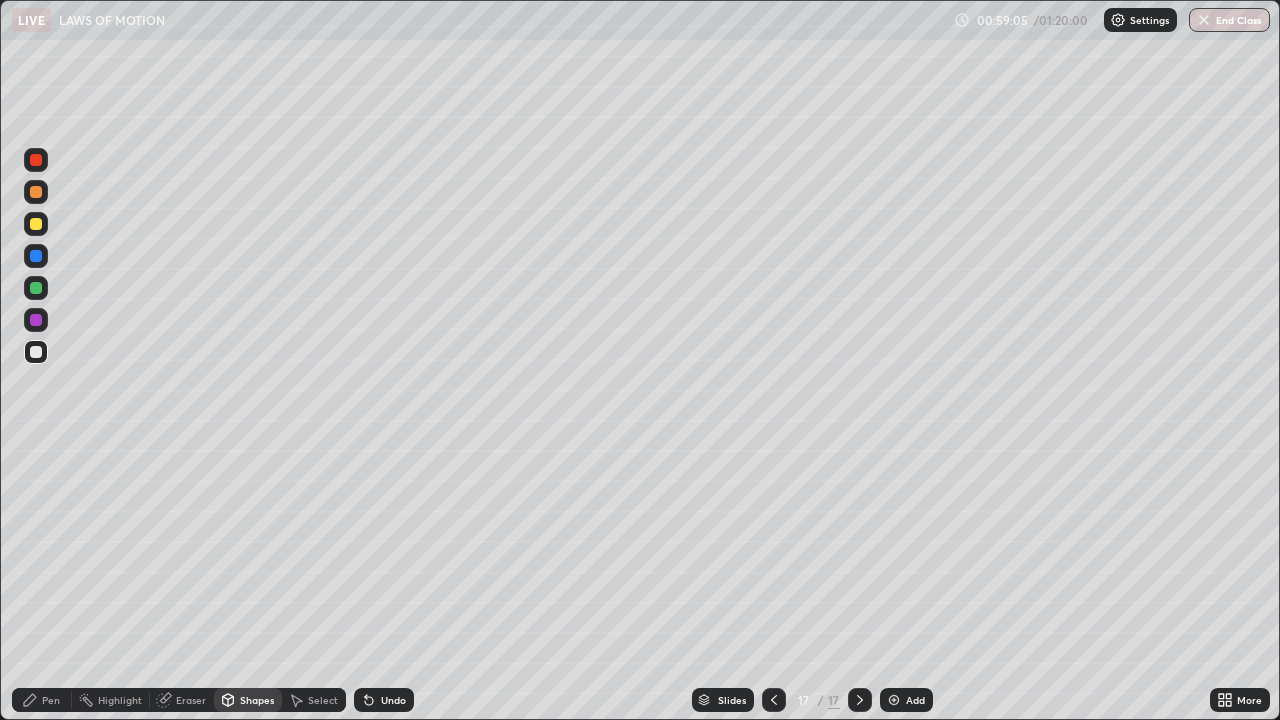 click on "Pen" at bounding box center [51, 700] 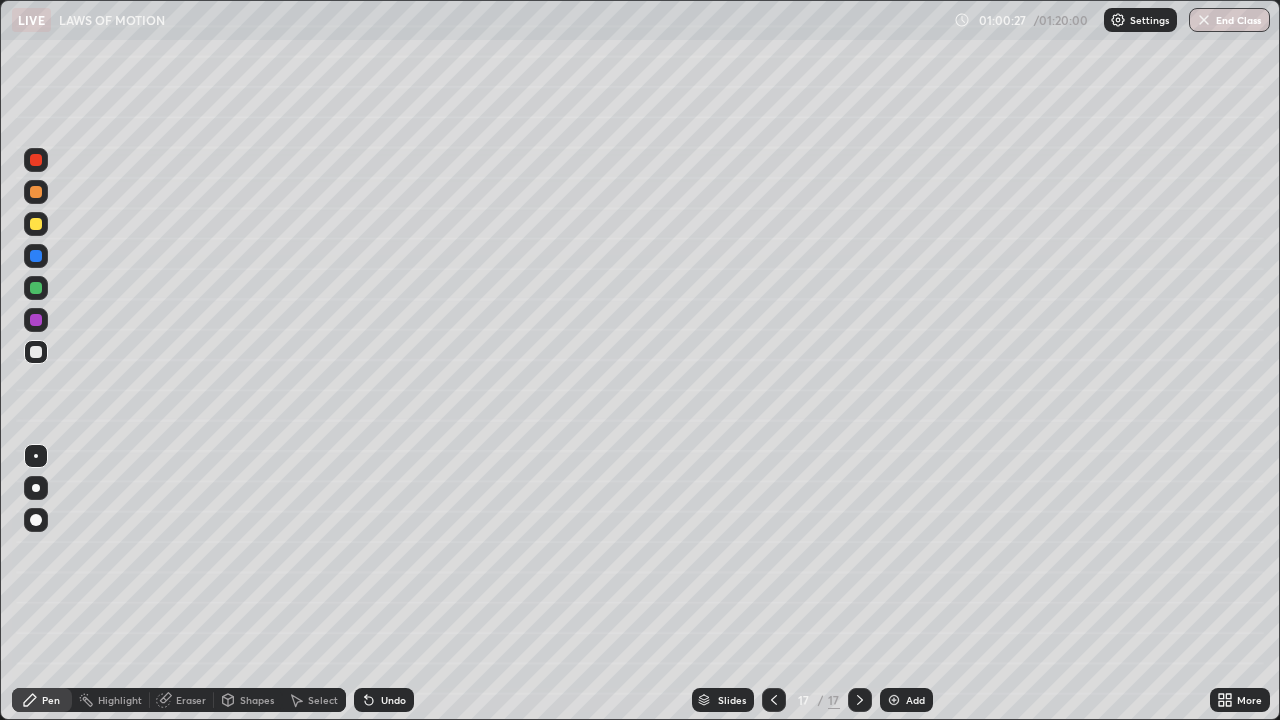 click on "Undo" at bounding box center [384, 700] 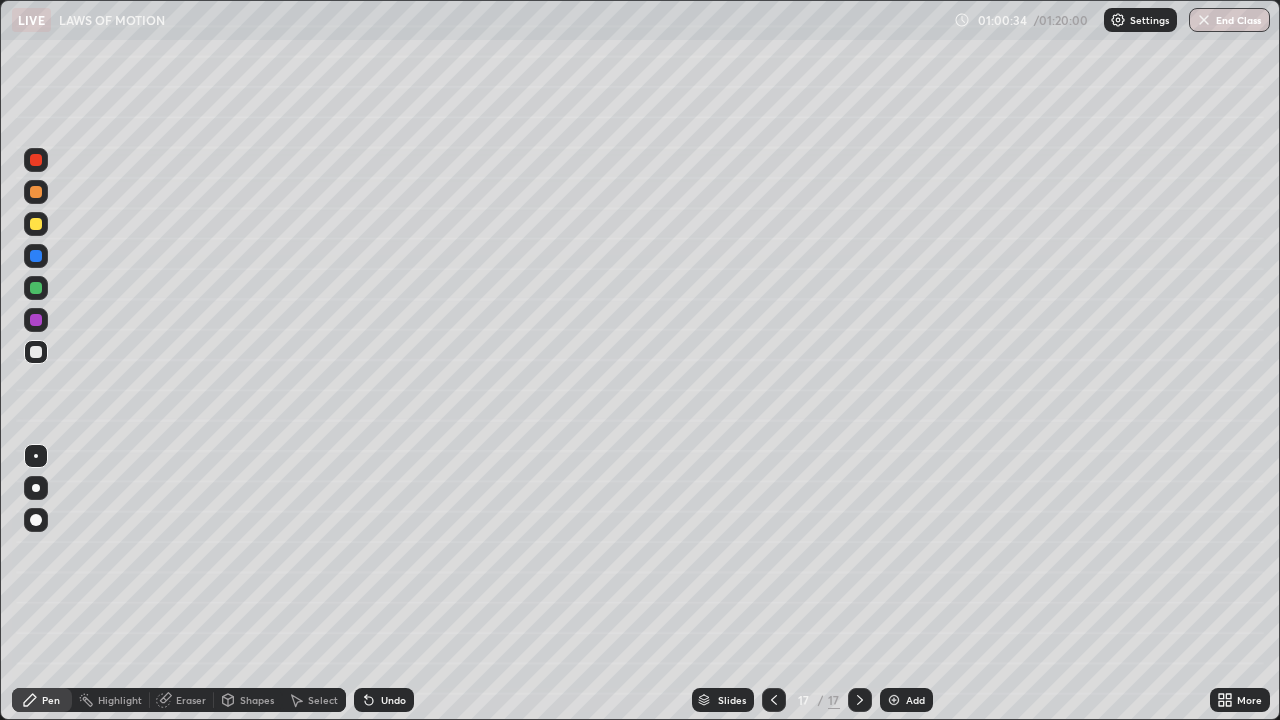click at bounding box center (36, 224) 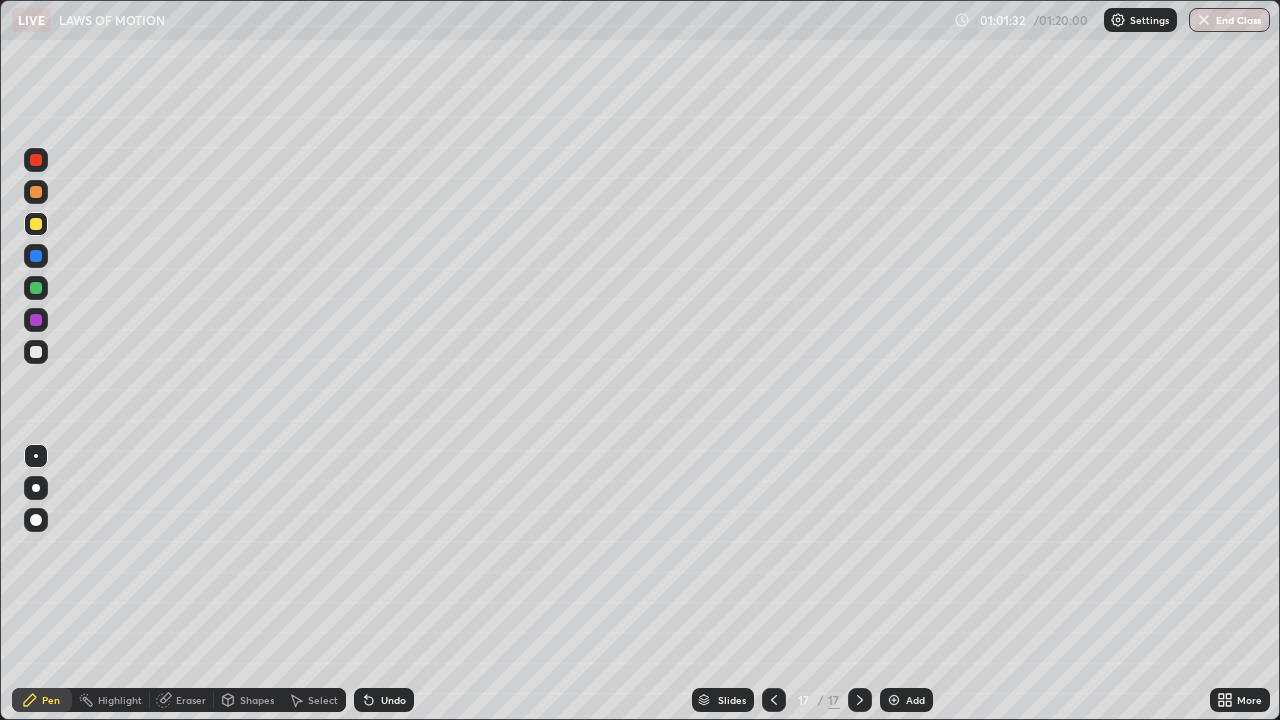 click on "Highlight" at bounding box center [111, 700] 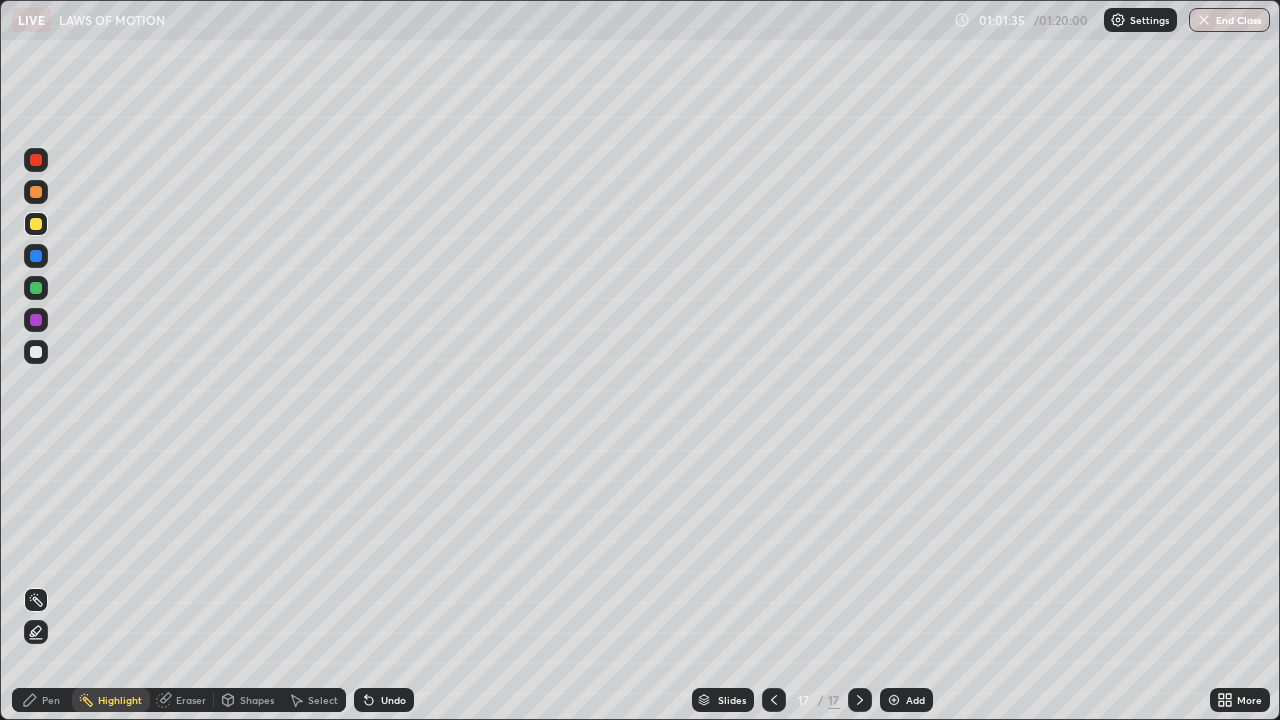 click at bounding box center [36, 320] 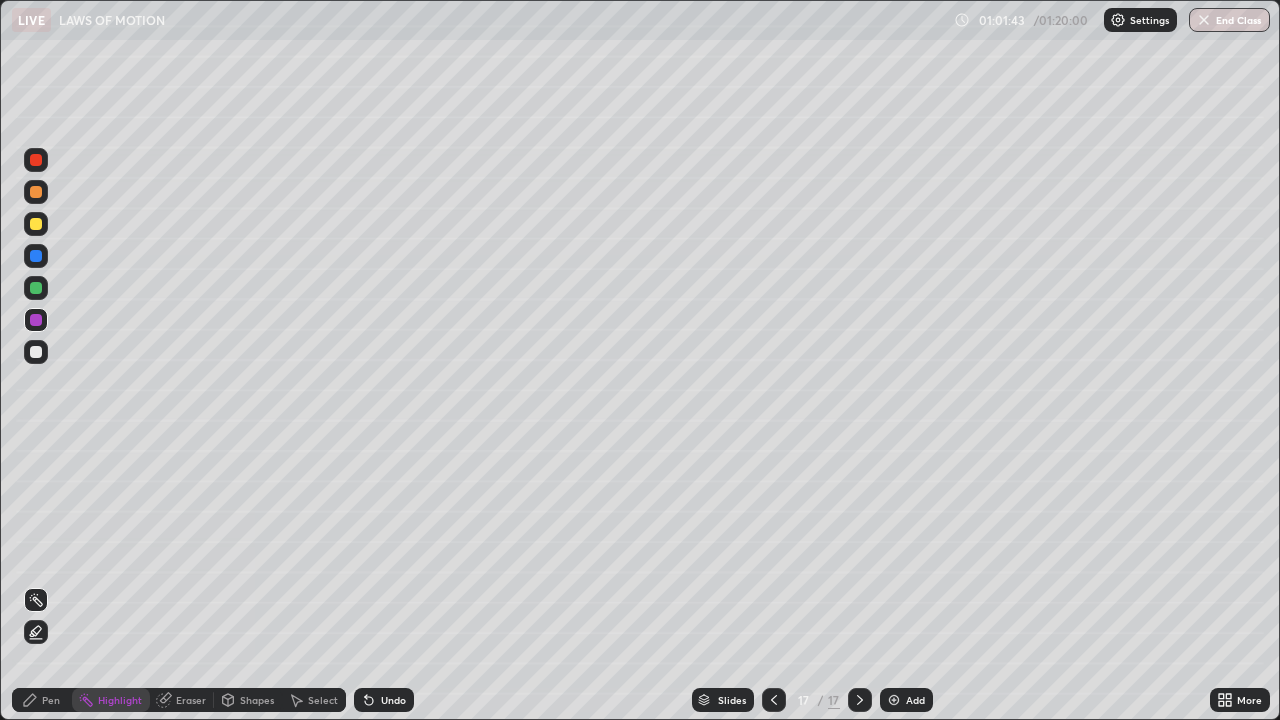 click on "Pen" at bounding box center [42, 700] 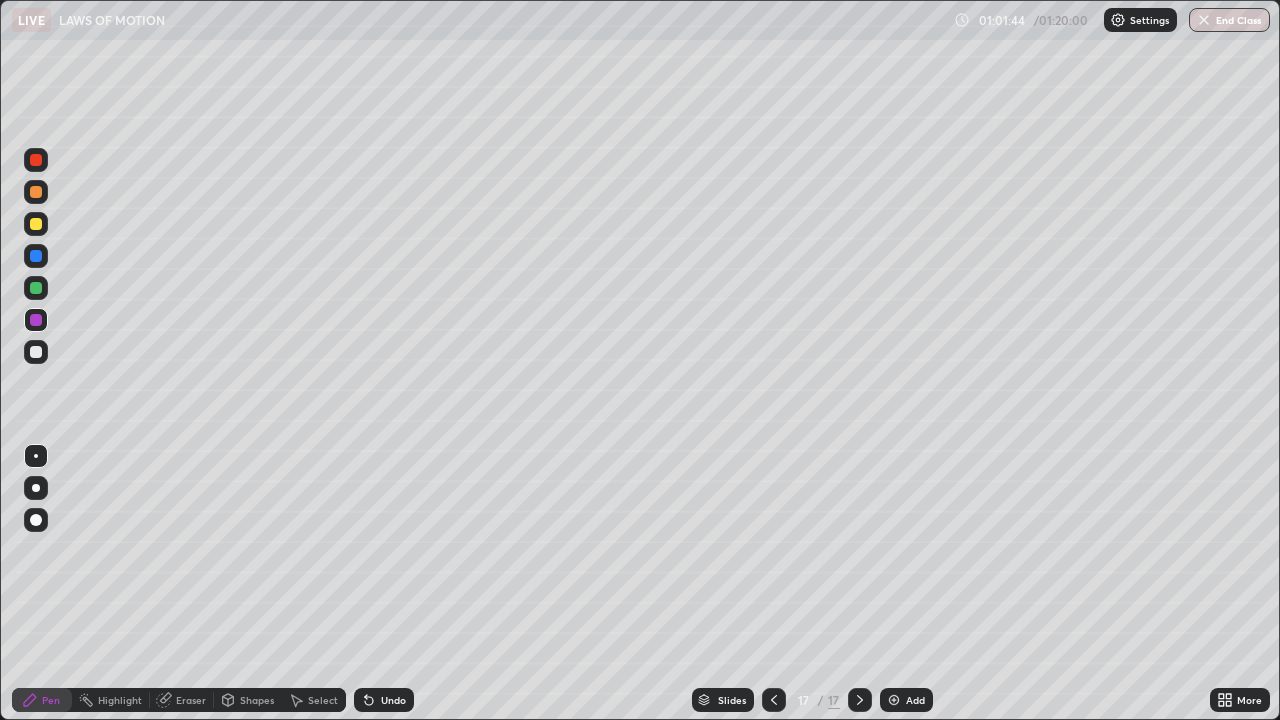 click at bounding box center [36, 488] 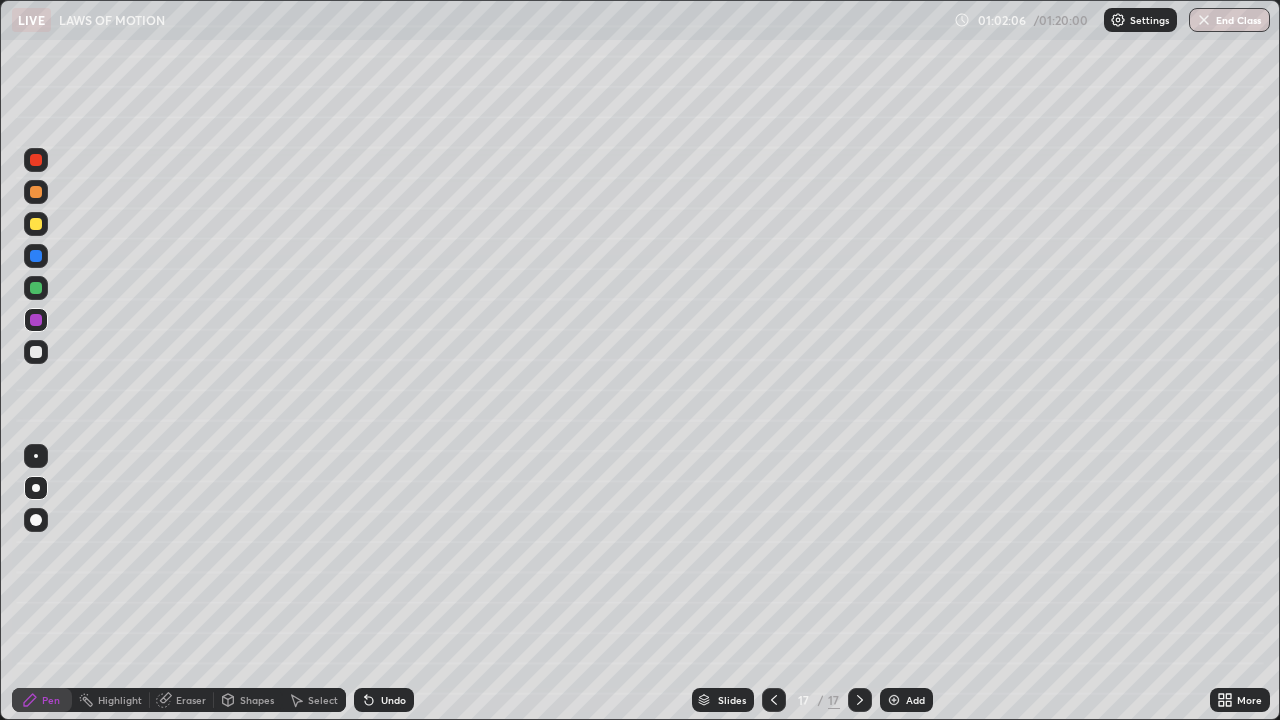 click at bounding box center (36, 352) 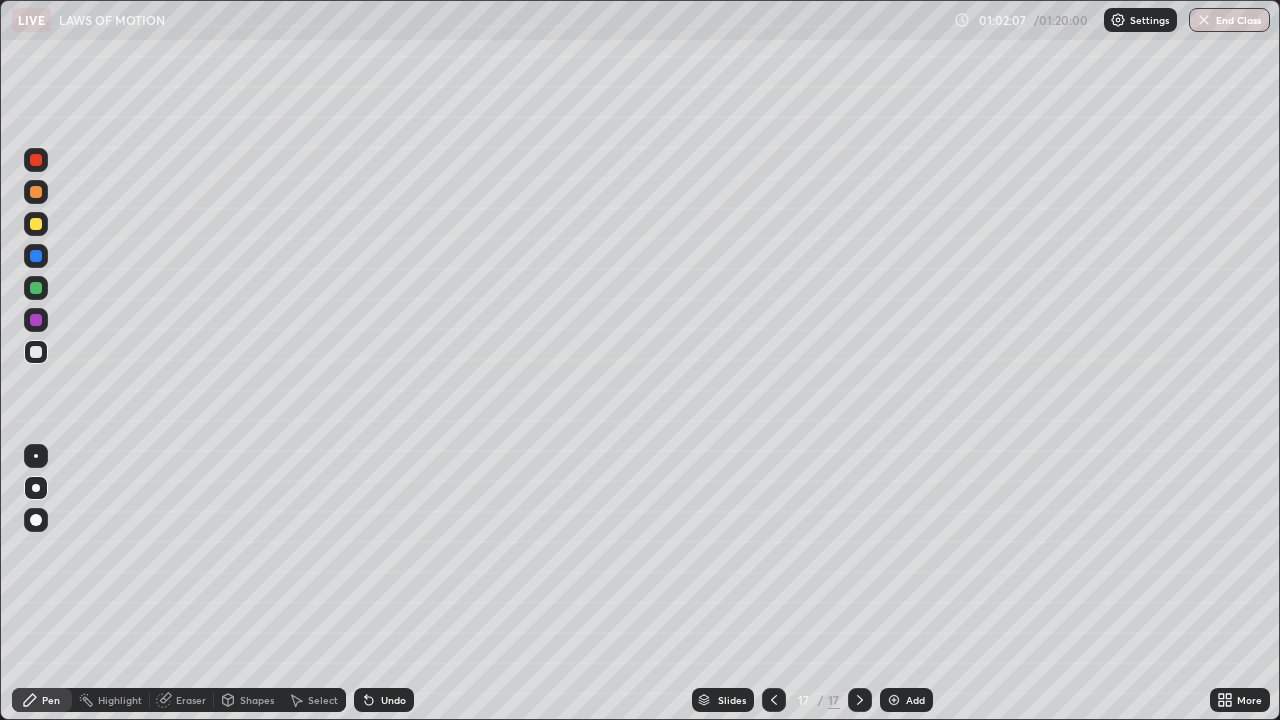 click at bounding box center [36, 224] 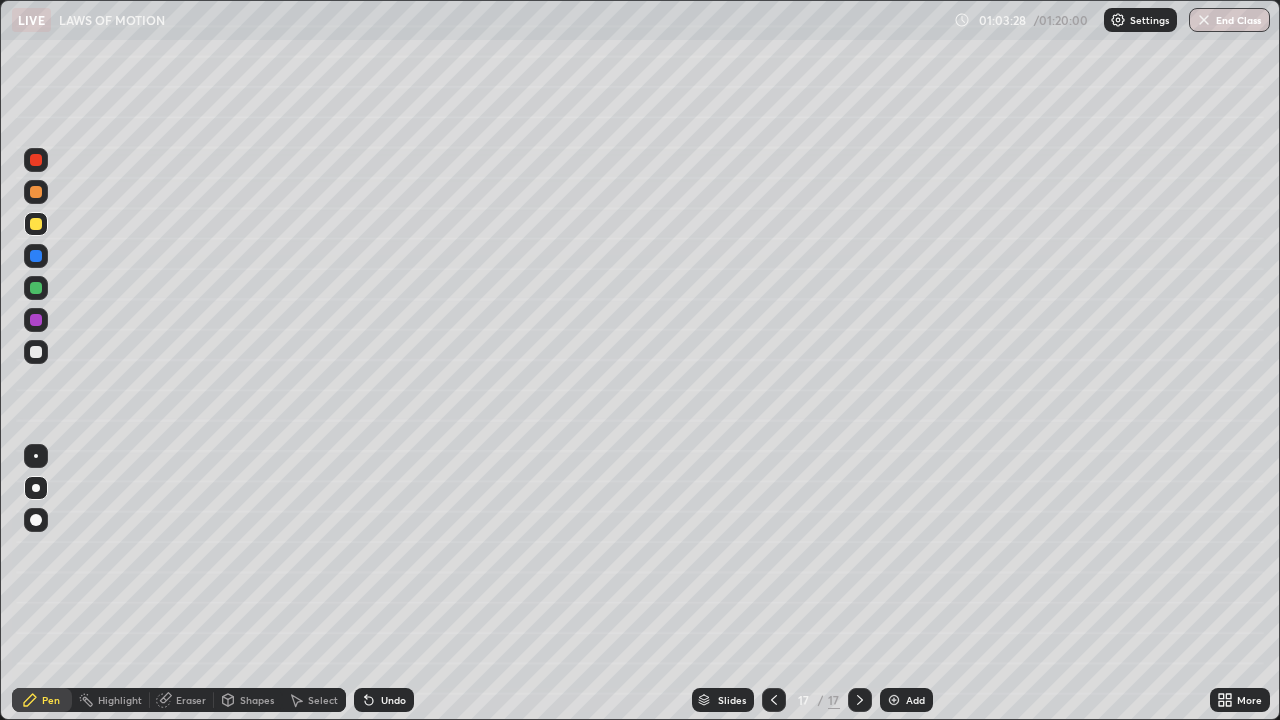click at bounding box center (36, 456) 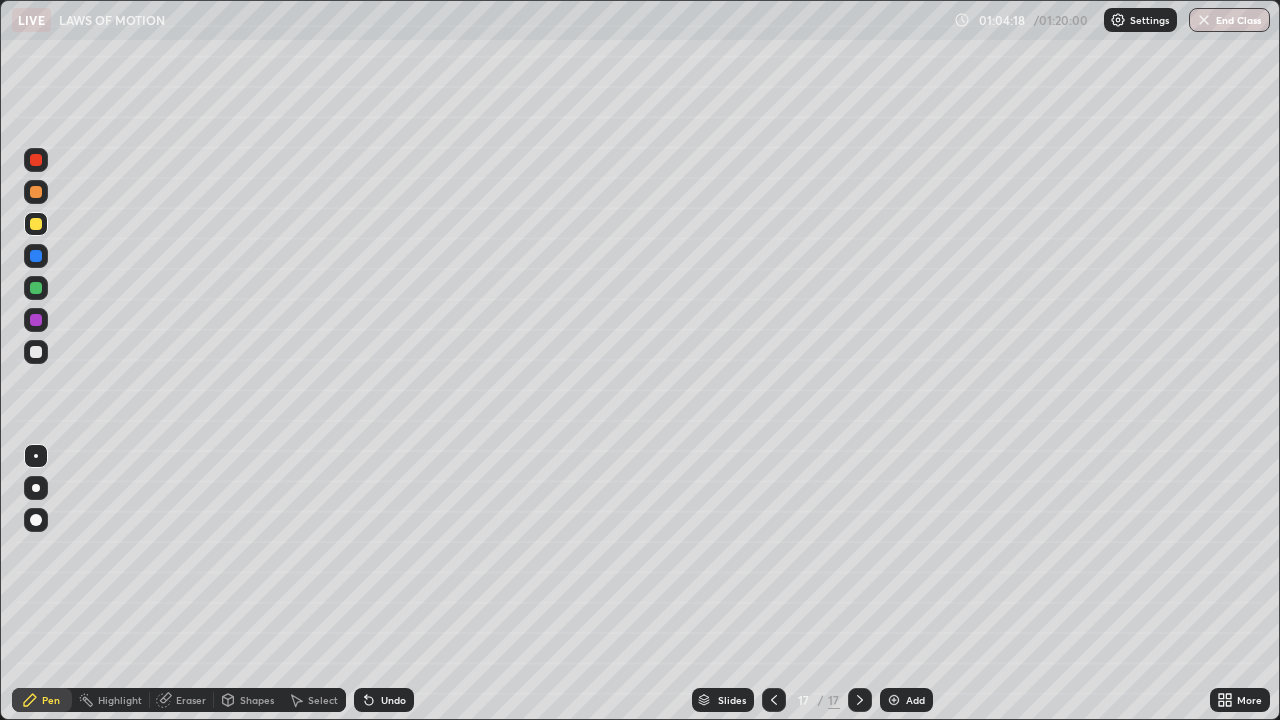 click on "Add" at bounding box center (906, 700) 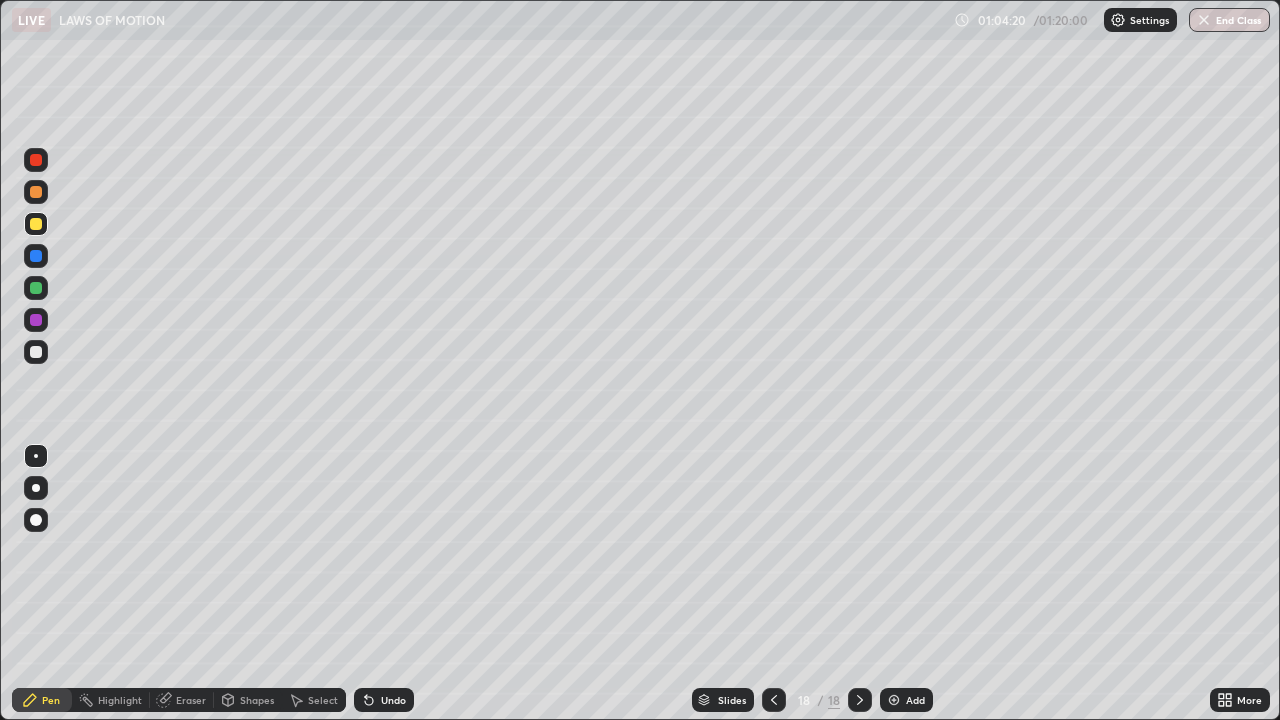click at bounding box center (36, 352) 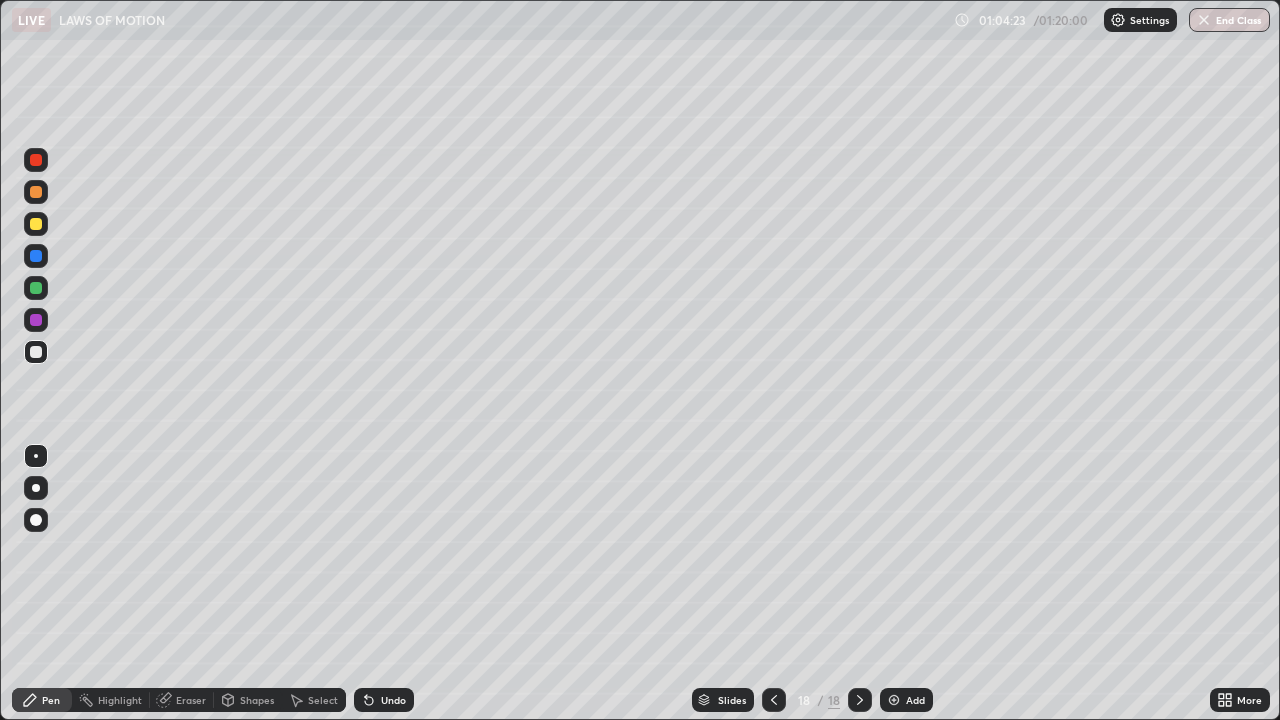 click on "Shapes" at bounding box center (248, 700) 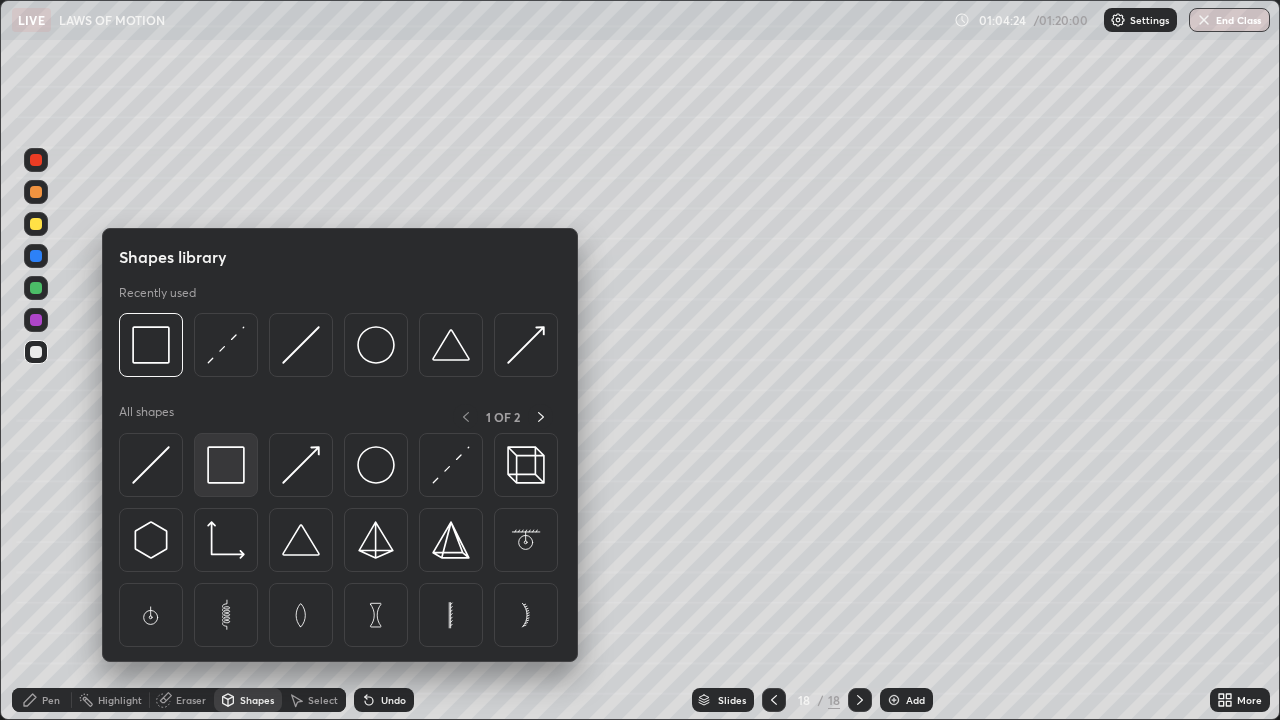 click at bounding box center (226, 465) 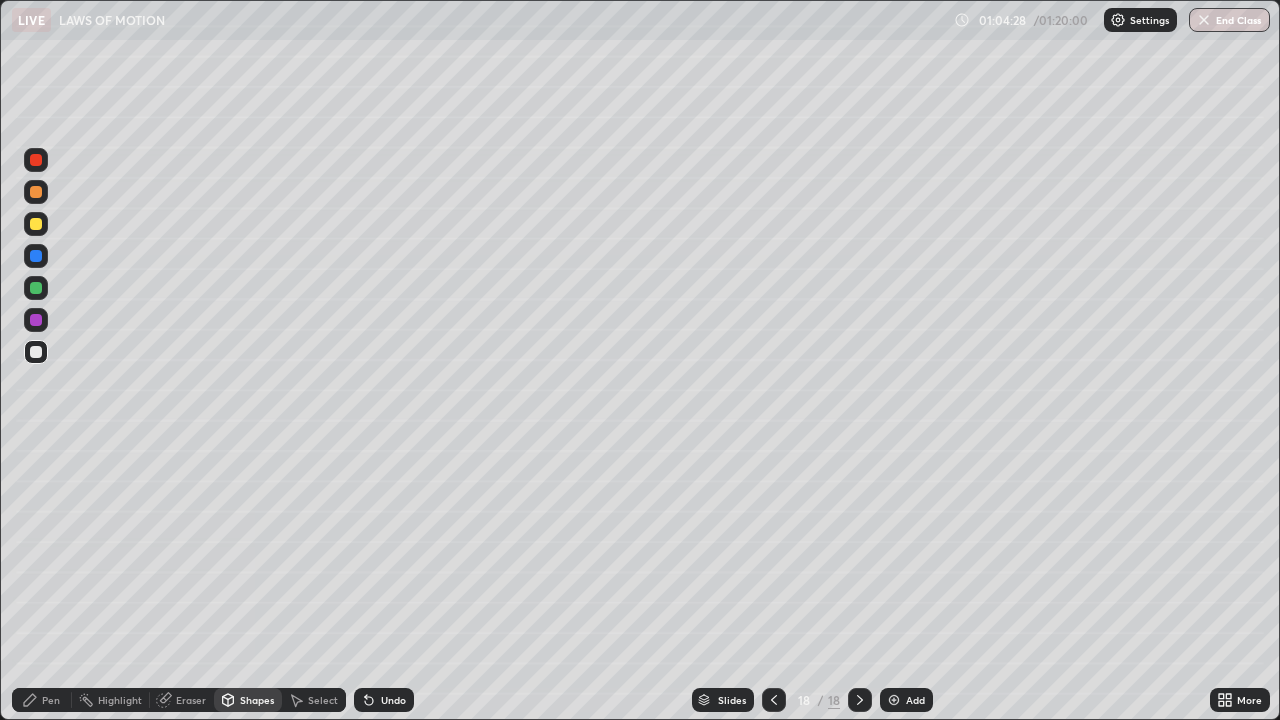 click on "Pen" at bounding box center [51, 700] 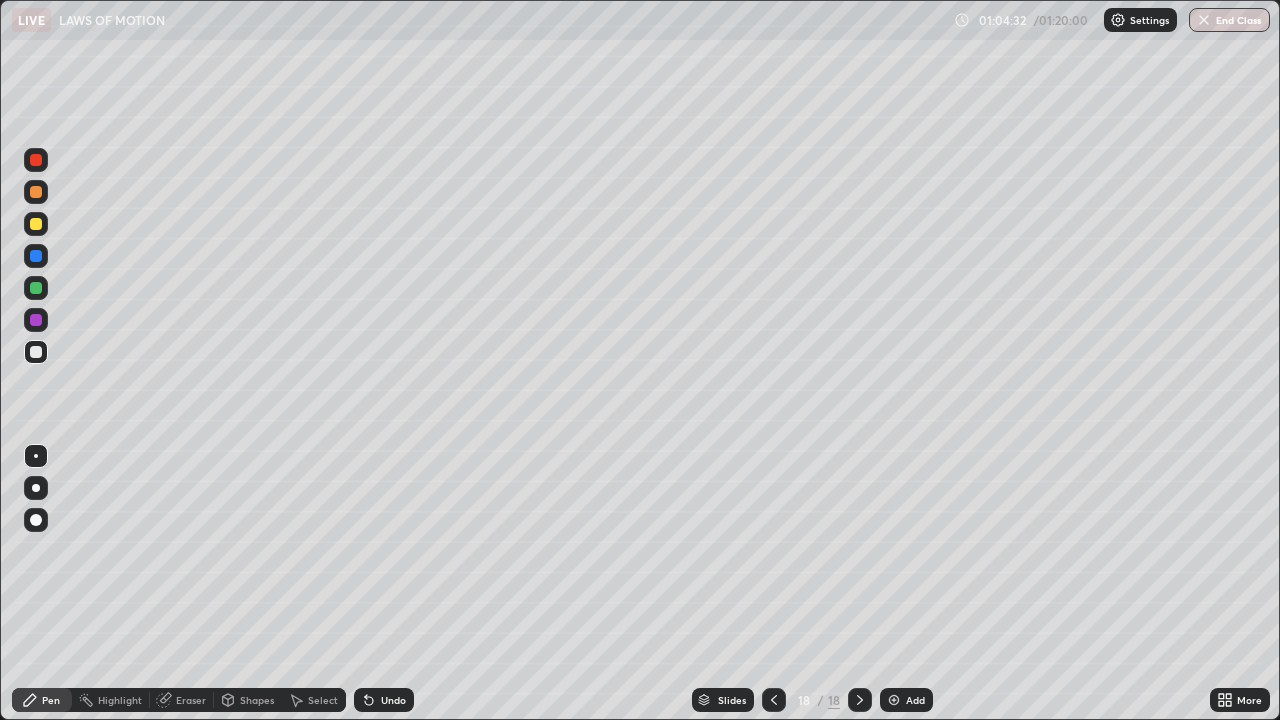 click on "Shapes" at bounding box center (257, 700) 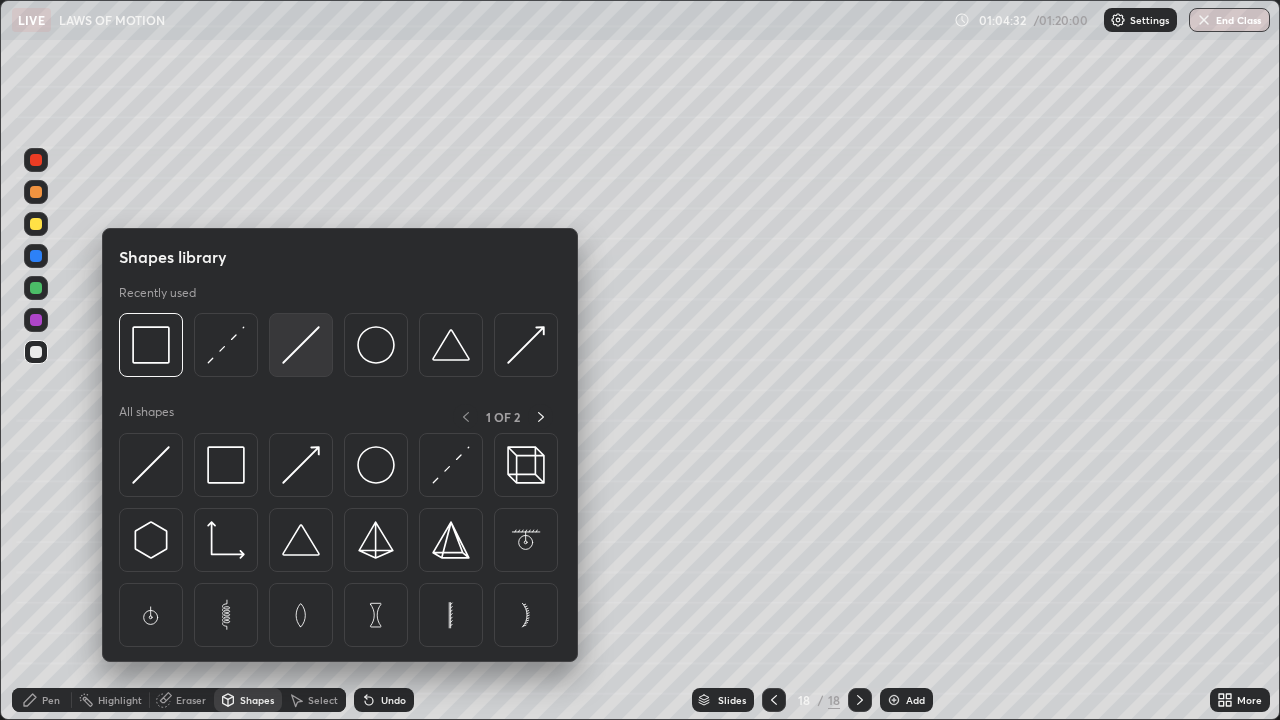 click at bounding box center [301, 345] 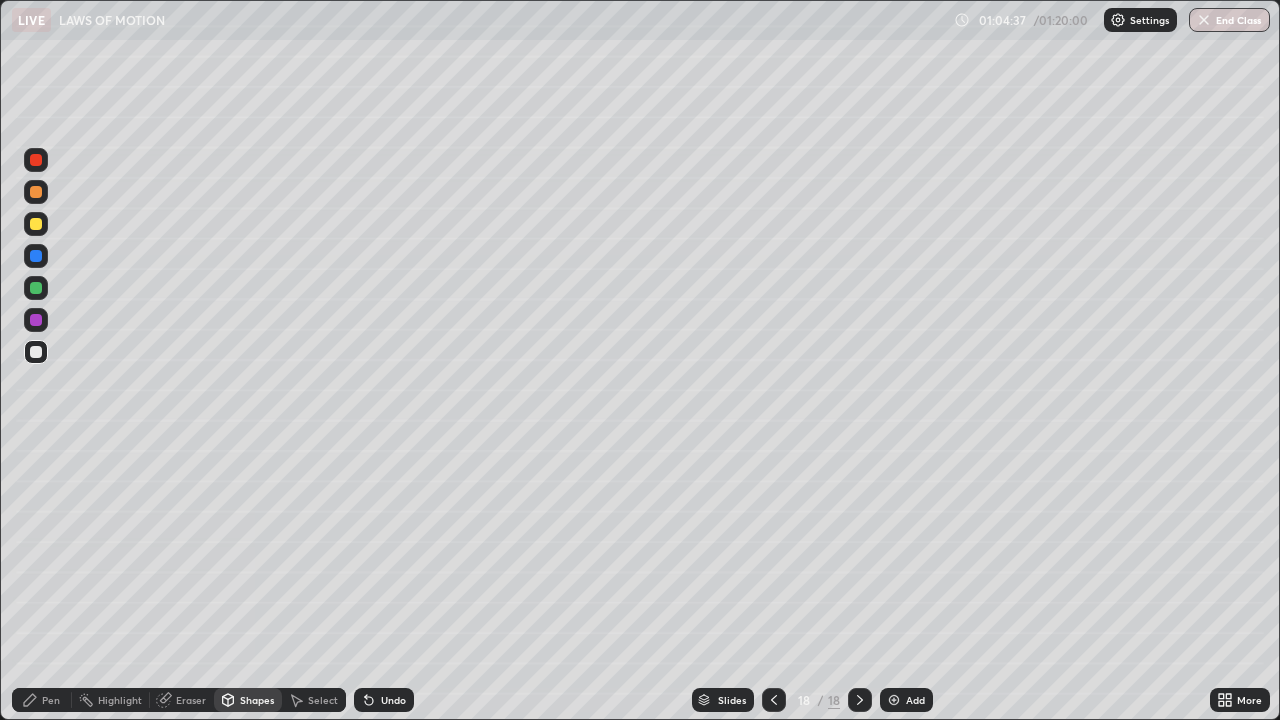 click on "Shapes" at bounding box center [257, 700] 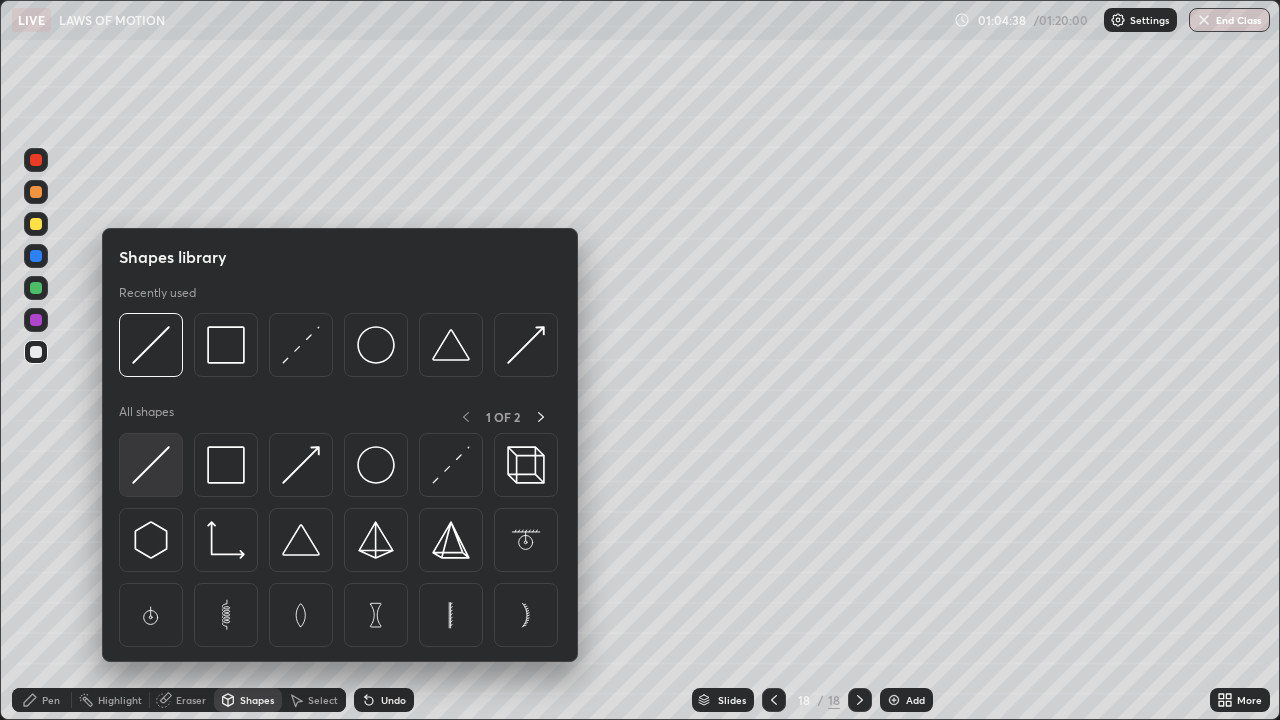 click at bounding box center (151, 465) 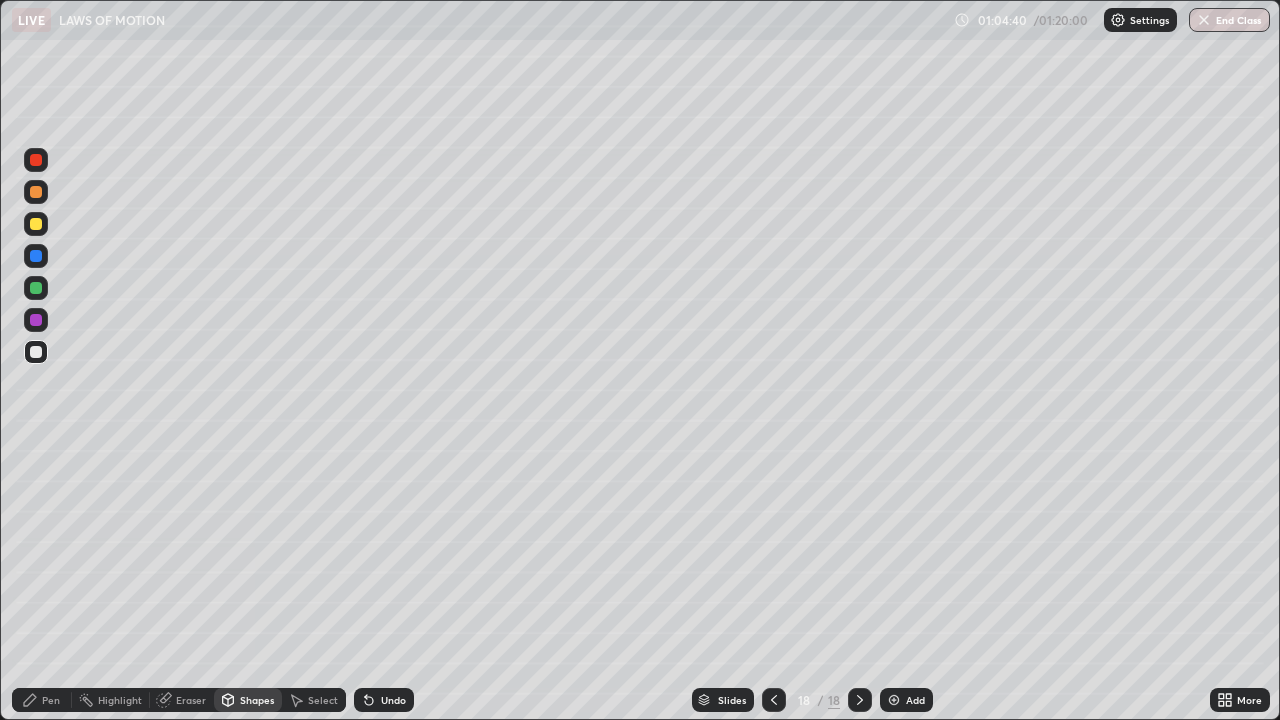 click on "Pen" at bounding box center [51, 700] 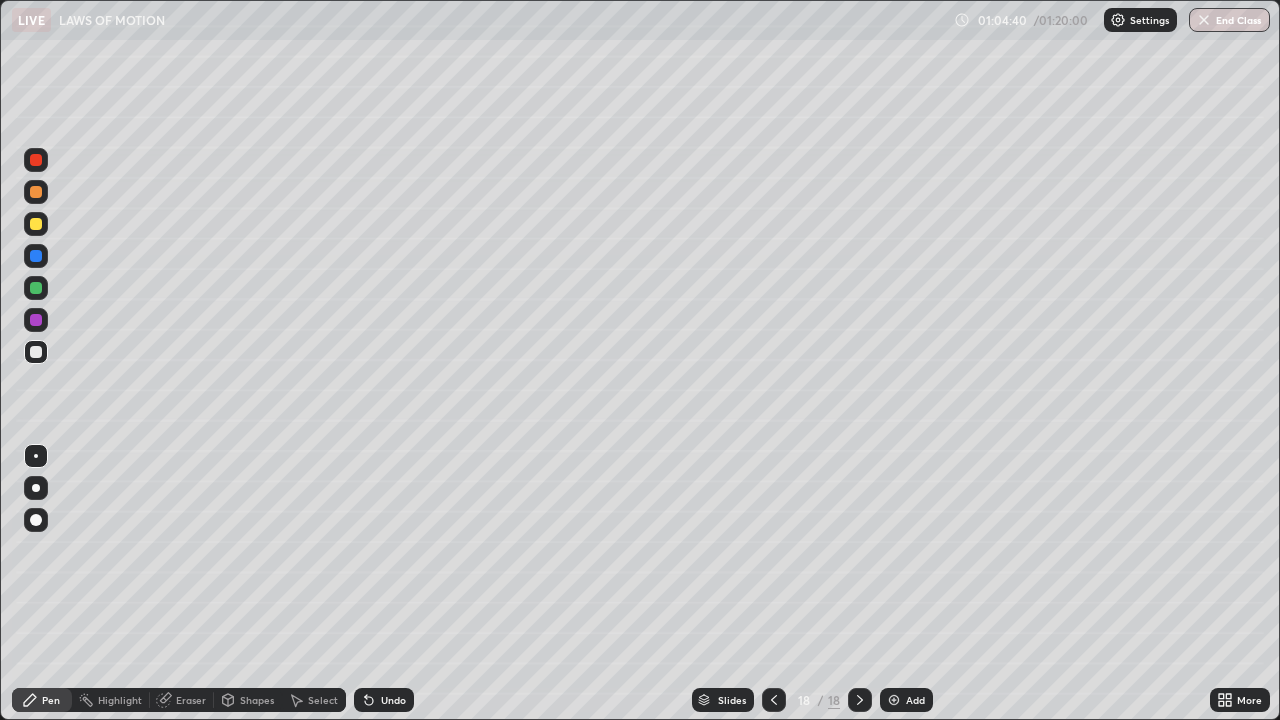 click at bounding box center (36, 488) 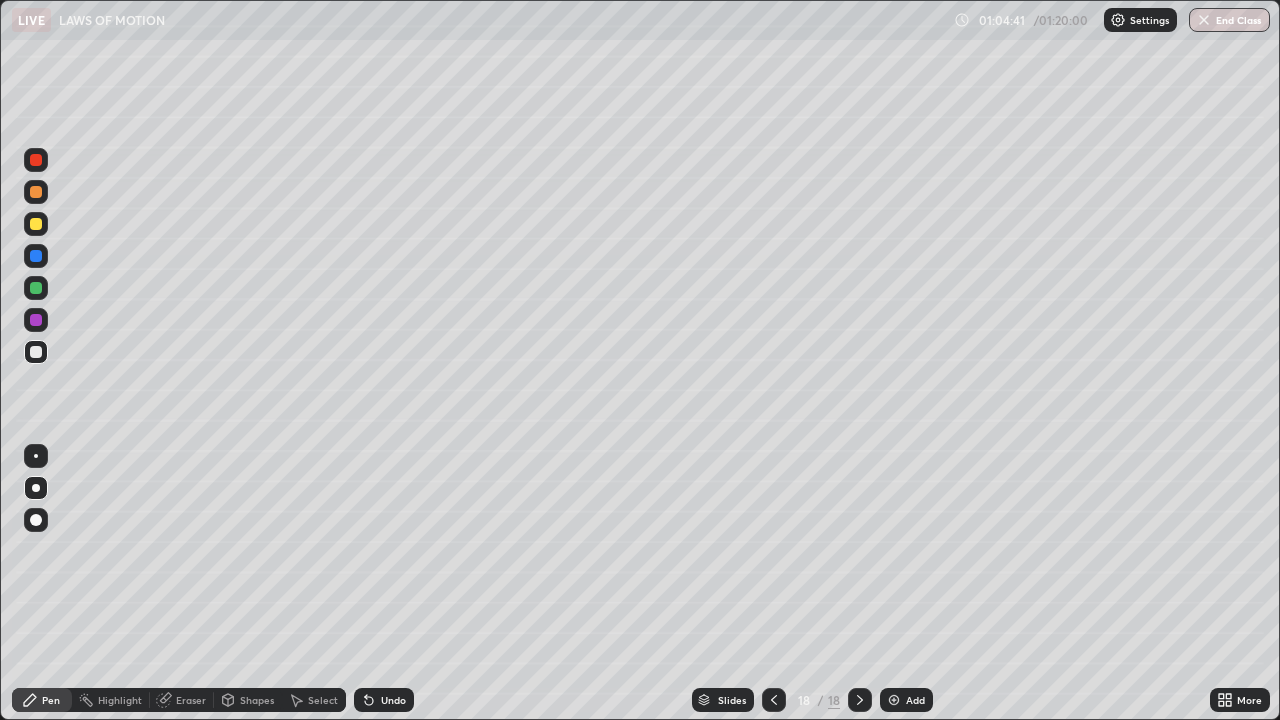 click at bounding box center (36, 520) 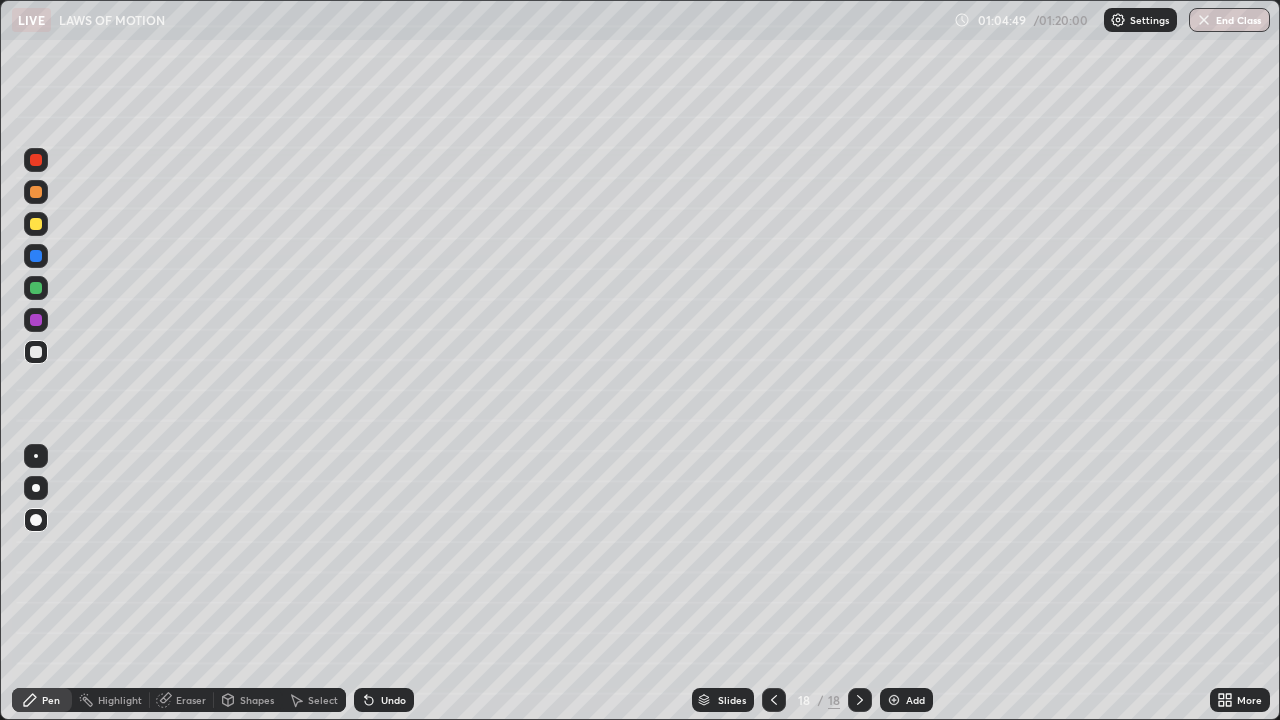click at bounding box center [36, 456] 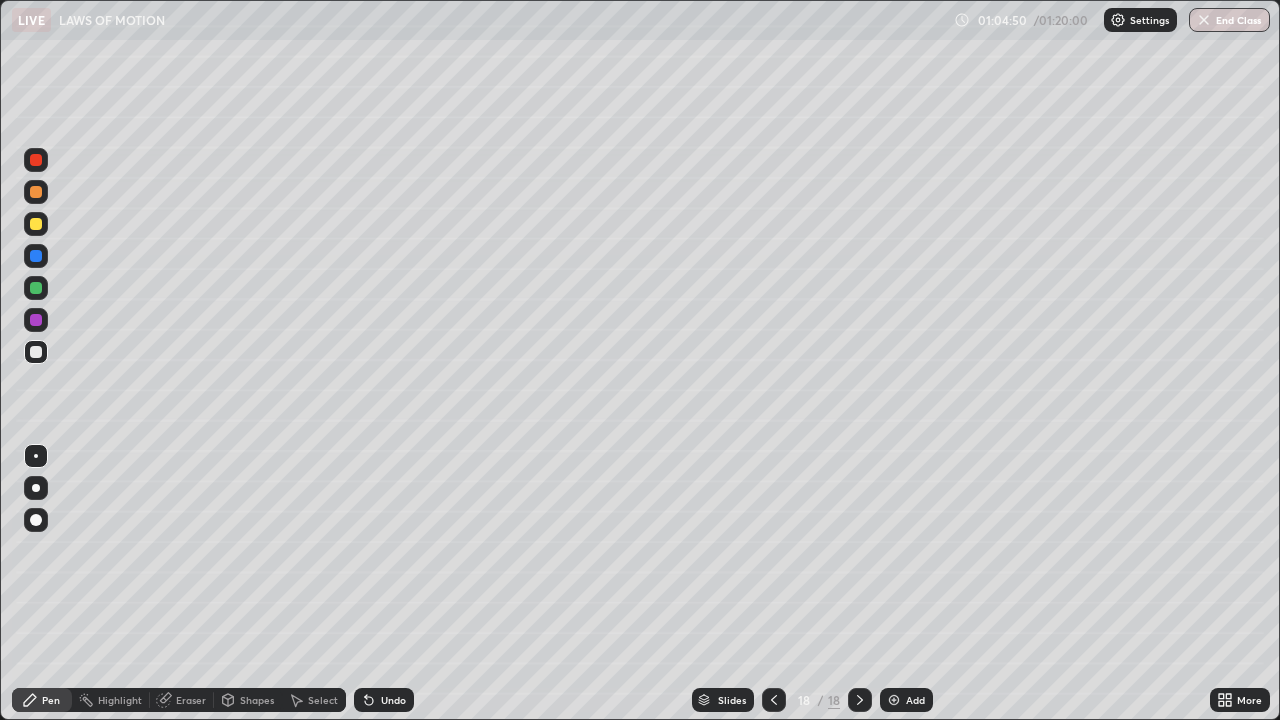 click on "Shapes" at bounding box center [257, 700] 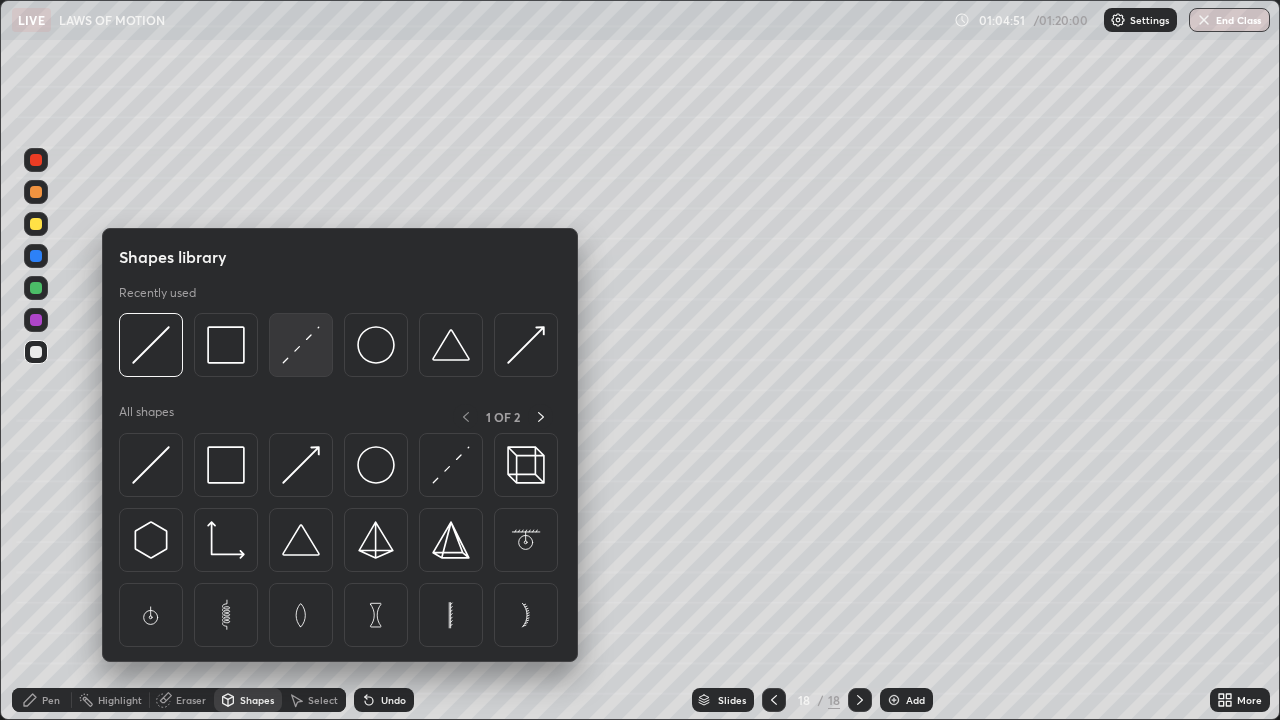 click at bounding box center [301, 345] 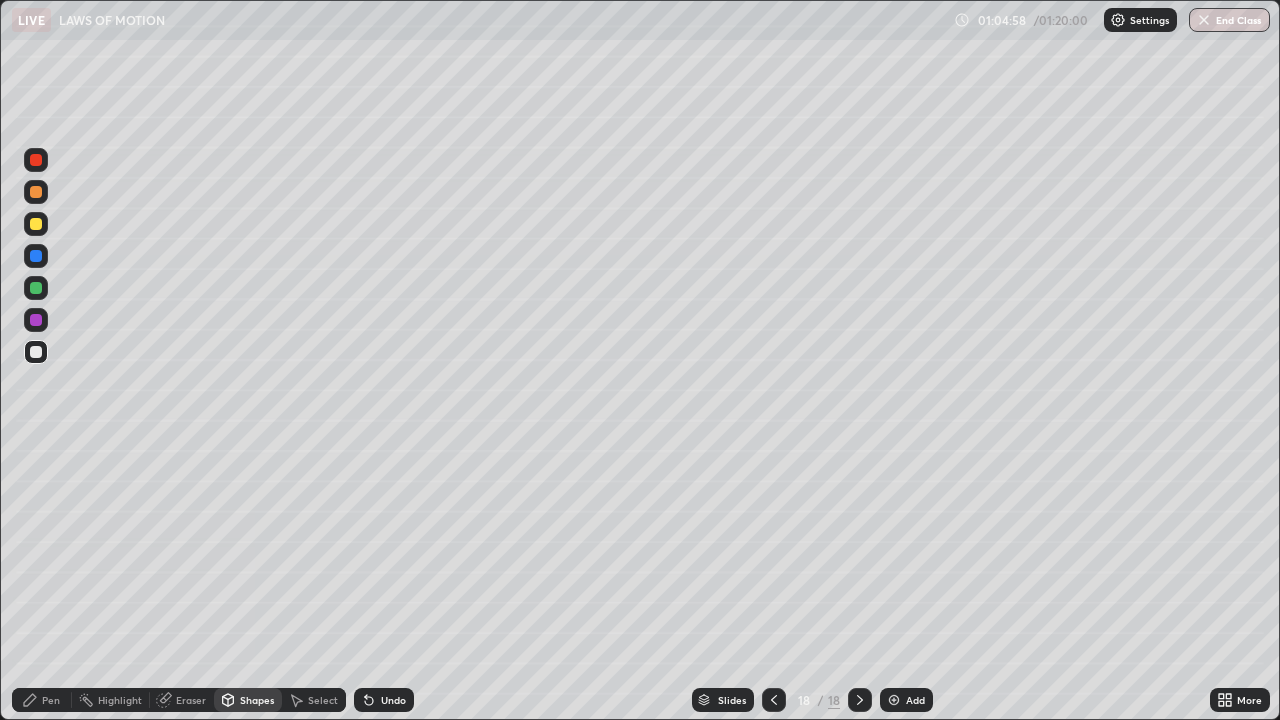 click on "Pen" at bounding box center [42, 700] 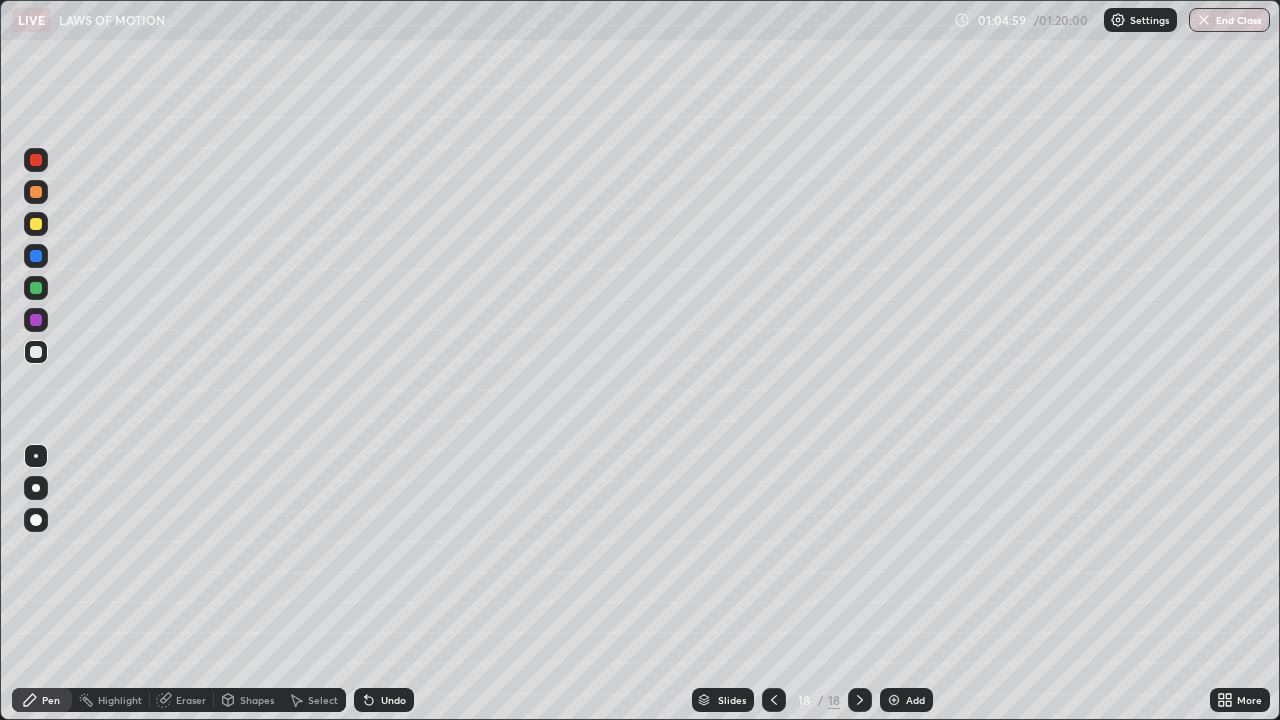 click at bounding box center (36, 352) 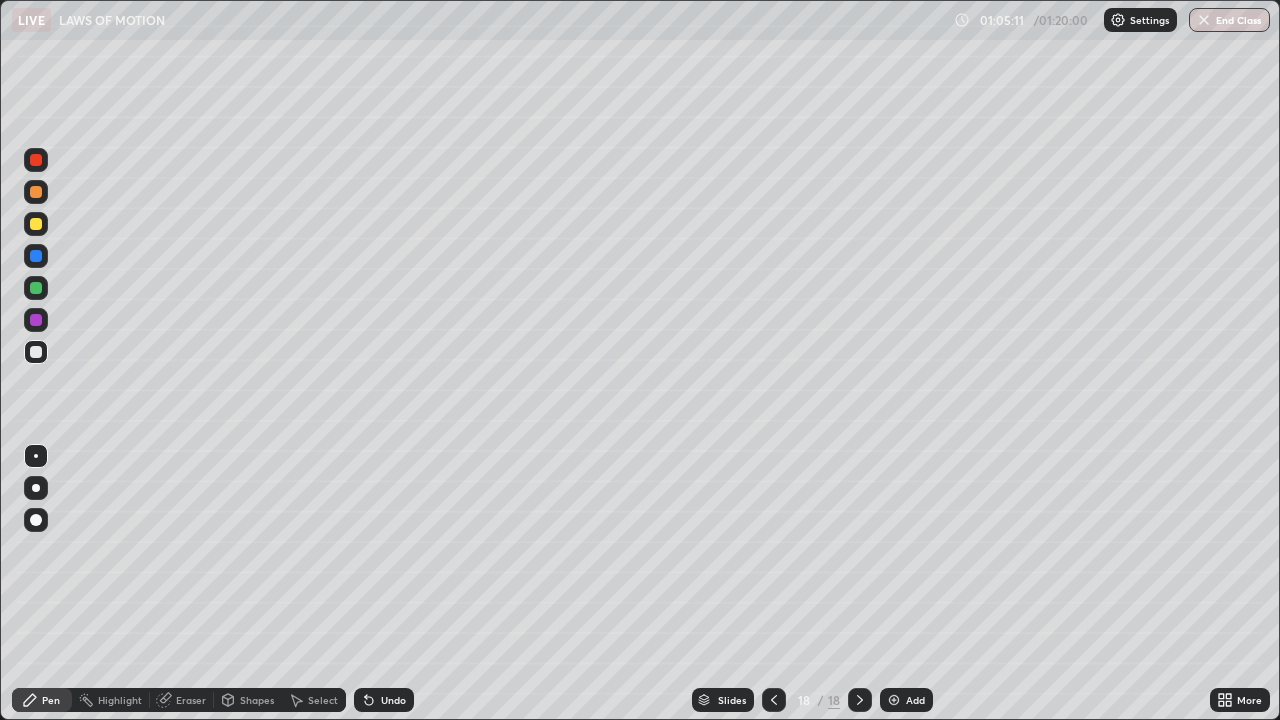 click on "Undo" at bounding box center [393, 700] 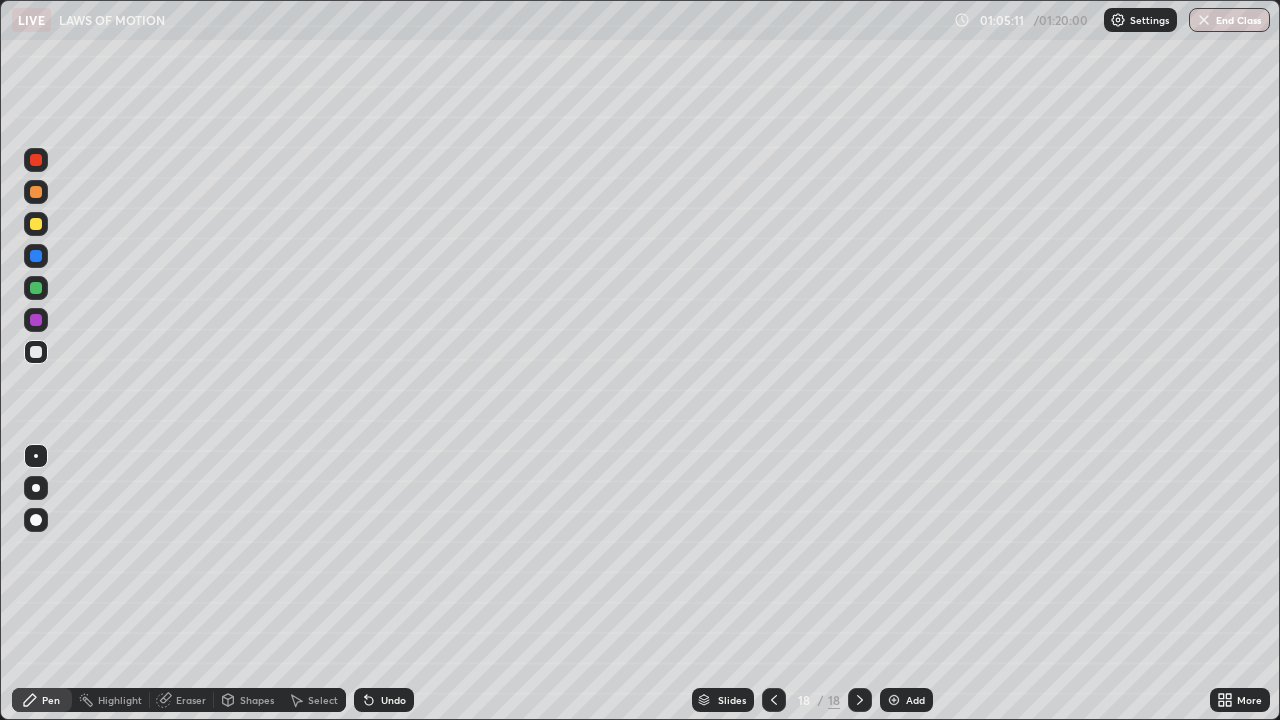 click on "Undo" at bounding box center (393, 700) 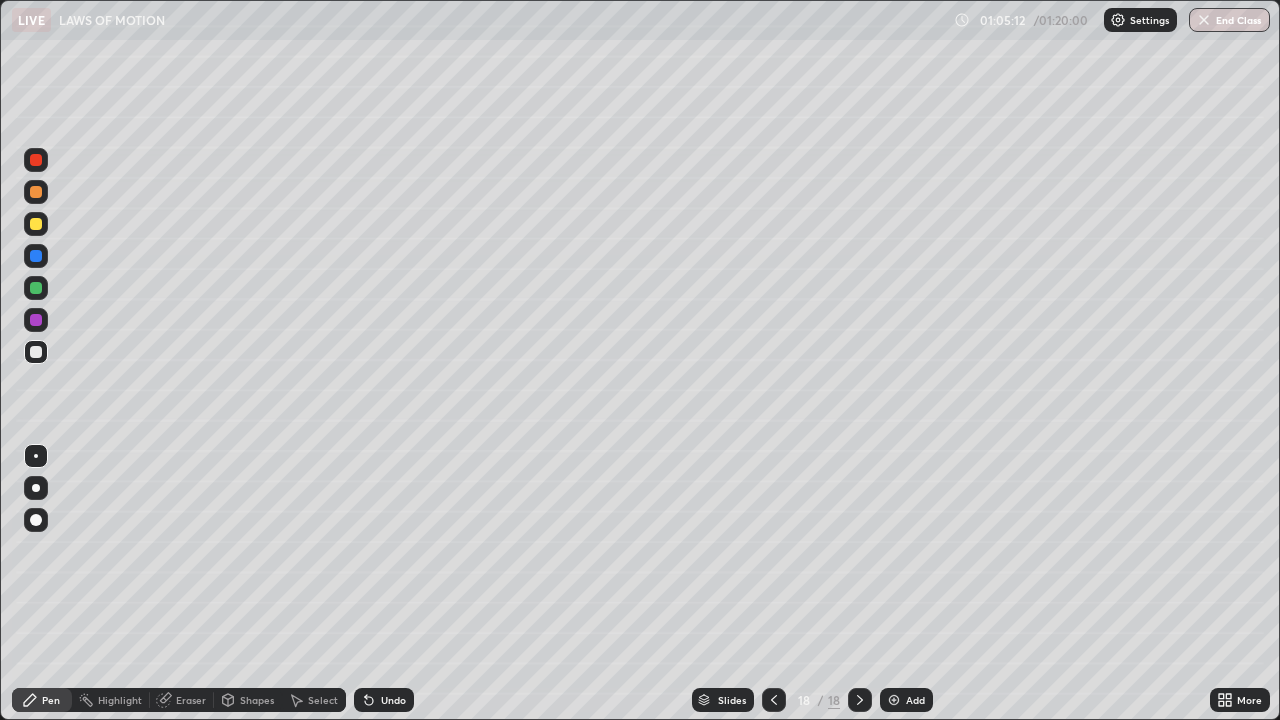 click on "Undo" at bounding box center (393, 700) 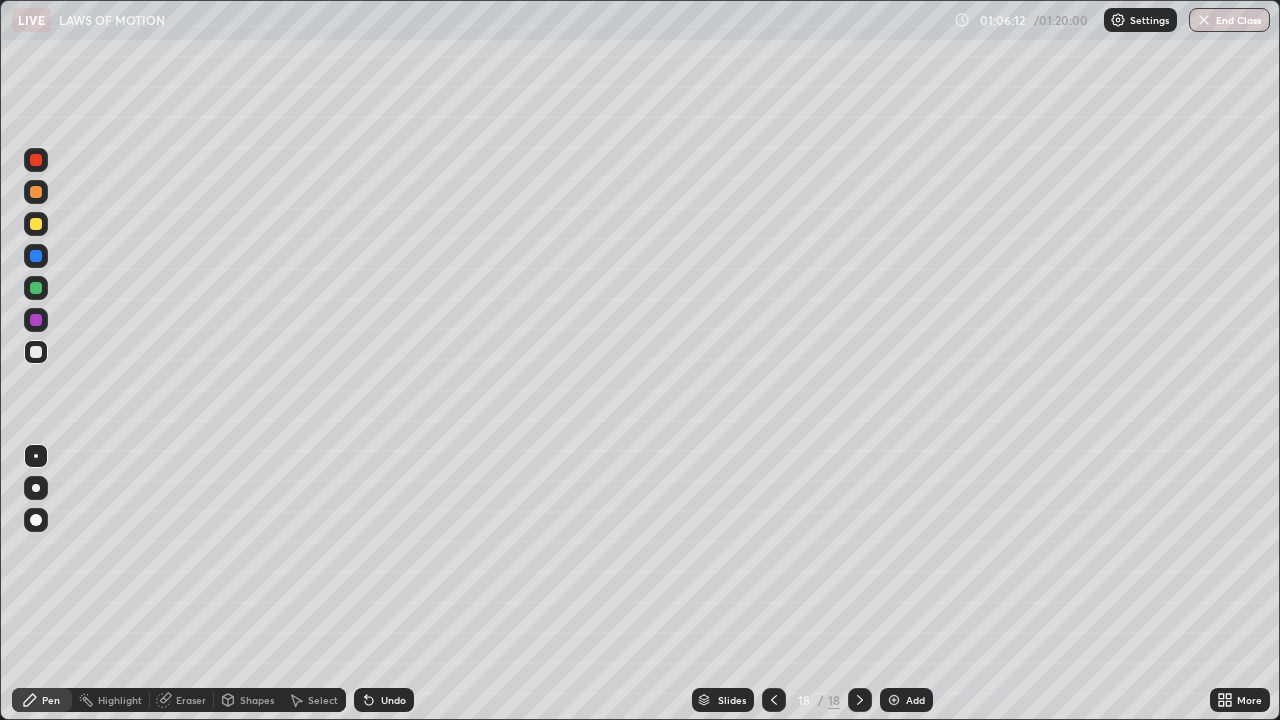 click at bounding box center (36, 352) 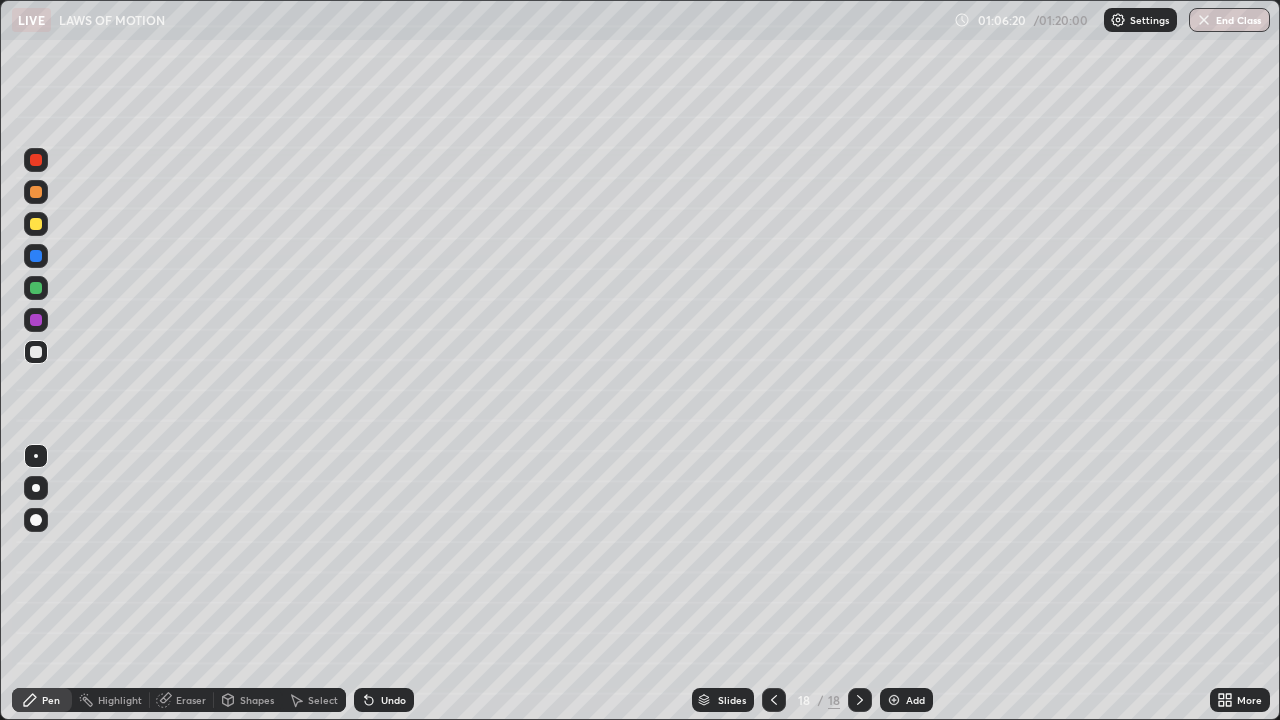click on "Undo" at bounding box center (393, 700) 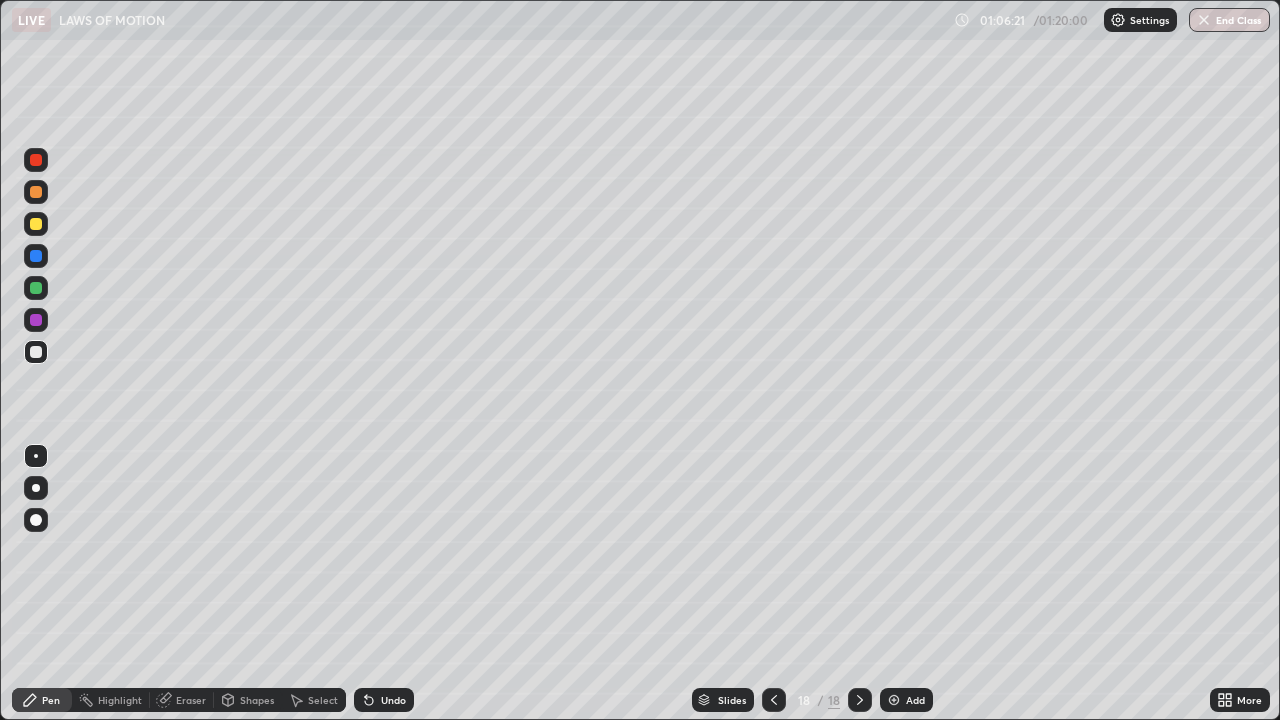 click on "Undo" at bounding box center [384, 700] 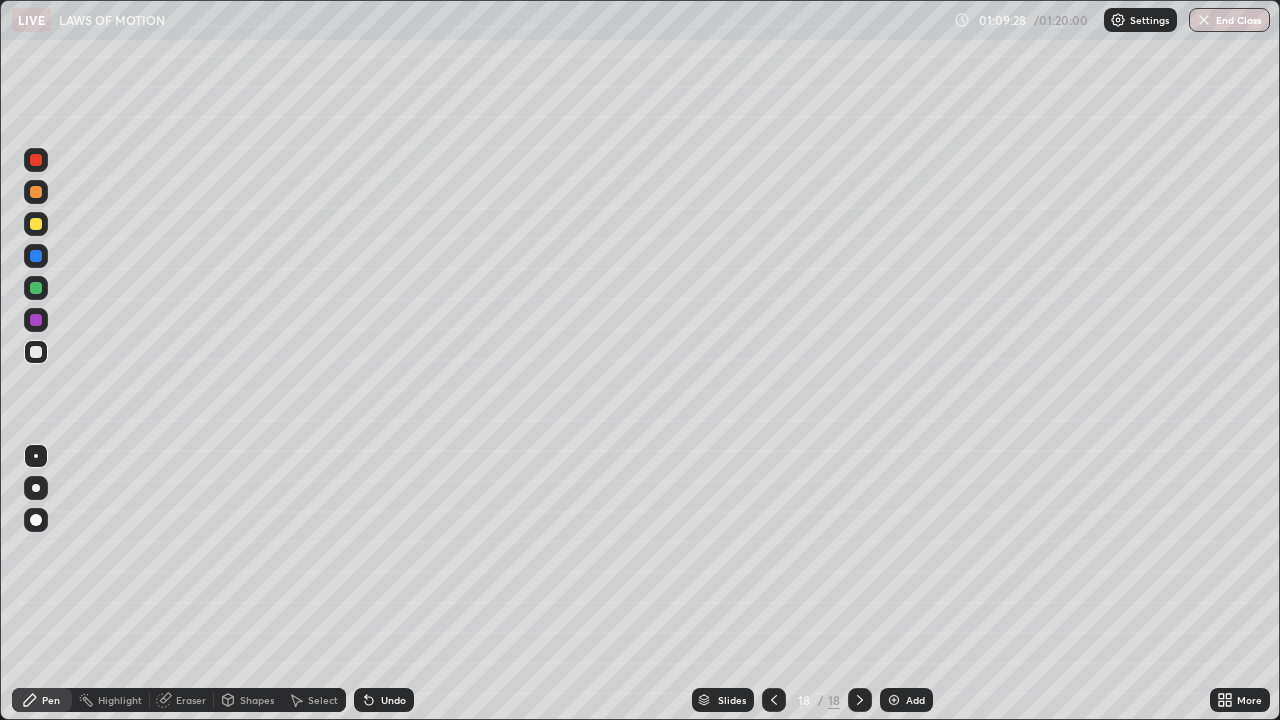 click at bounding box center [36, 224] 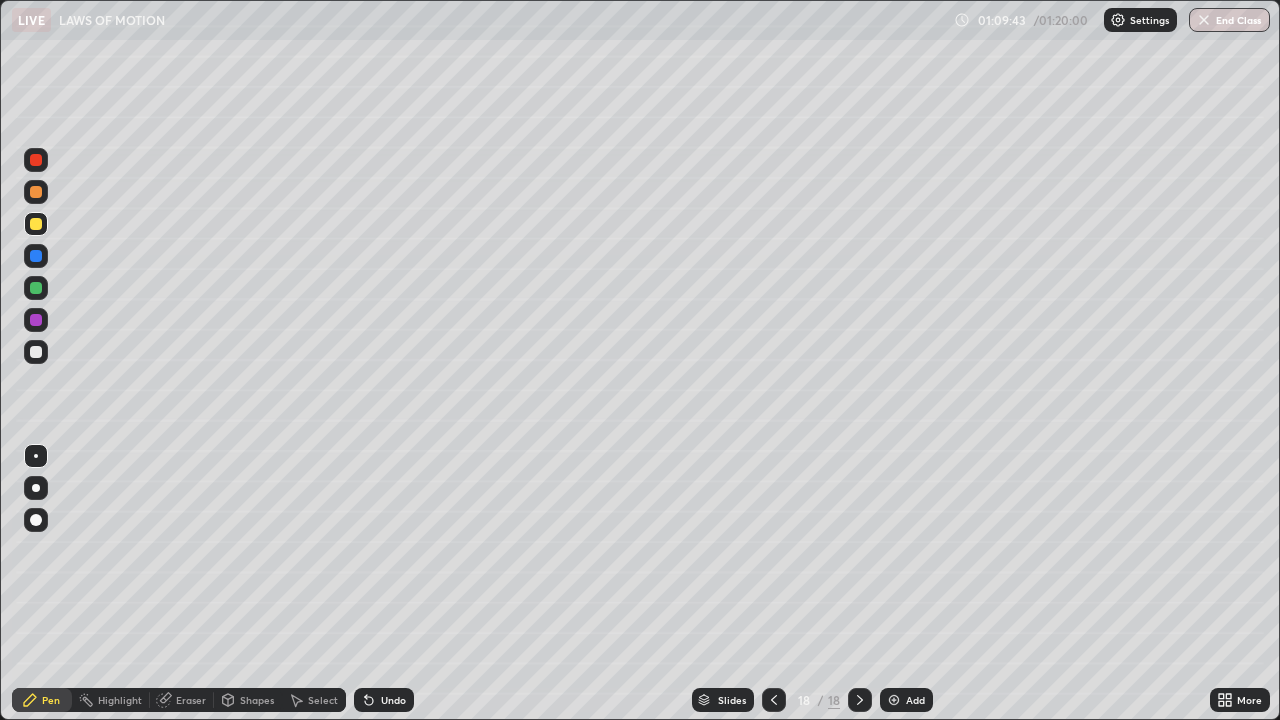 click at bounding box center (36, 320) 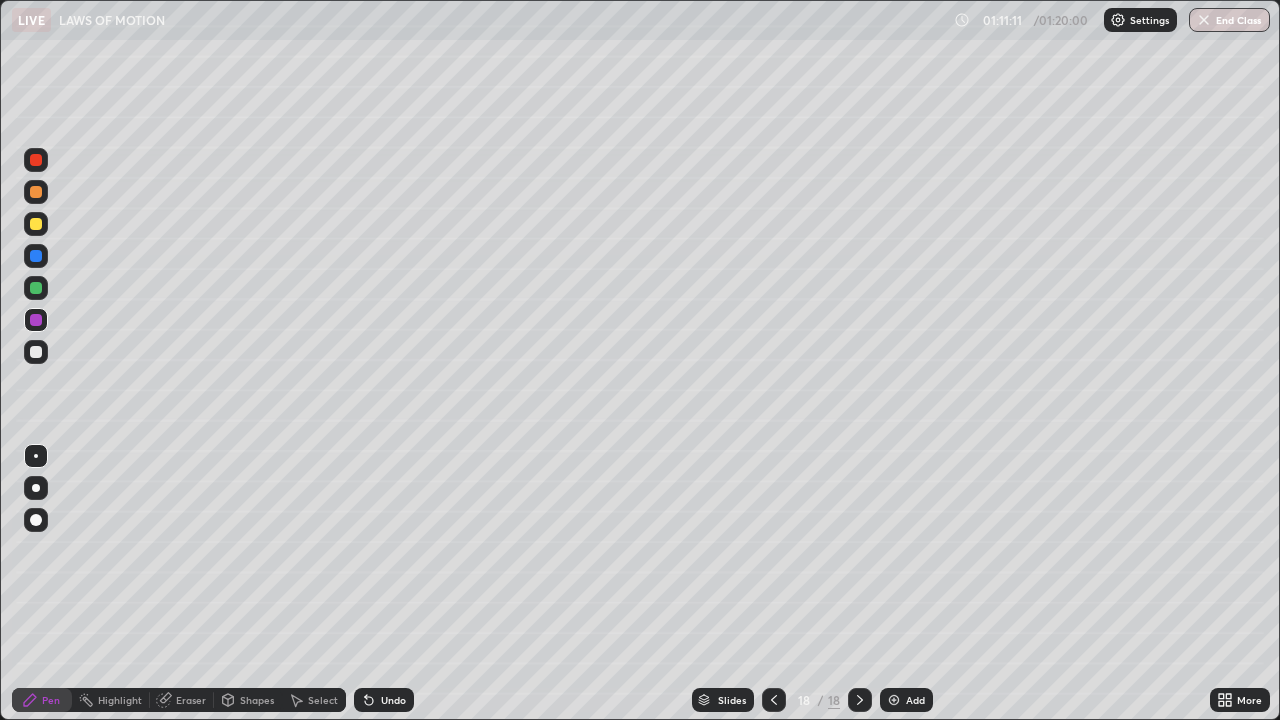 click on "Add" at bounding box center [906, 700] 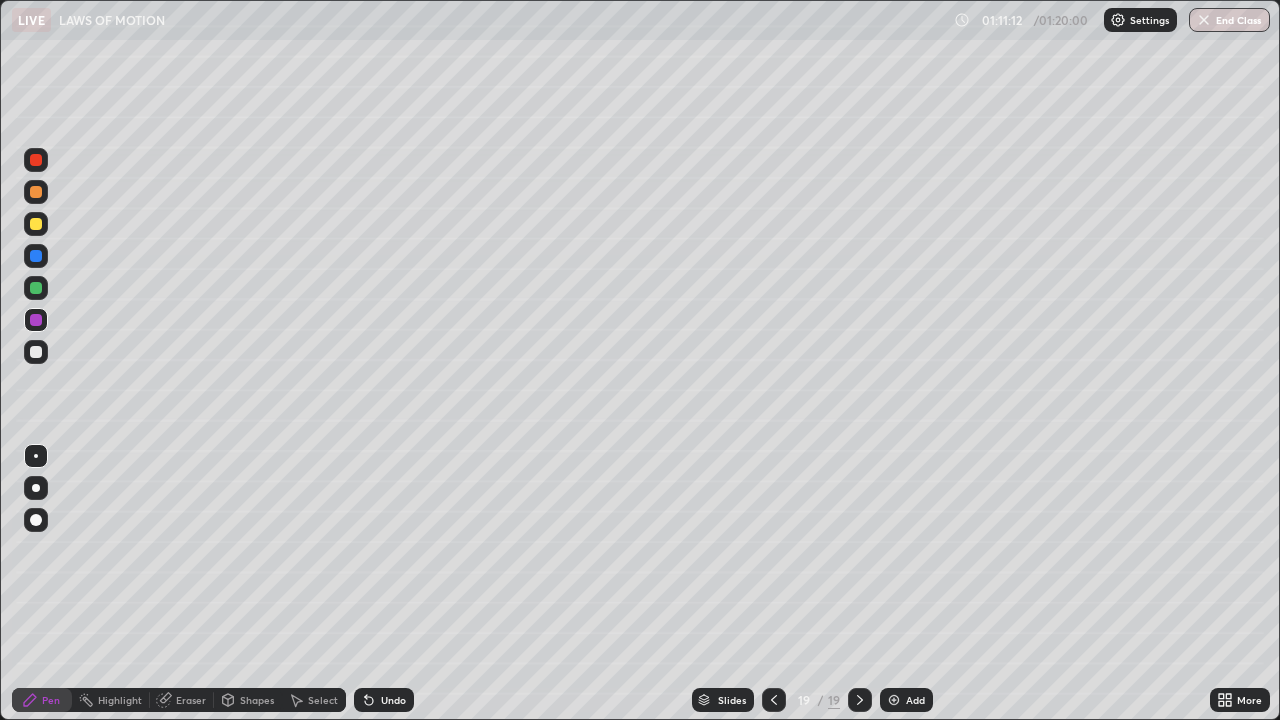 click at bounding box center (36, 352) 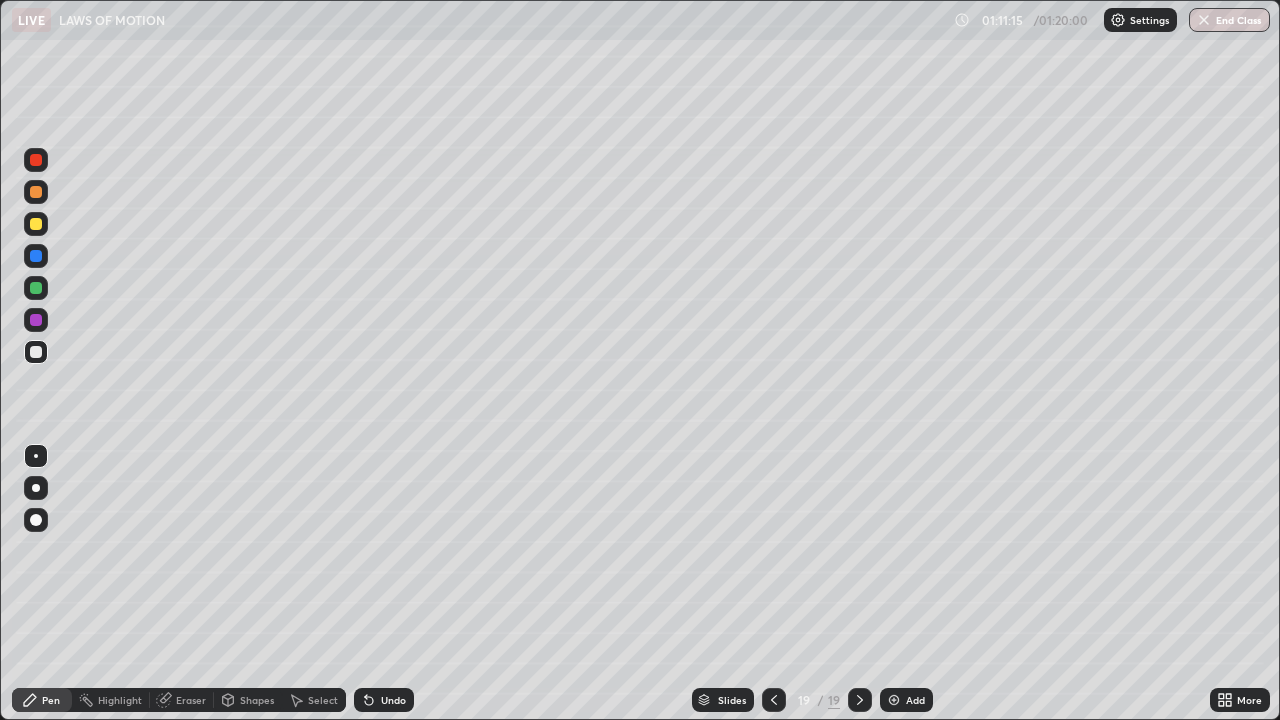 click 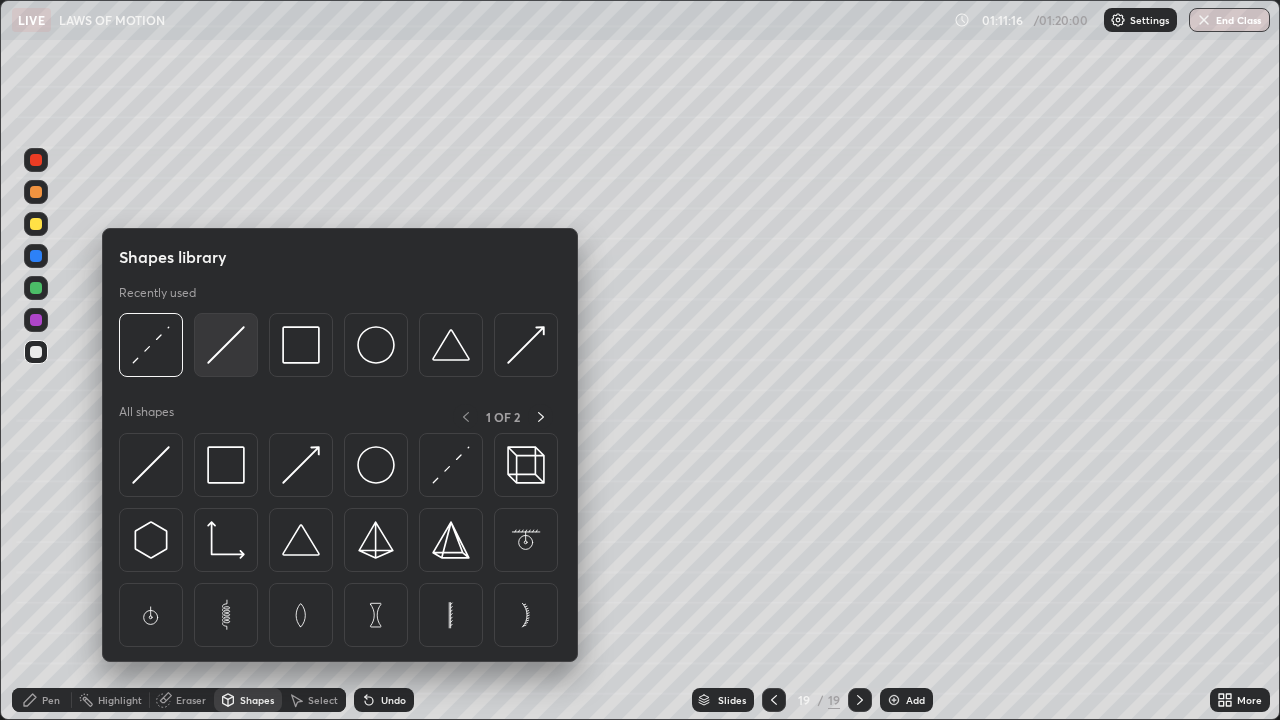 click at bounding box center (226, 345) 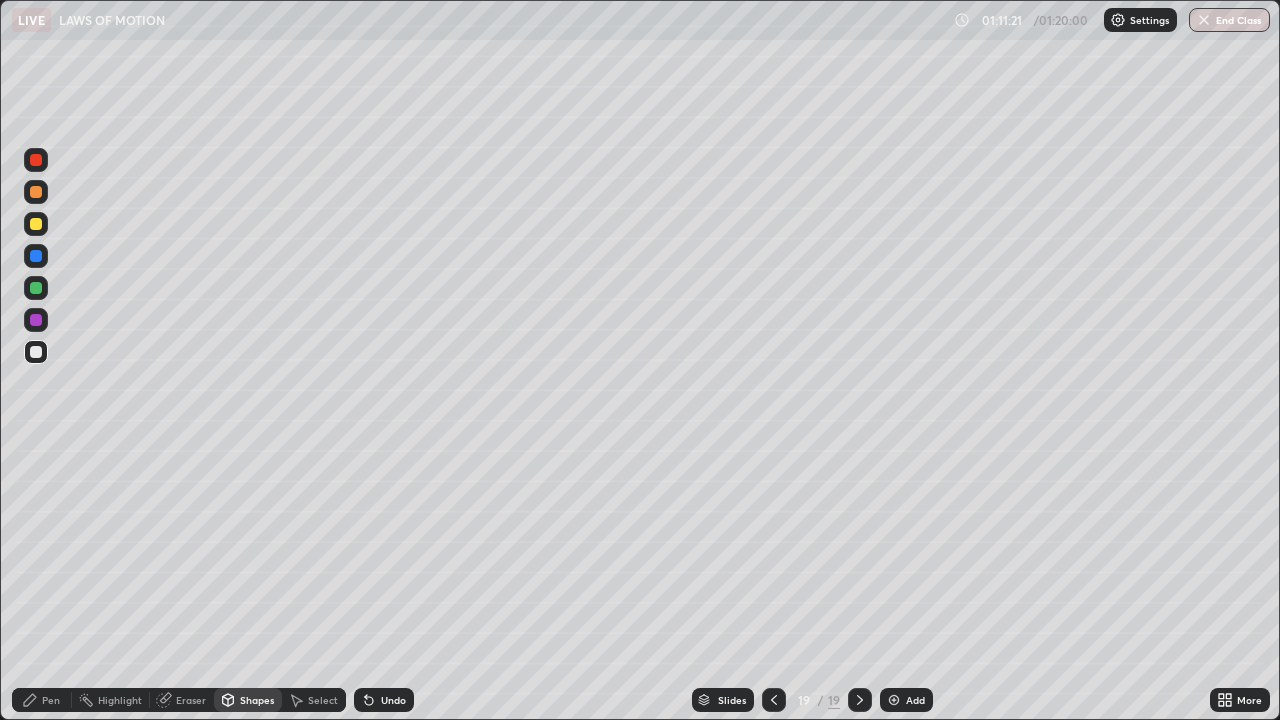 click on "Shapes" at bounding box center [257, 700] 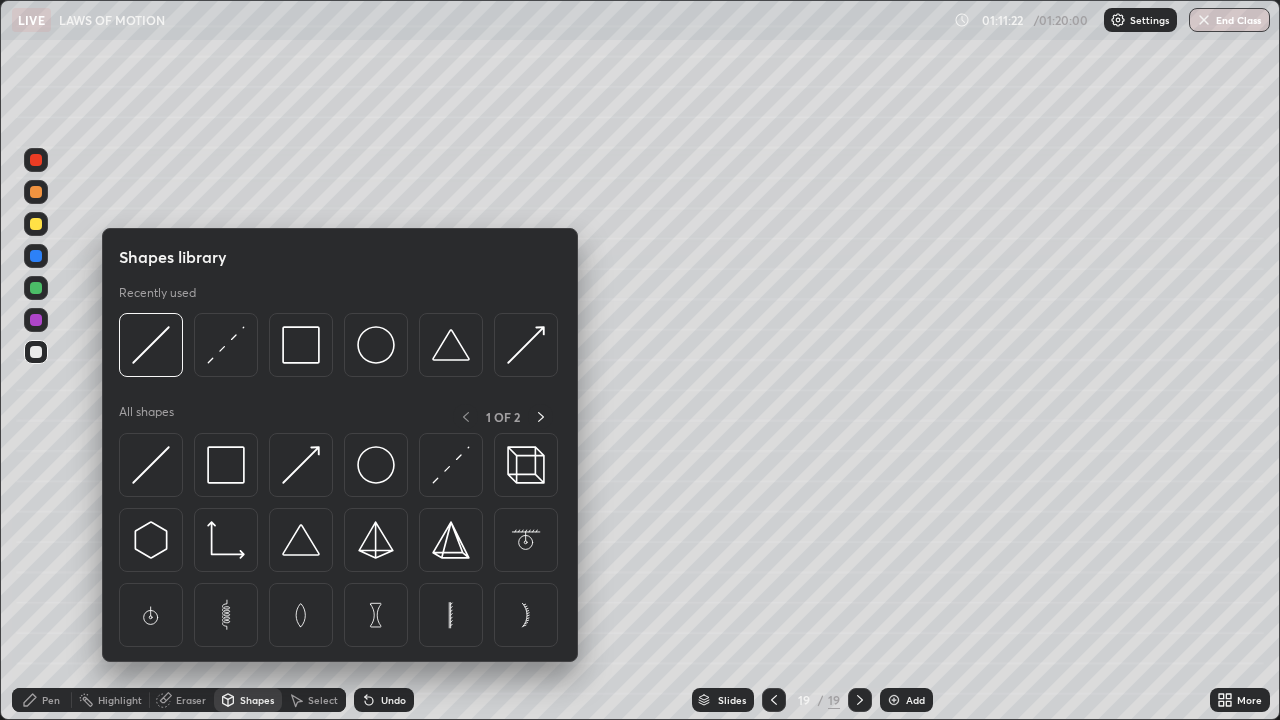 click on "Pen" at bounding box center [42, 700] 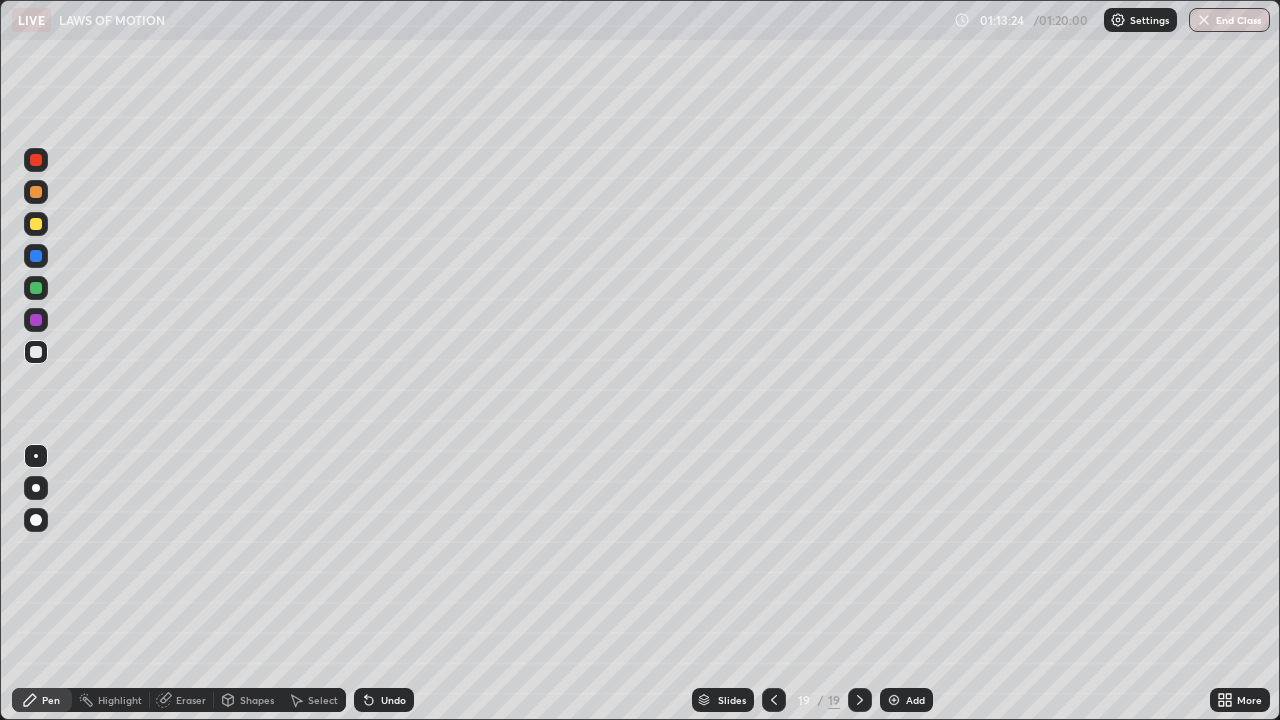 click at bounding box center [36, 288] 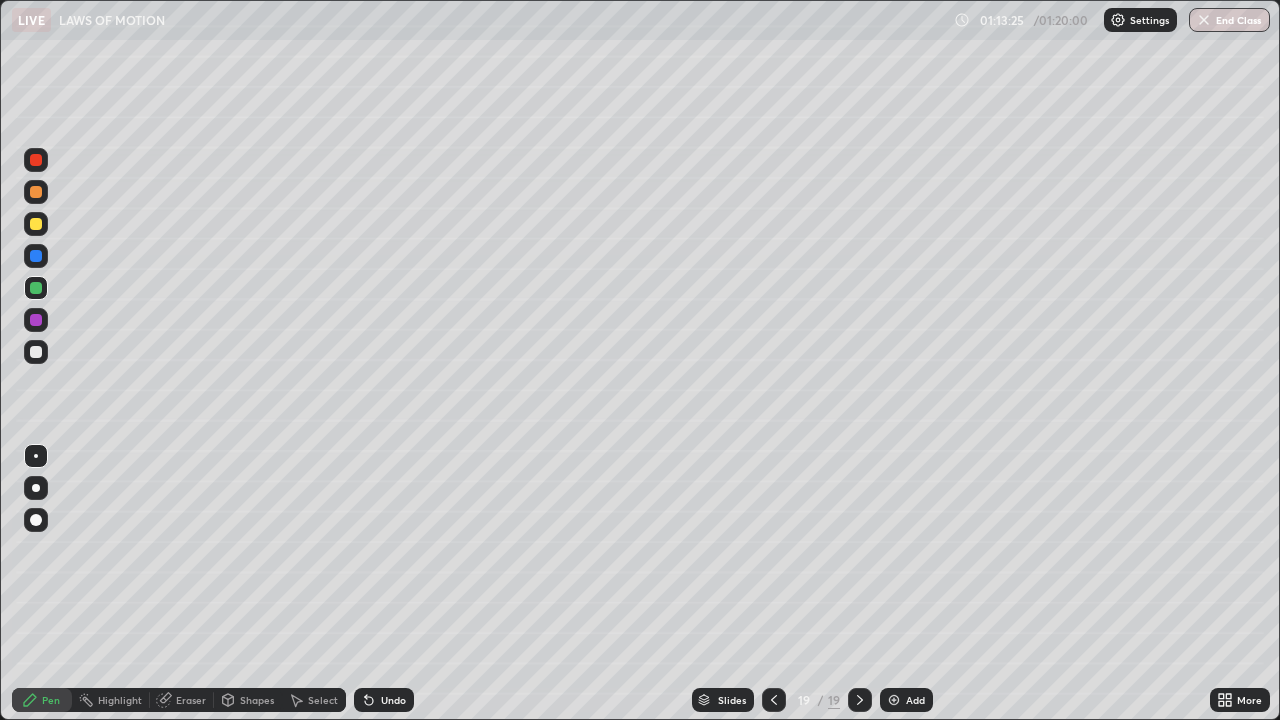 click on "Shapes" at bounding box center (248, 700) 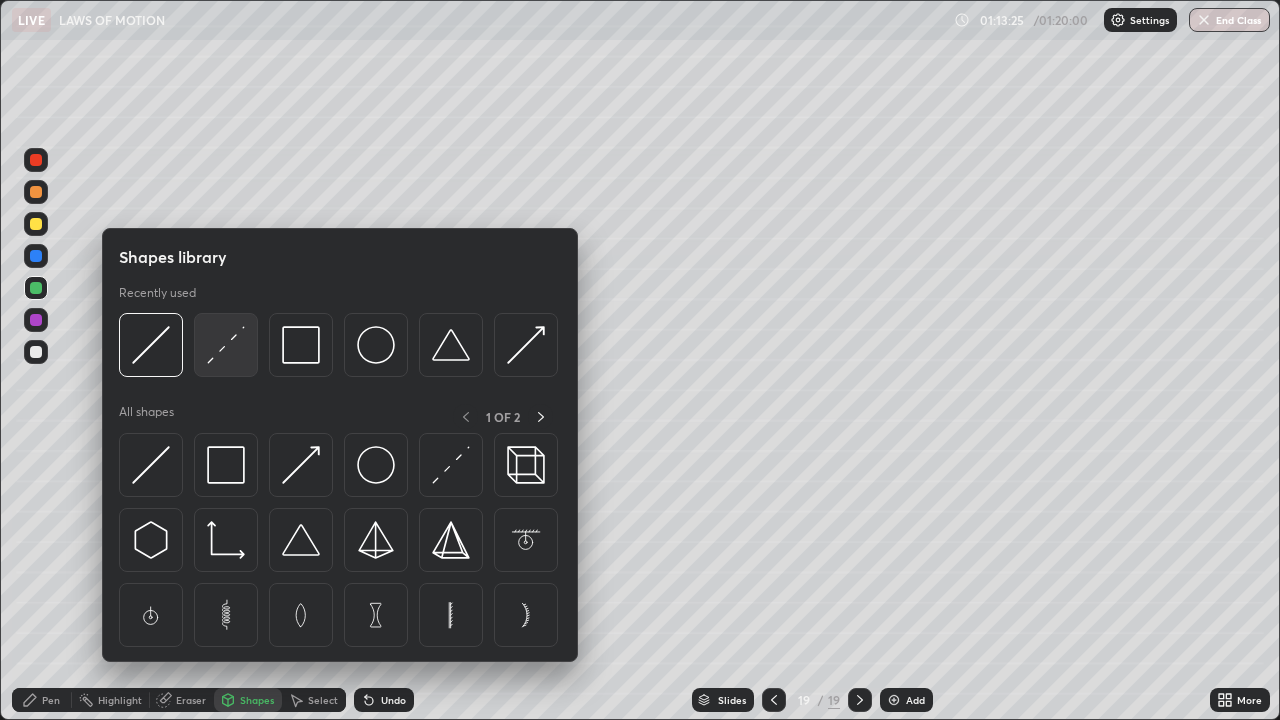 click at bounding box center (226, 345) 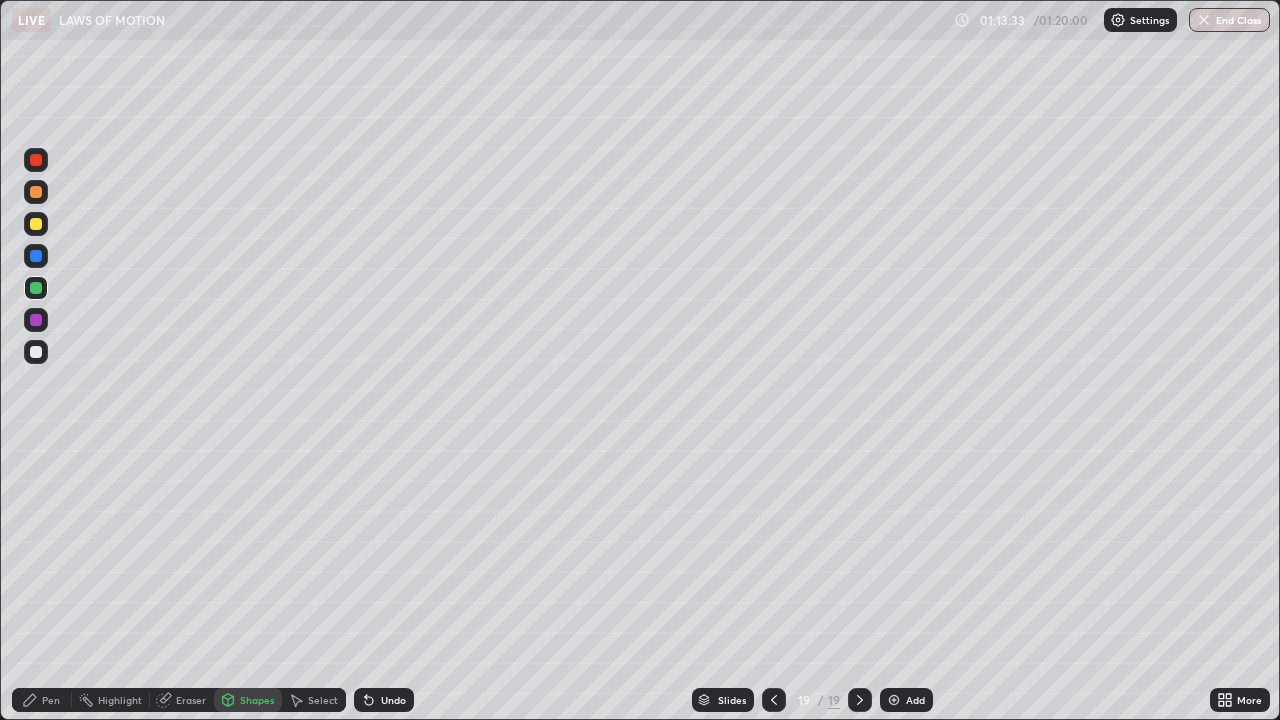 click on "Pen" at bounding box center [42, 700] 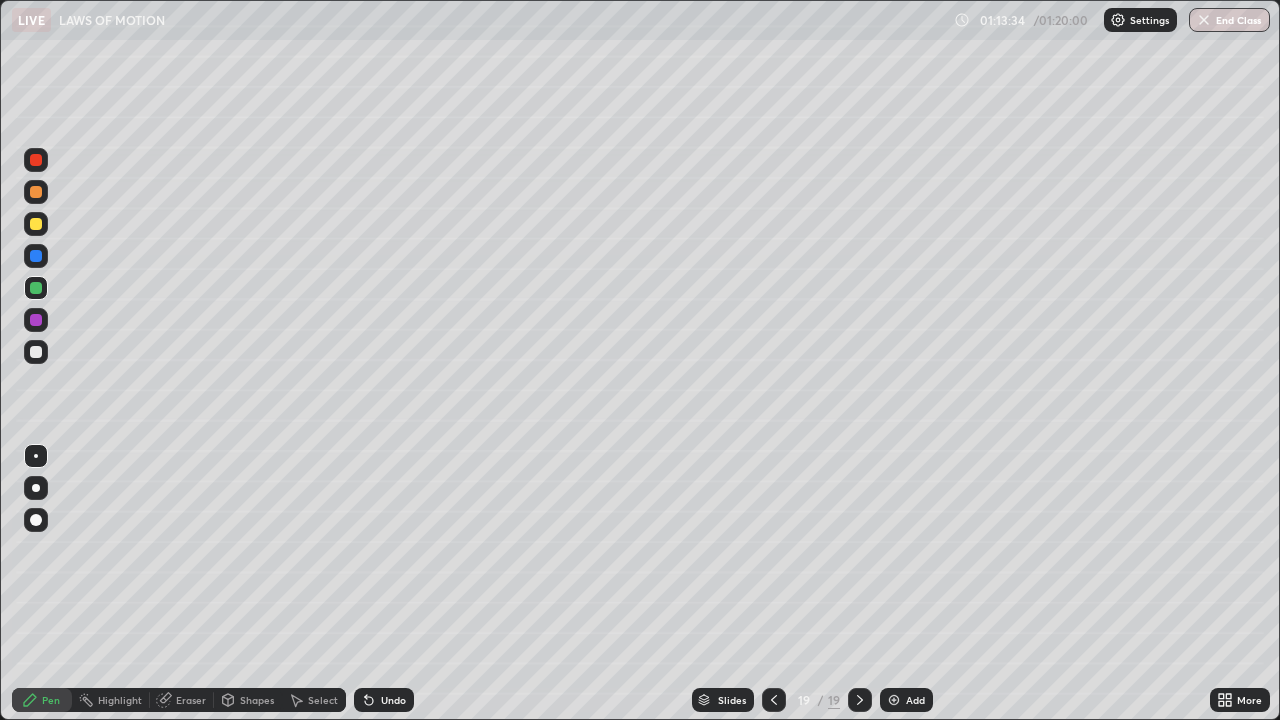 click at bounding box center (36, 488) 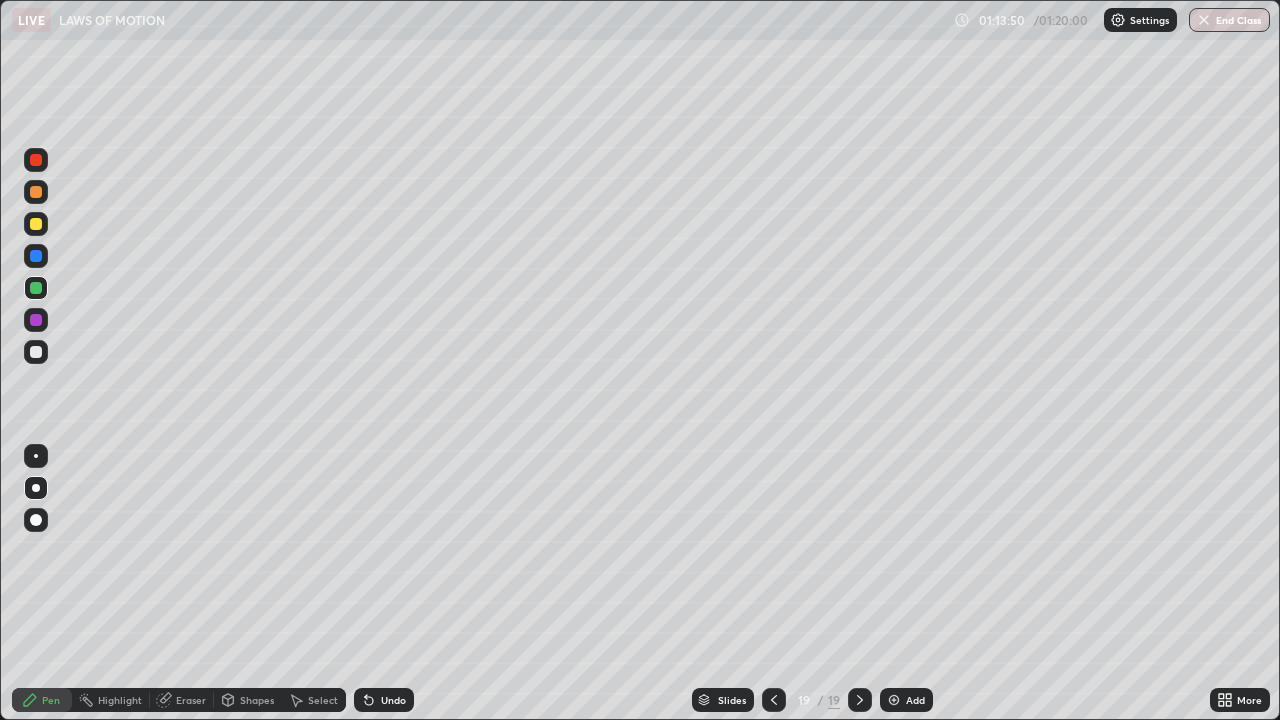 click at bounding box center (36, 352) 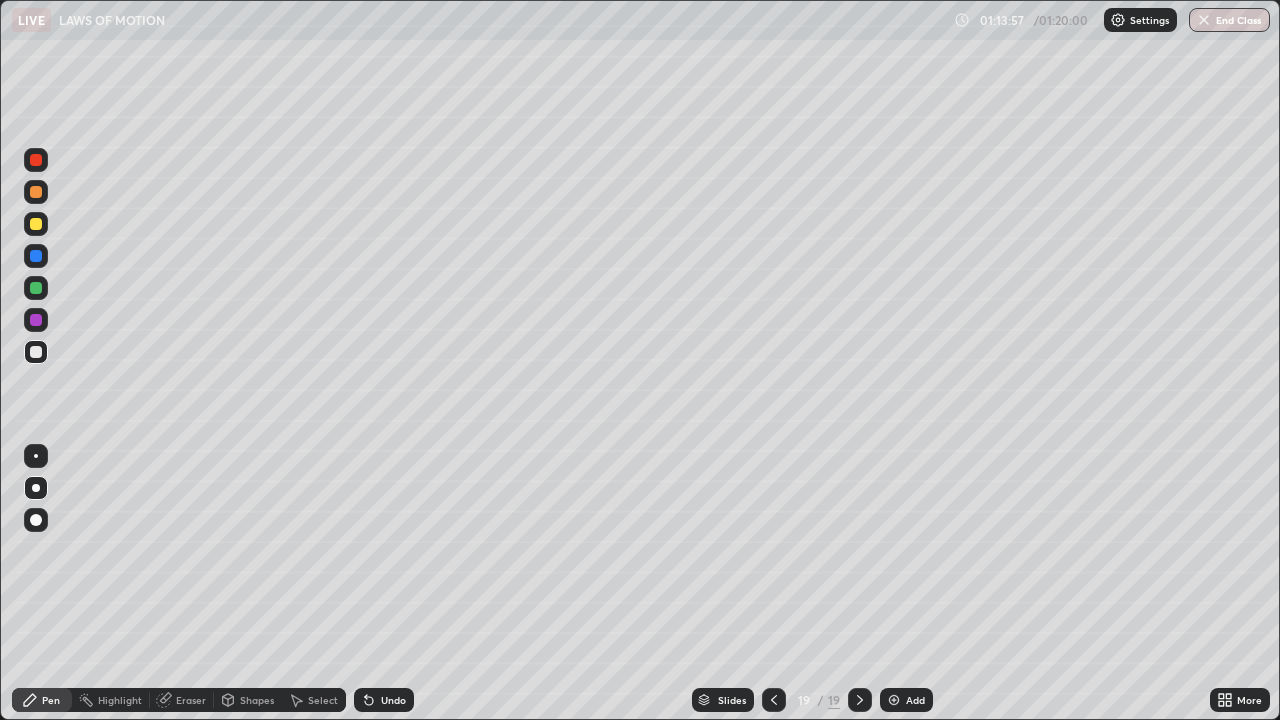 click on "Undo" at bounding box center (393, 700) 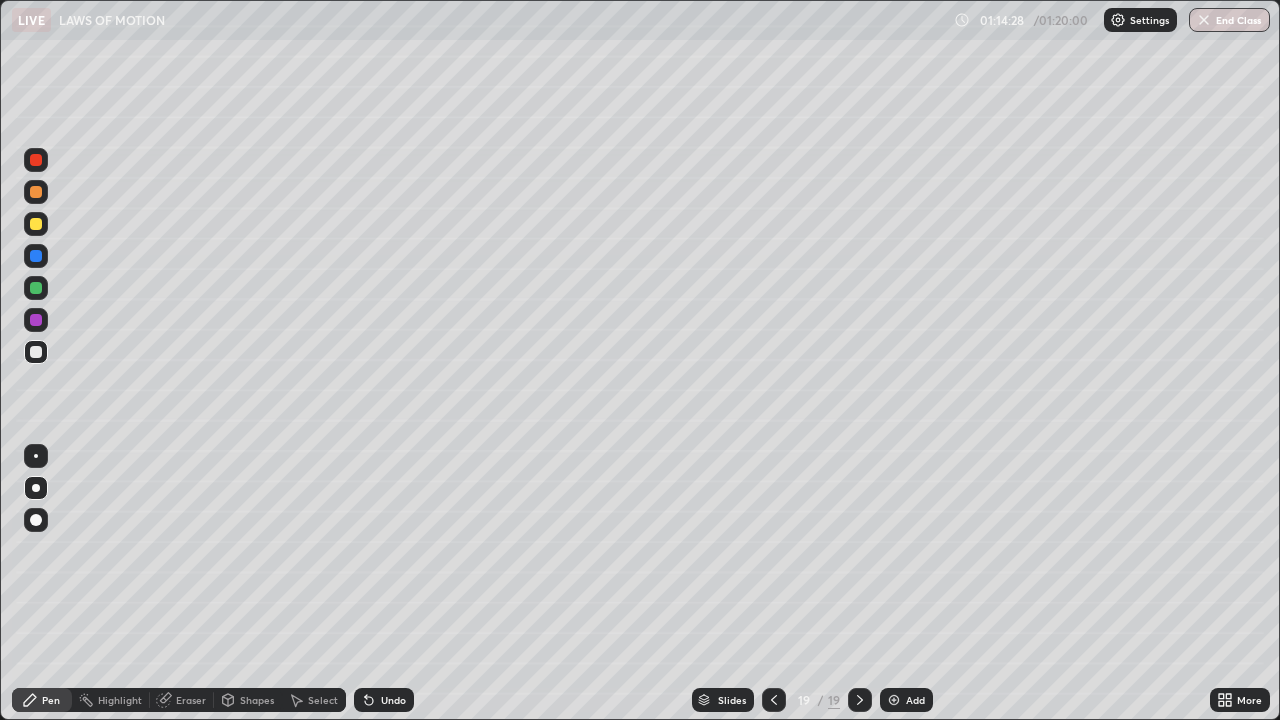 click at bounding box center (36, 224) 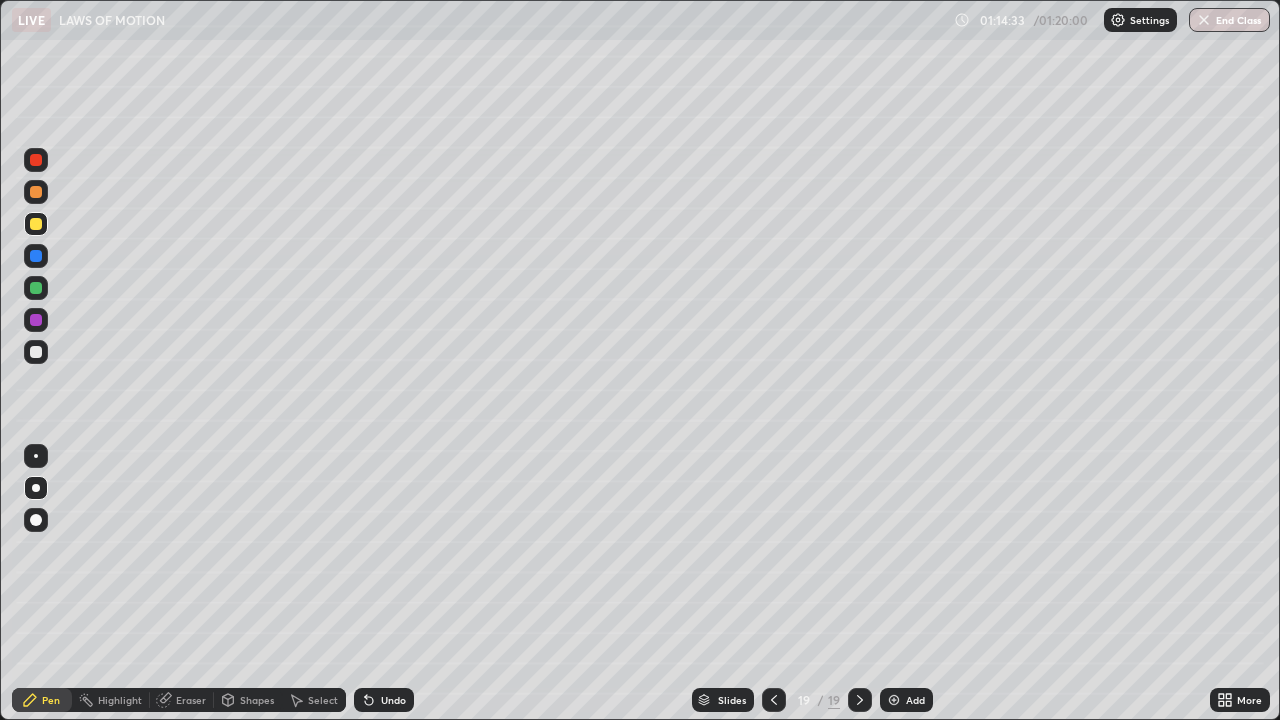 click at bounding box center [36, 320] 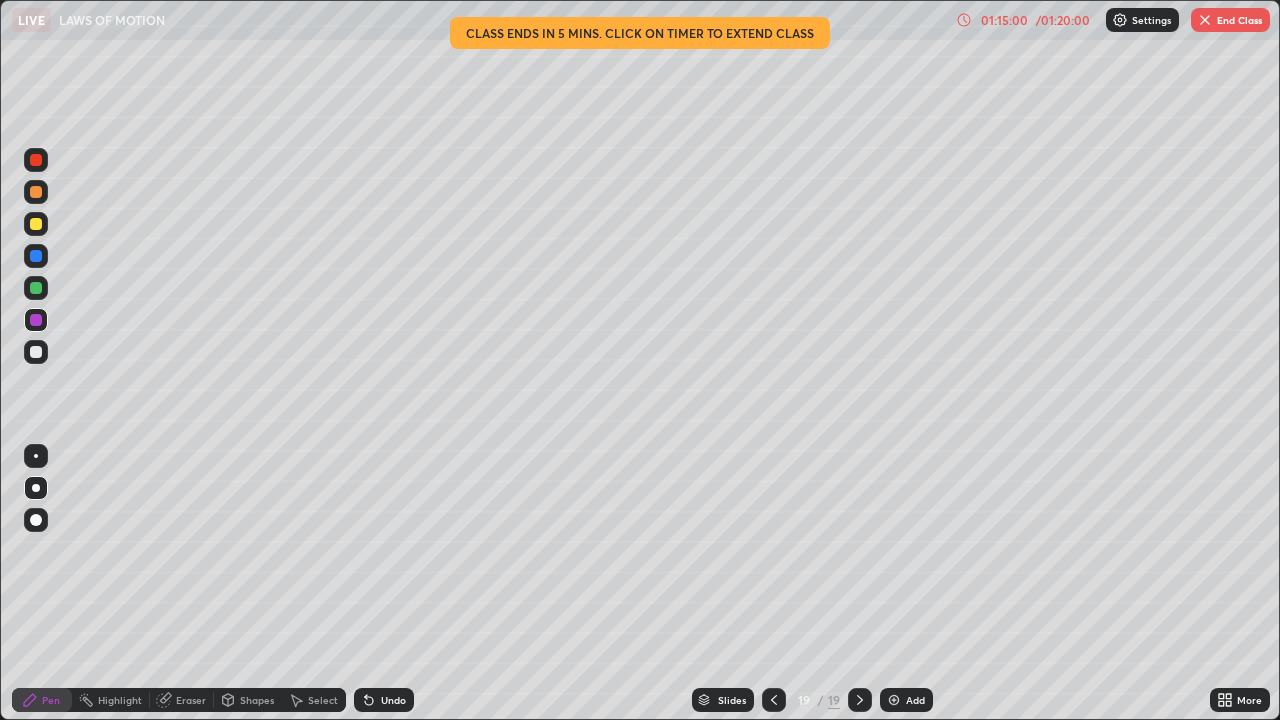 click at bounding box center [36, 224] 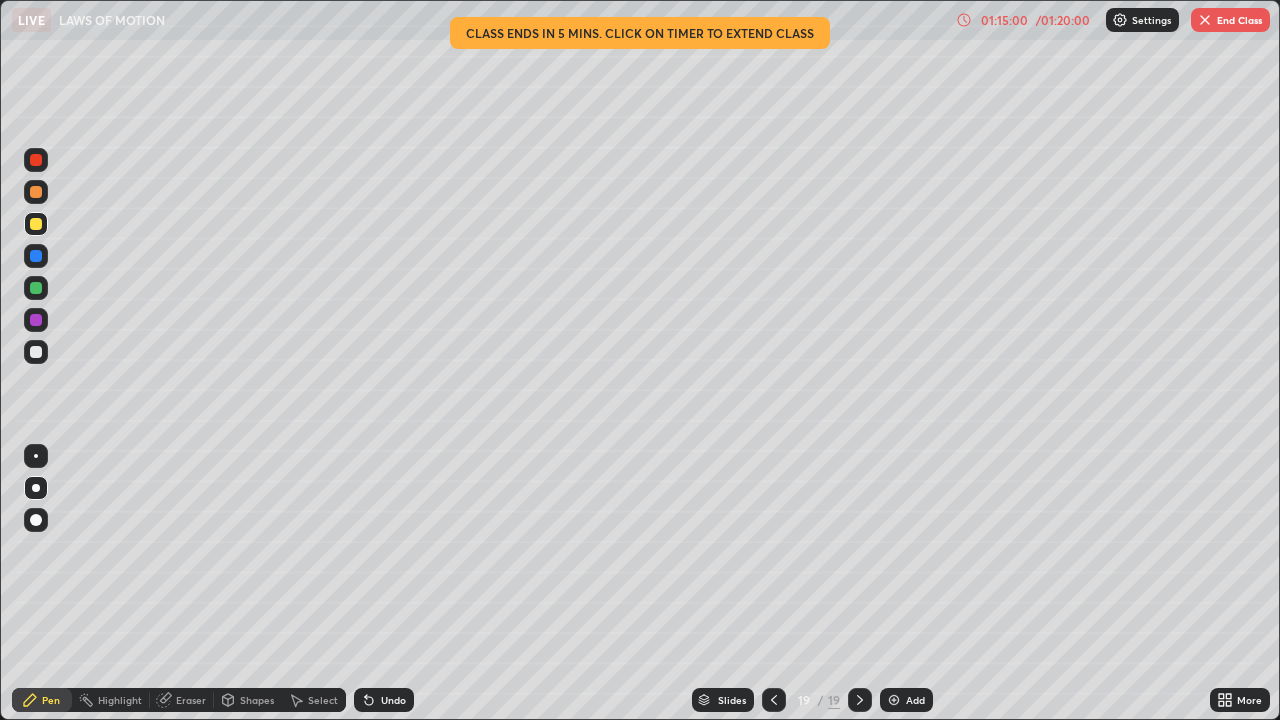 click at bounding box center (36, 456) 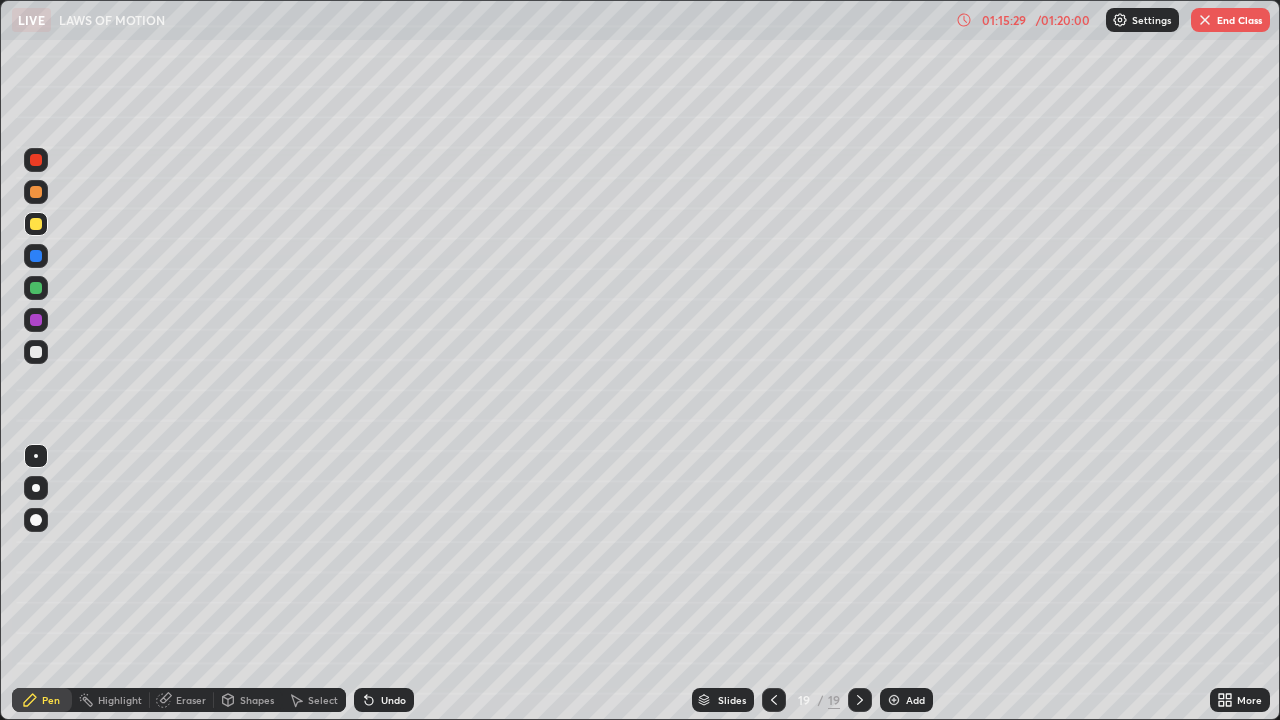 click at bounding box center [36, 288] 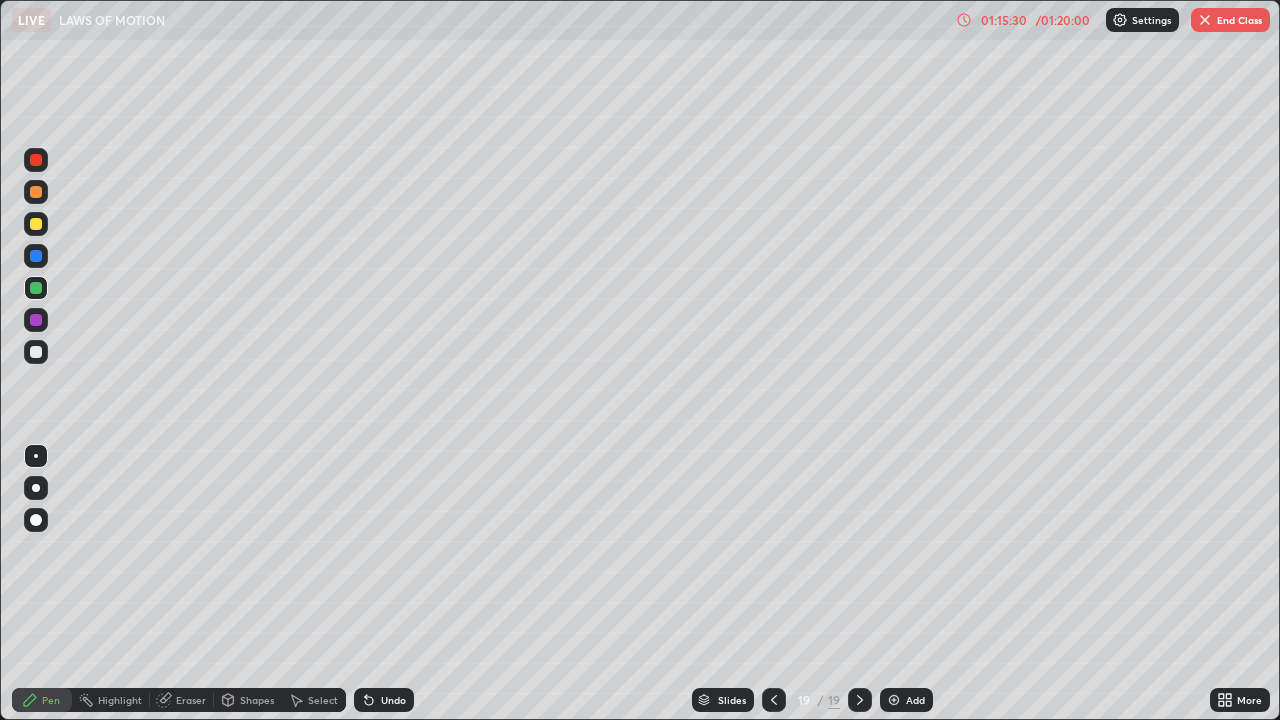 click at bounding box center [36, 488] 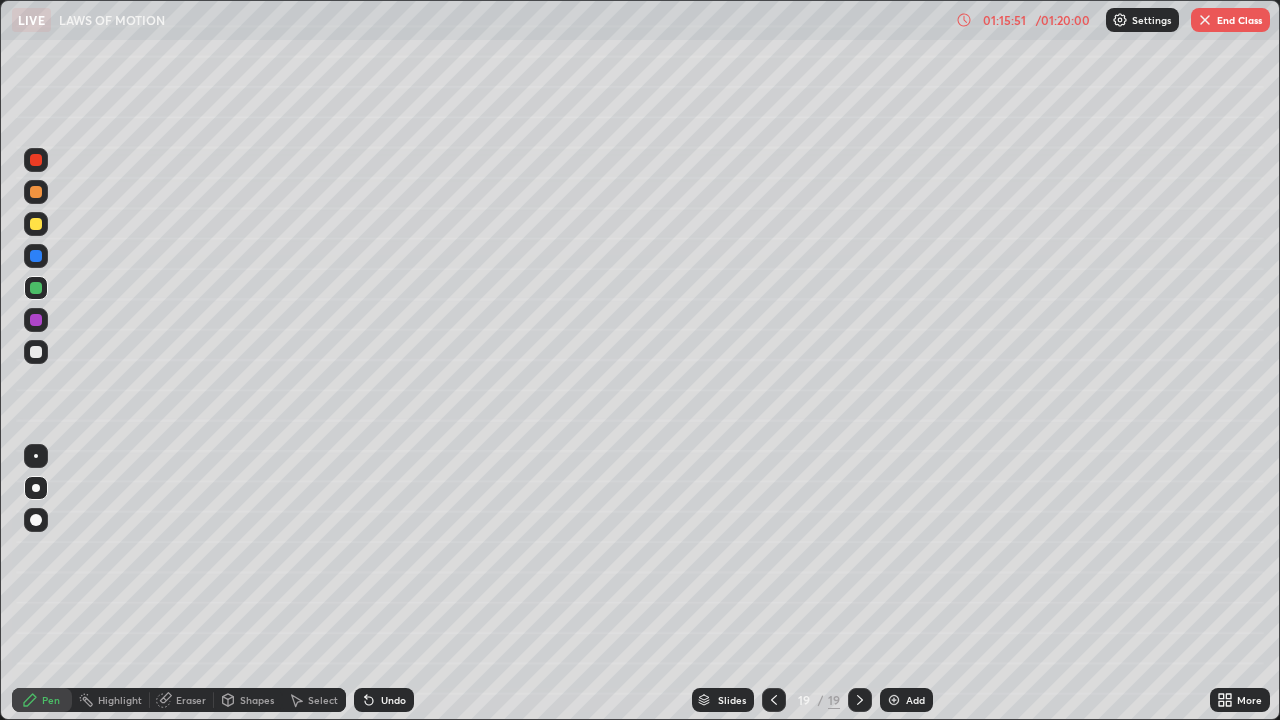 click at bounding box center (36, 352) 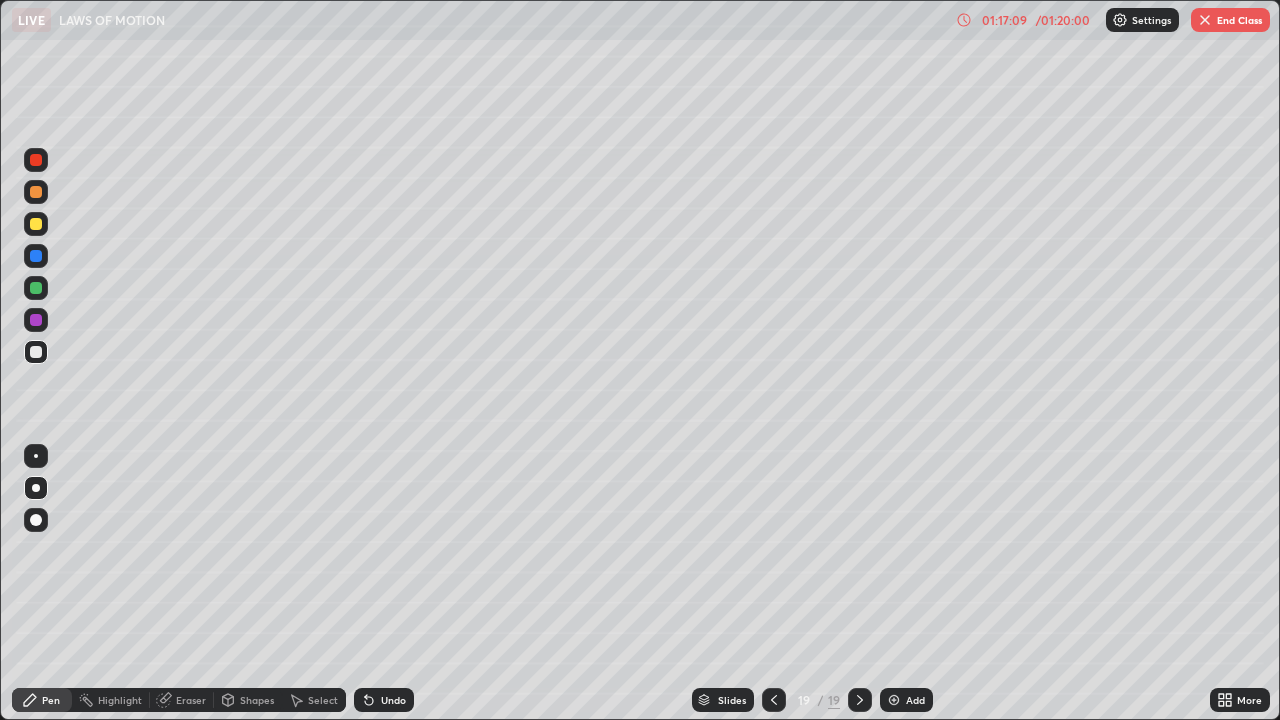 click at bounding box center [36, 288] 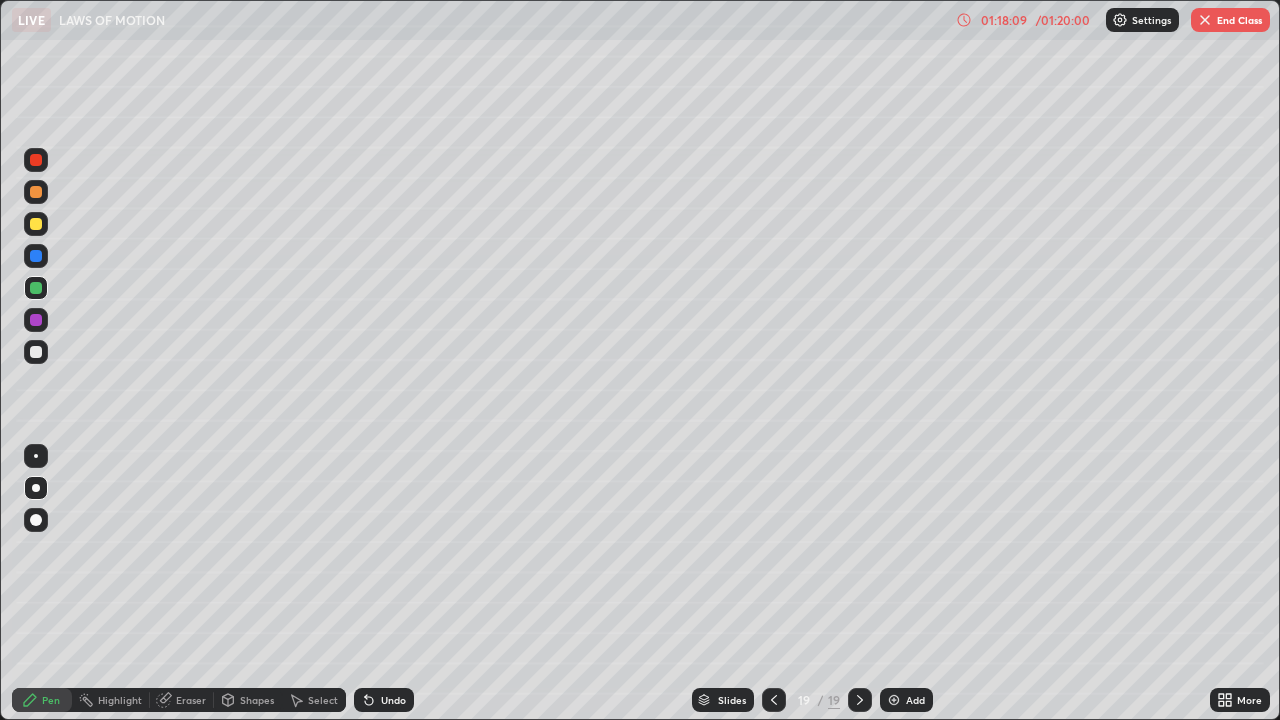 click on "End Class" at bounding box center [1230, 20] 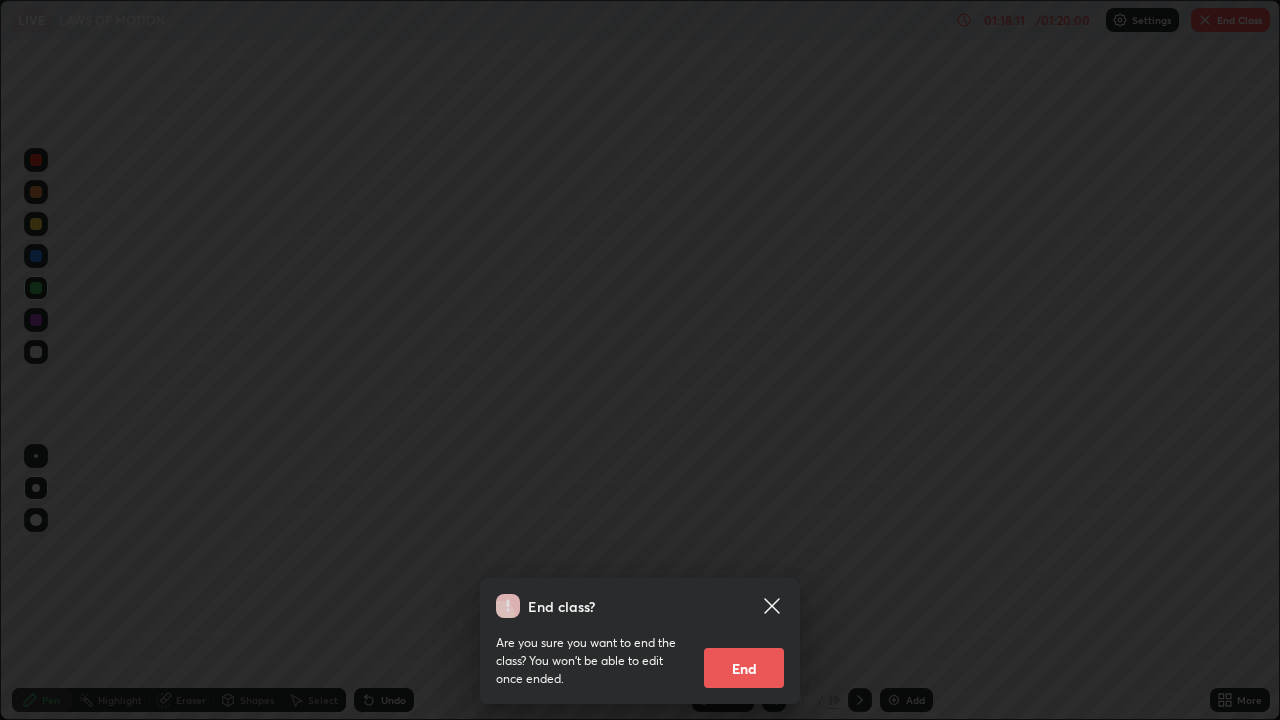 click on "End" at bounding box center (744, 668) 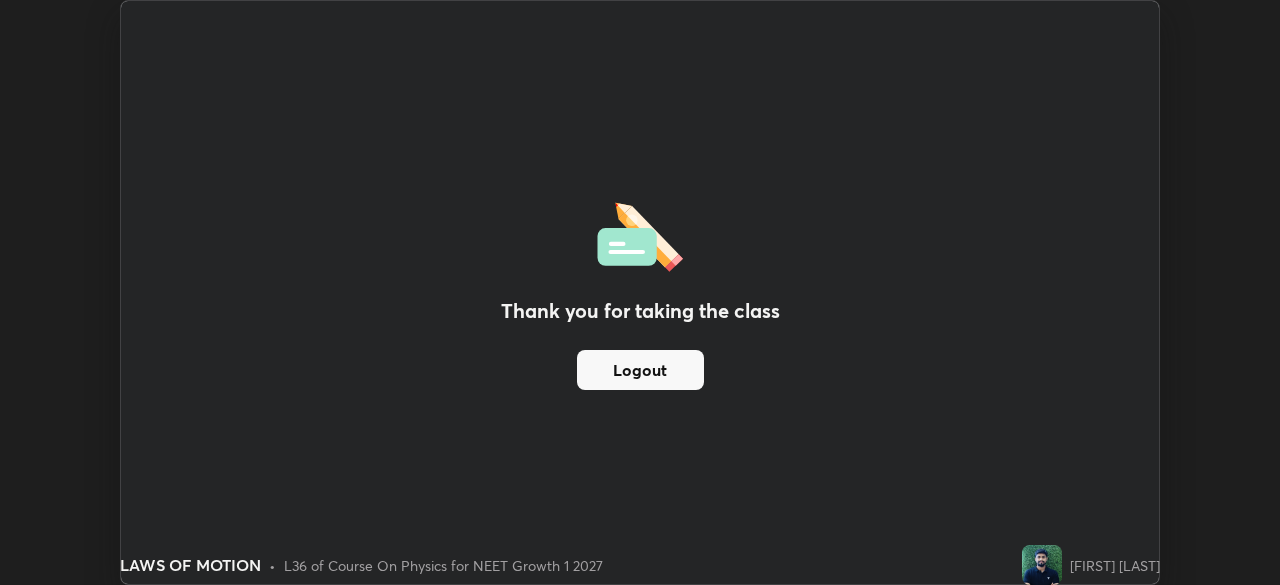 scroll, scrollTop: 585, scrollLeft: 1280, axis: both 